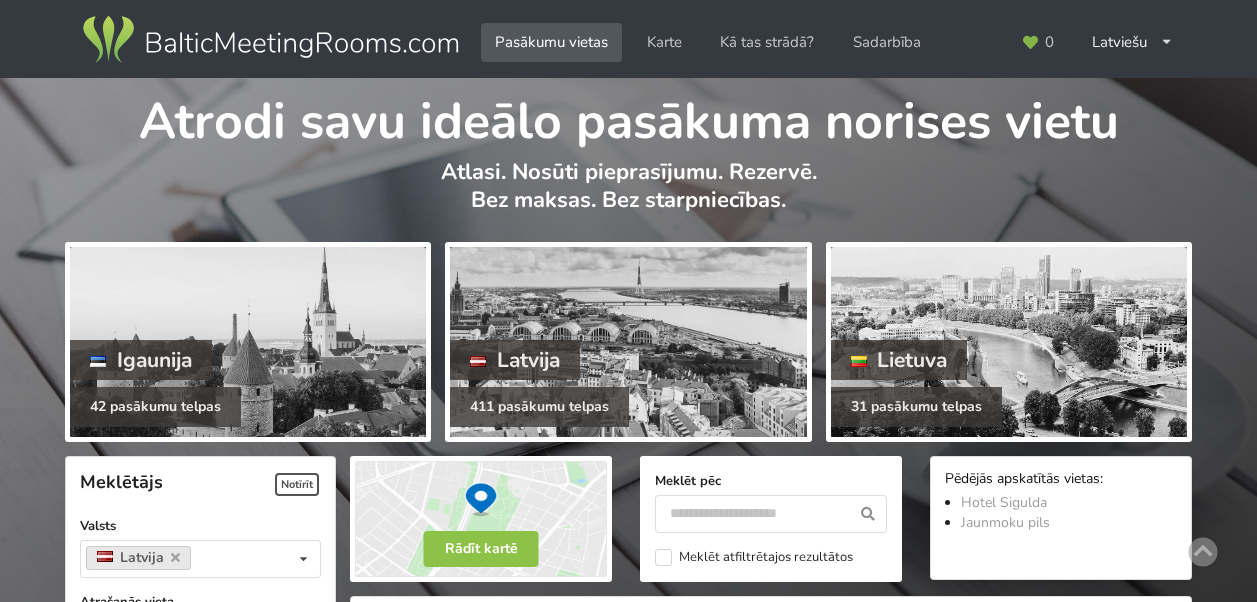 scroll, scrollTop: 3552, scrollLeft: 0, axis: vertical 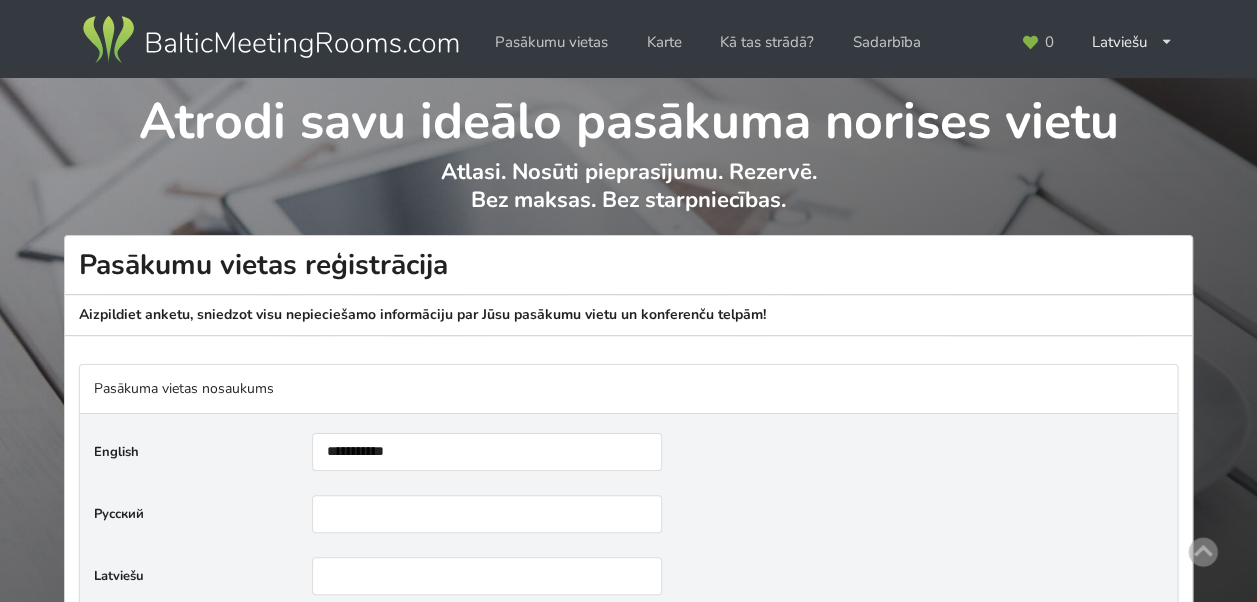 type on "**********" 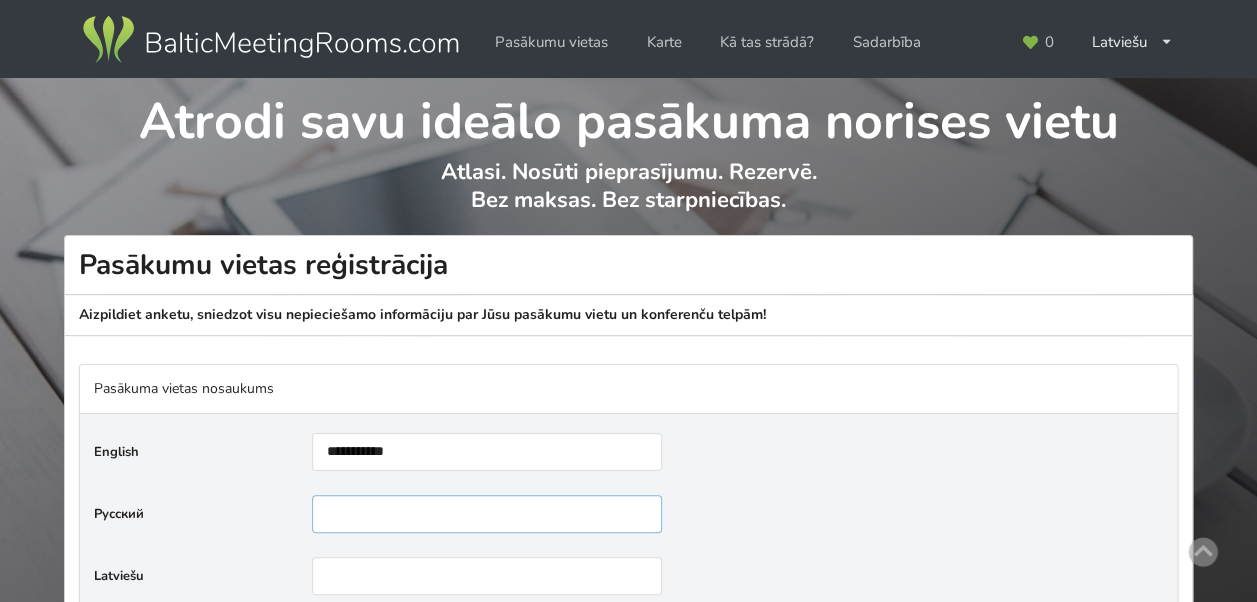 click at bounding box center [487, 514] 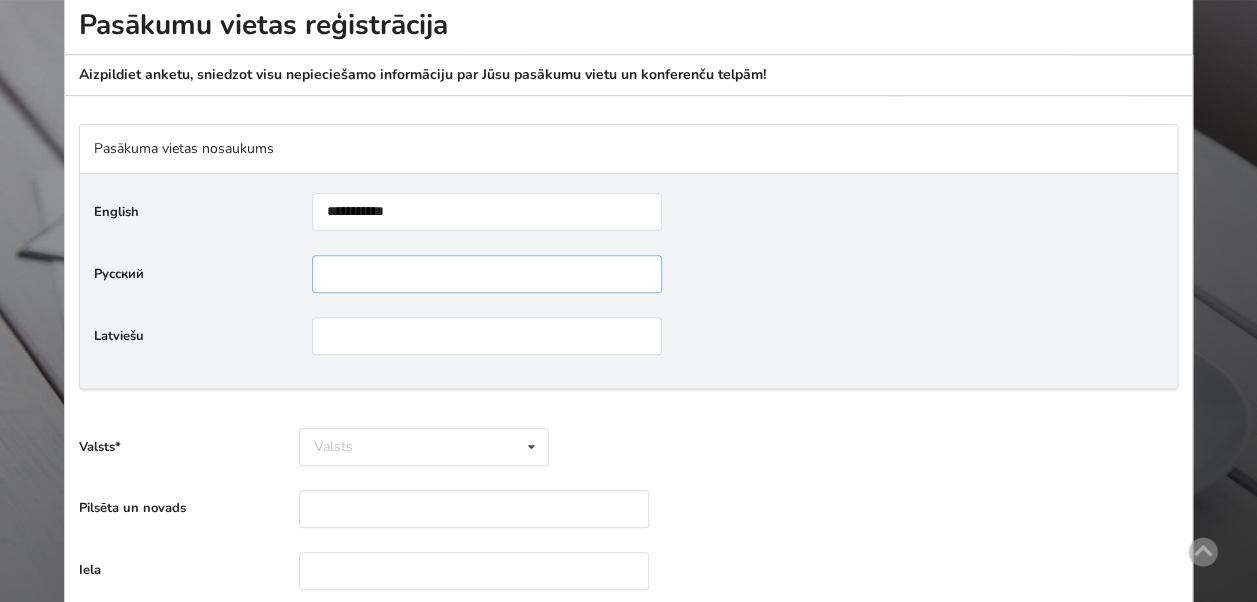 scroll, scrollTop: 265, scrollLeft: 0, axis: vertical 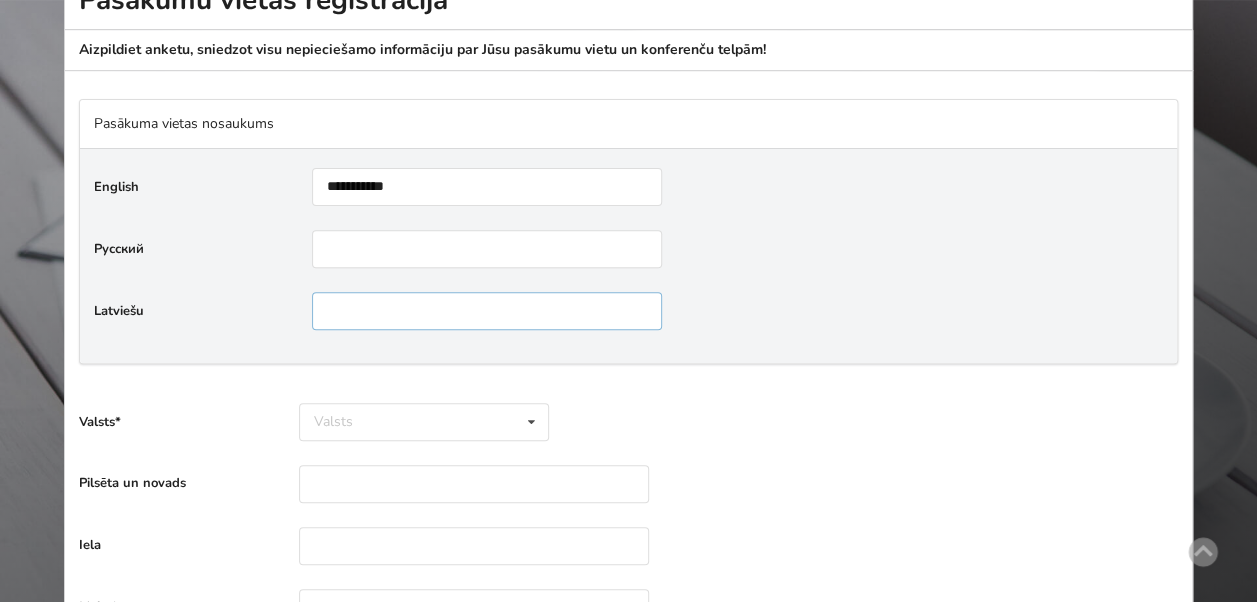 click at bounding box center [487, 311] 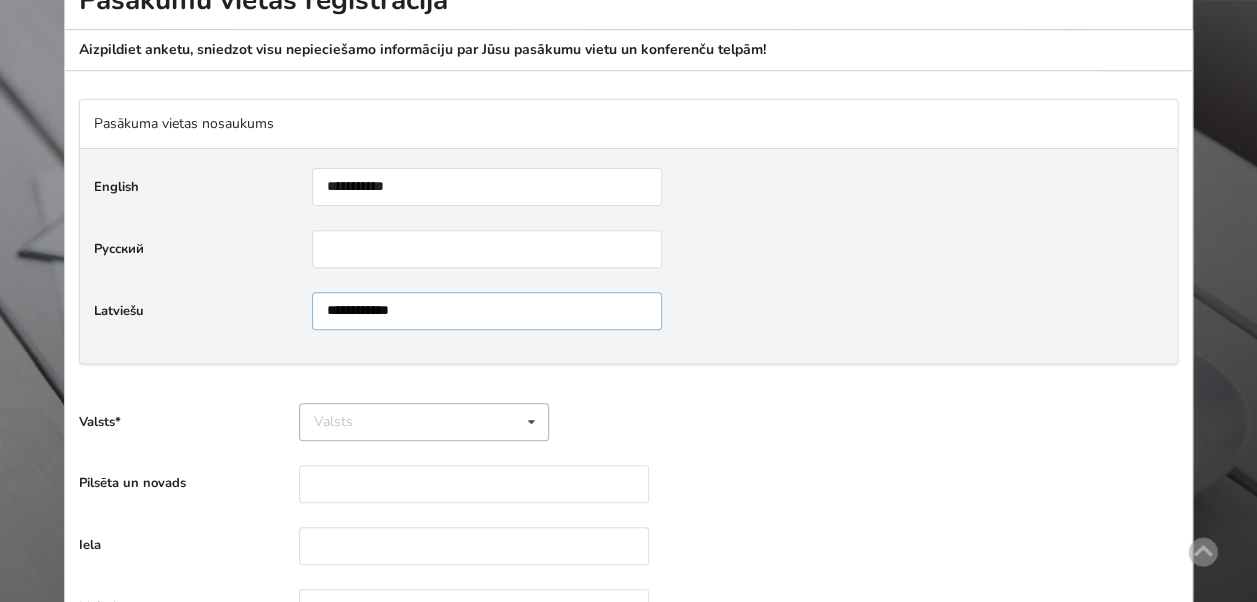type on "**********" 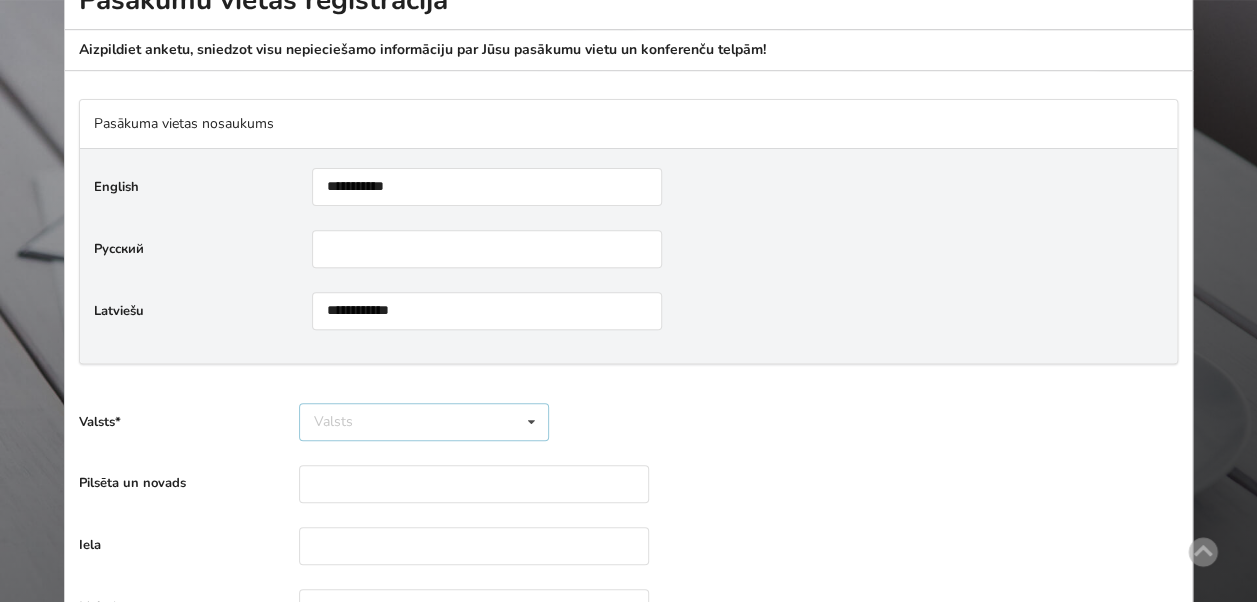 click on "Valsts   [VALSTS]   [VALSTS]   [VALSTS]" at bounding box center [424, 422] 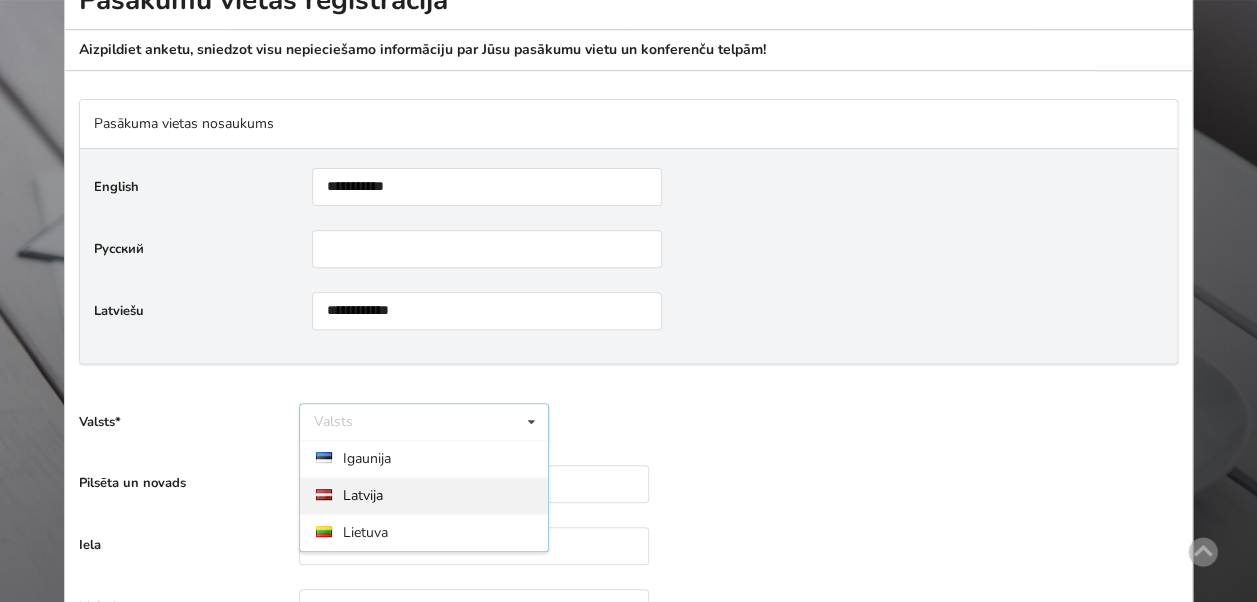 click on "Latvija" at bounding box center [424, 495] 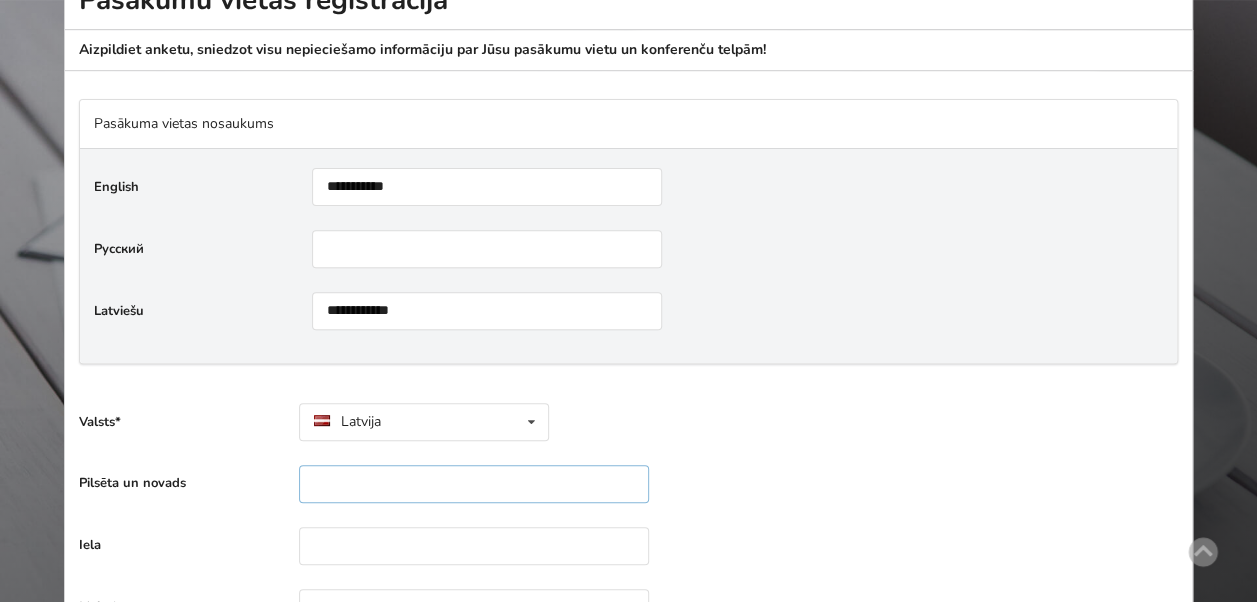 click at bounding box center (474, 484) 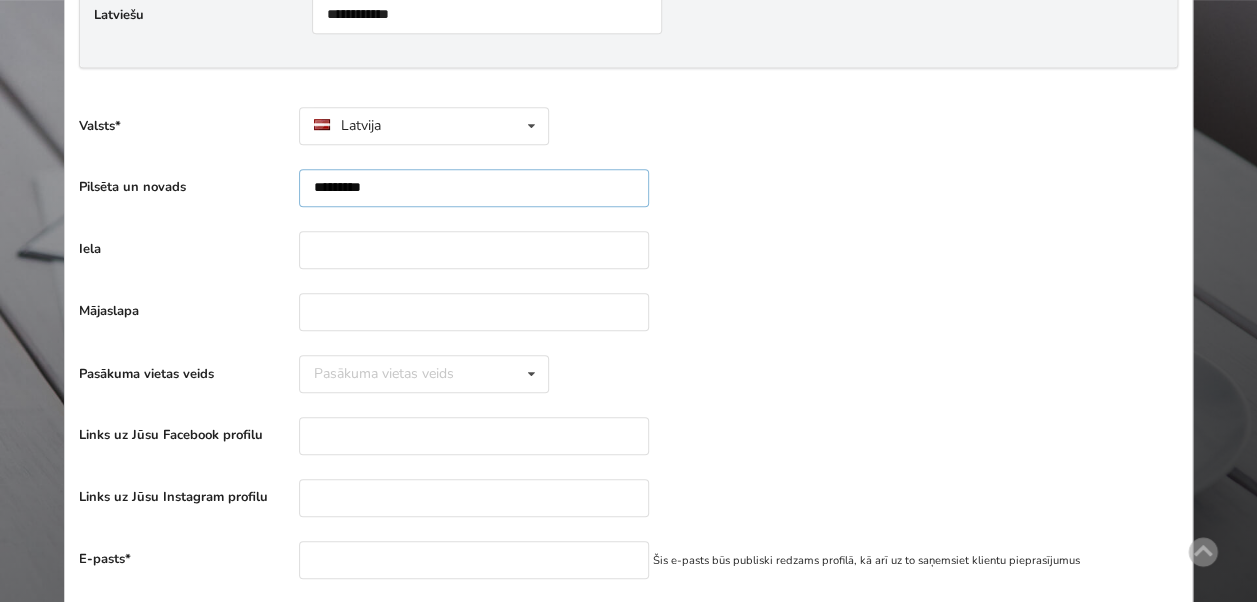 scroll, scrollTop: 571, scrollLeft: 0, axis: vertical 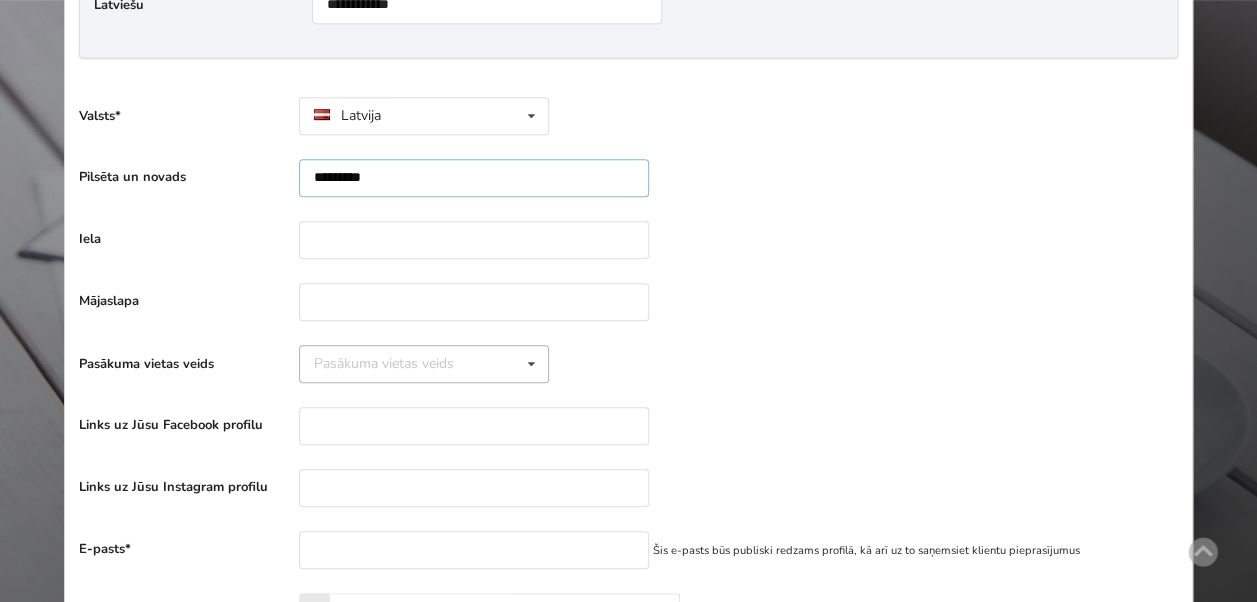 type on "*********" 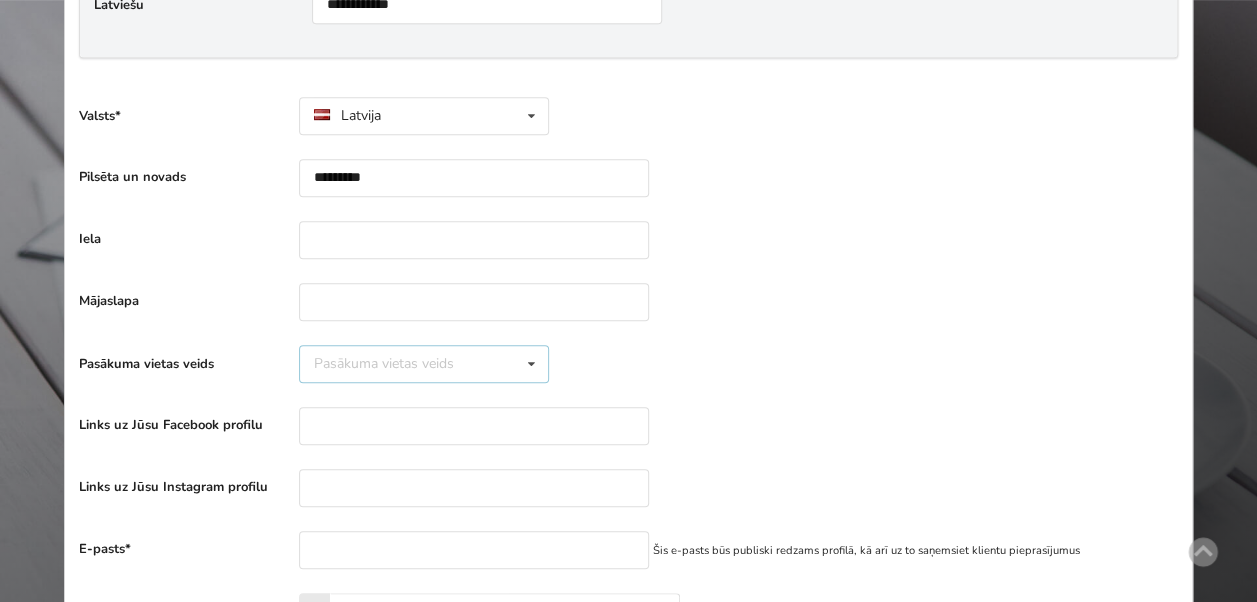 click on "Pasākuma vietas veids   Konferenču centrs   Viesnīca   Industriālā stila telpa   Neierastas vietas   Vēsturiska vieta   Svinību telpa   Koncertzāle   Pils, muiža    Kinozāle   Restorāns, bārs   Viesu nams   Terase   Parks / Dārzs" at bounding box center [424, 364] 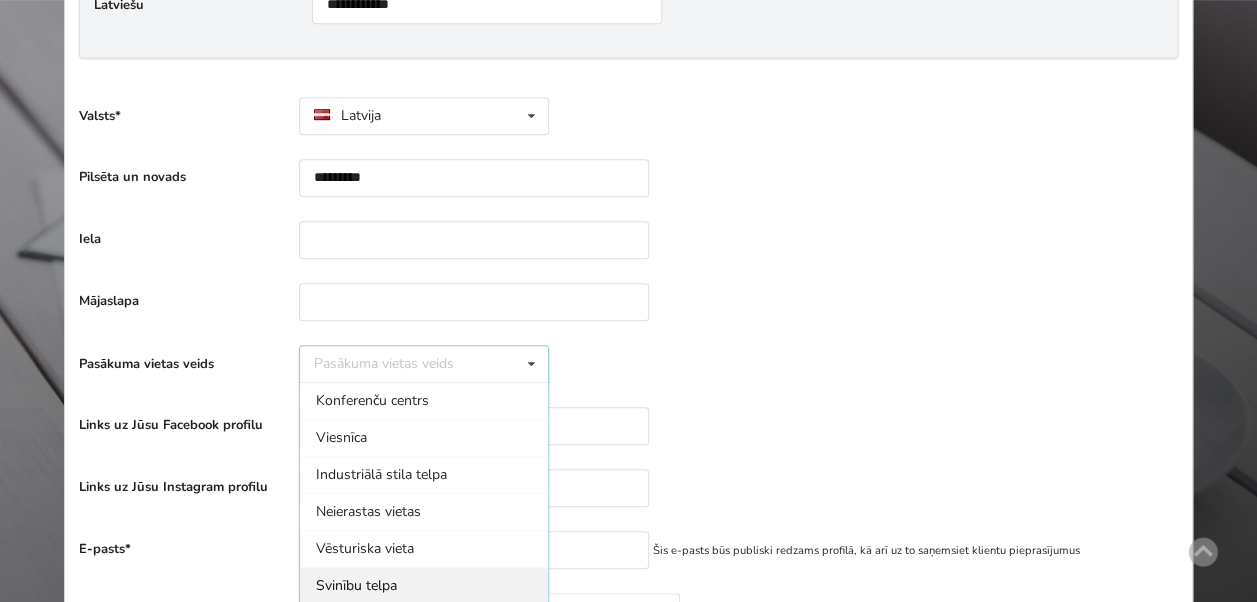 click on "Svinību telpa" at bounding box center [424, 585] 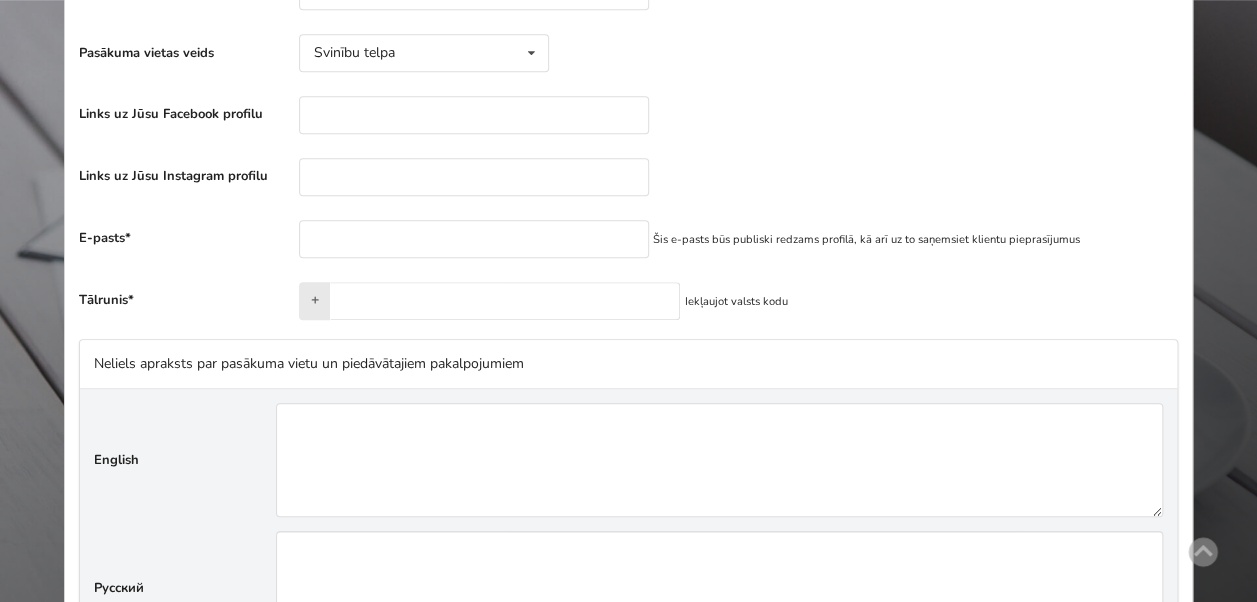 scroll, scrollTop: 892, scrollLeft: 0, axis: vertical 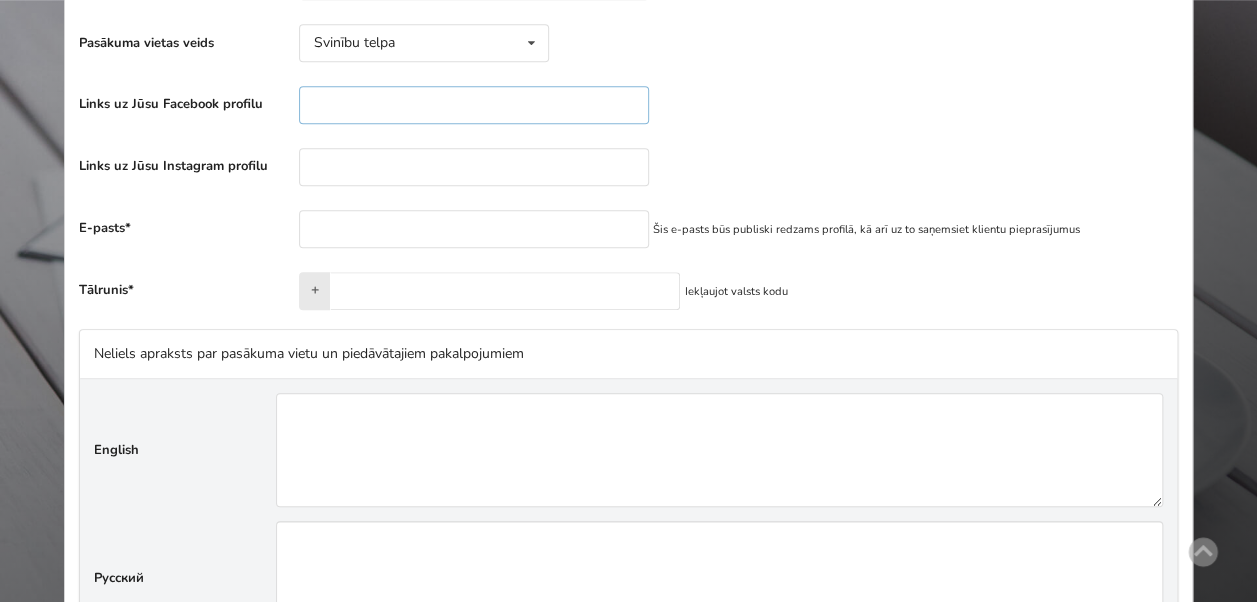 click at bounding box center (474, 105) 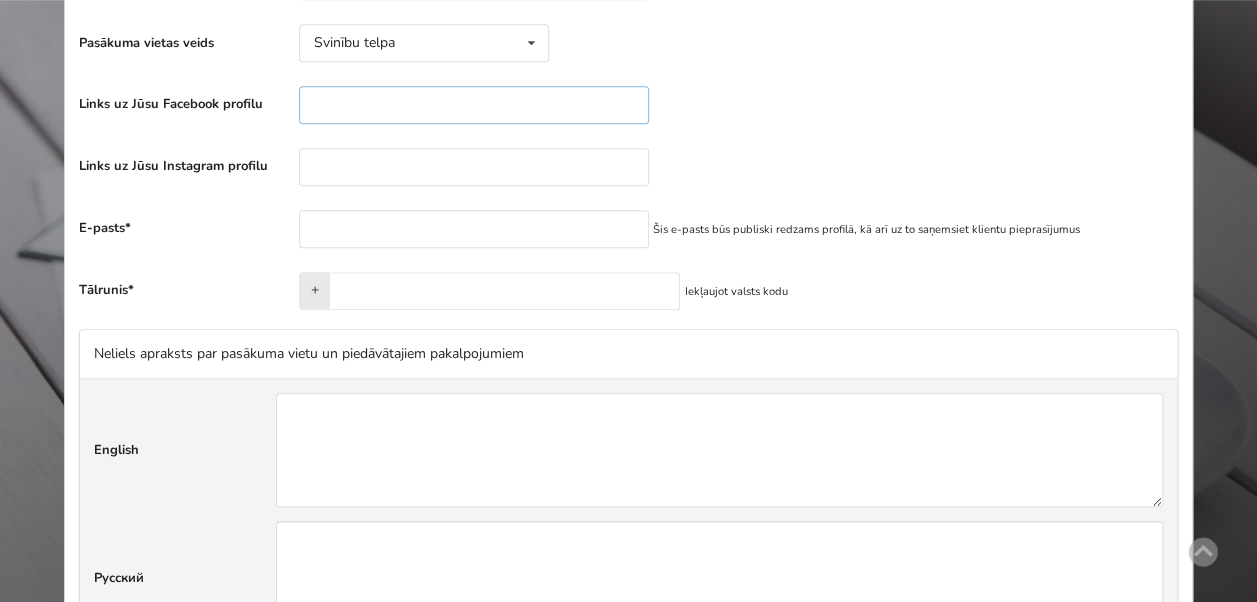paste on "**********" 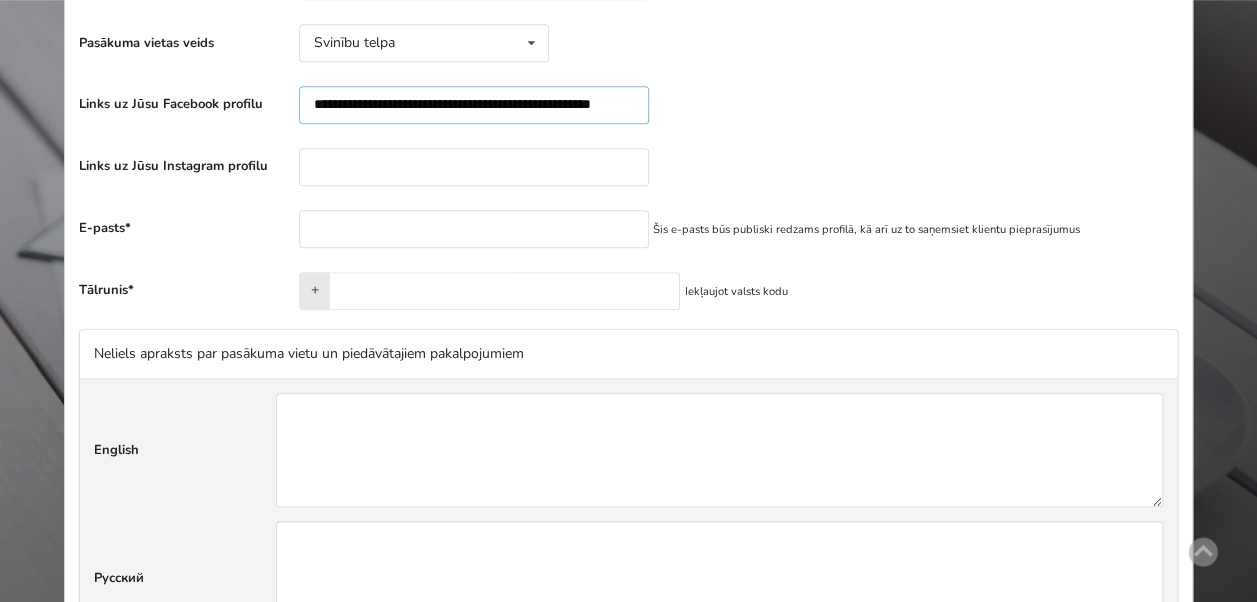 scroll, scrollTop: 0, scrollLeft: 68, axis: horizontal 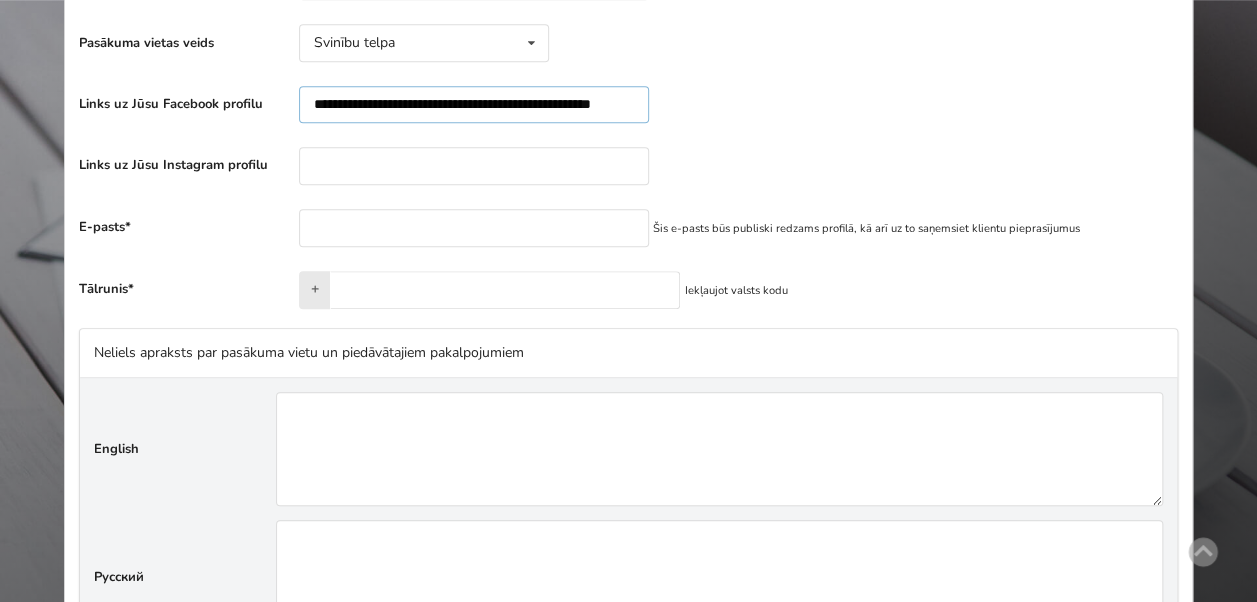 type on "**********" 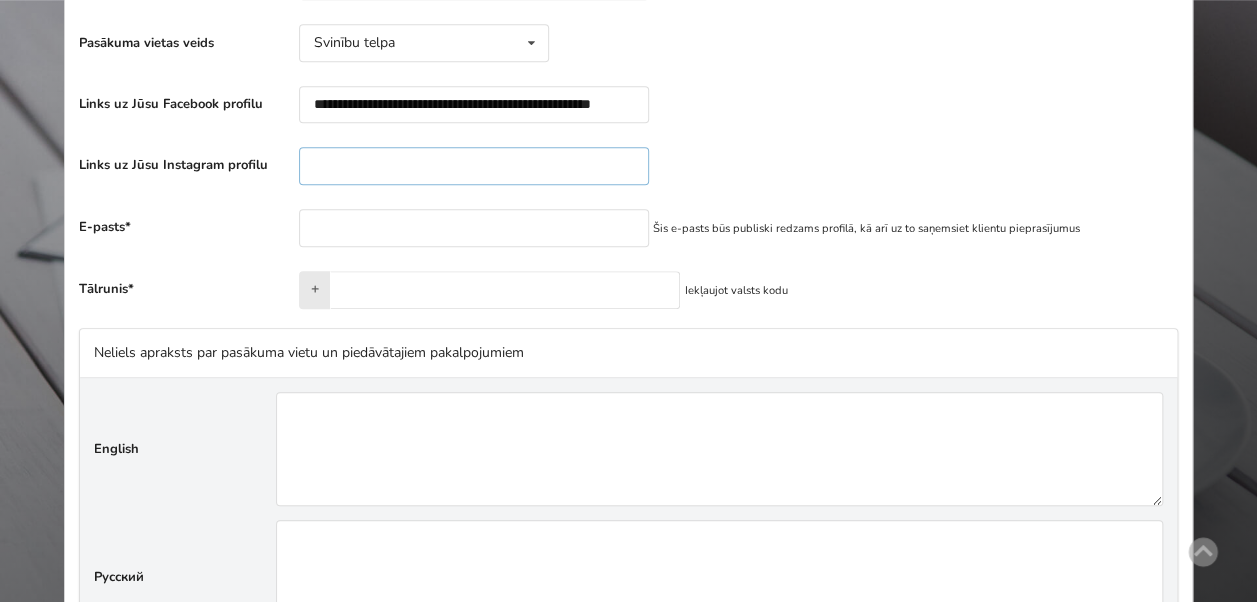 scroll, scrollTop: 0, scrollLeft: 0, axis: both 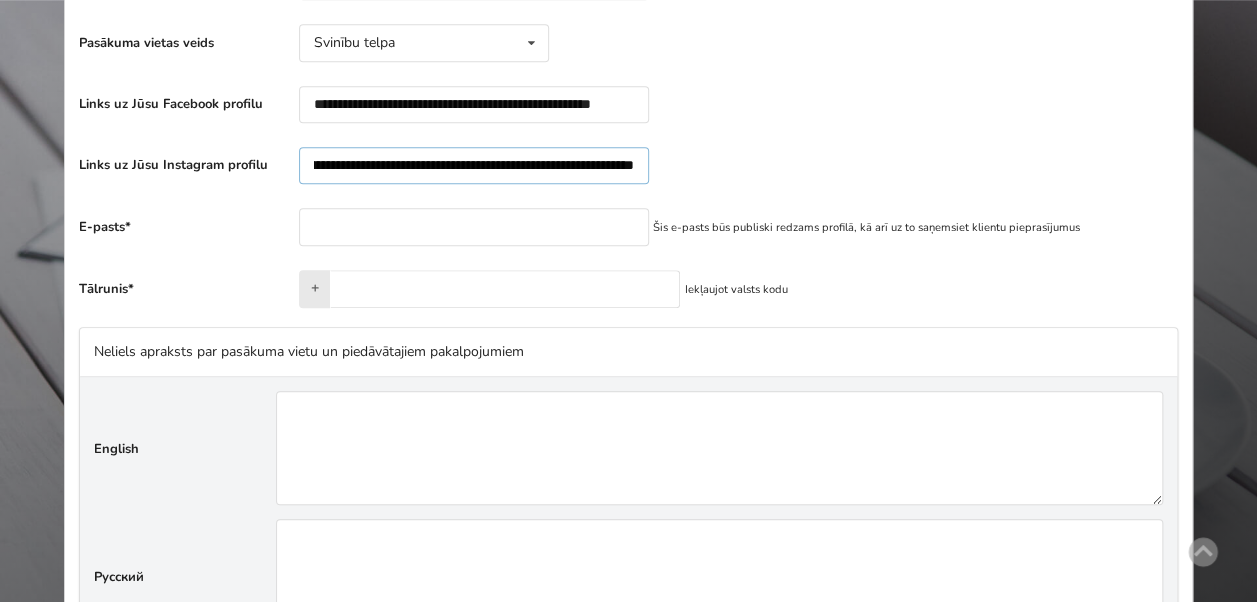 type on "**********" 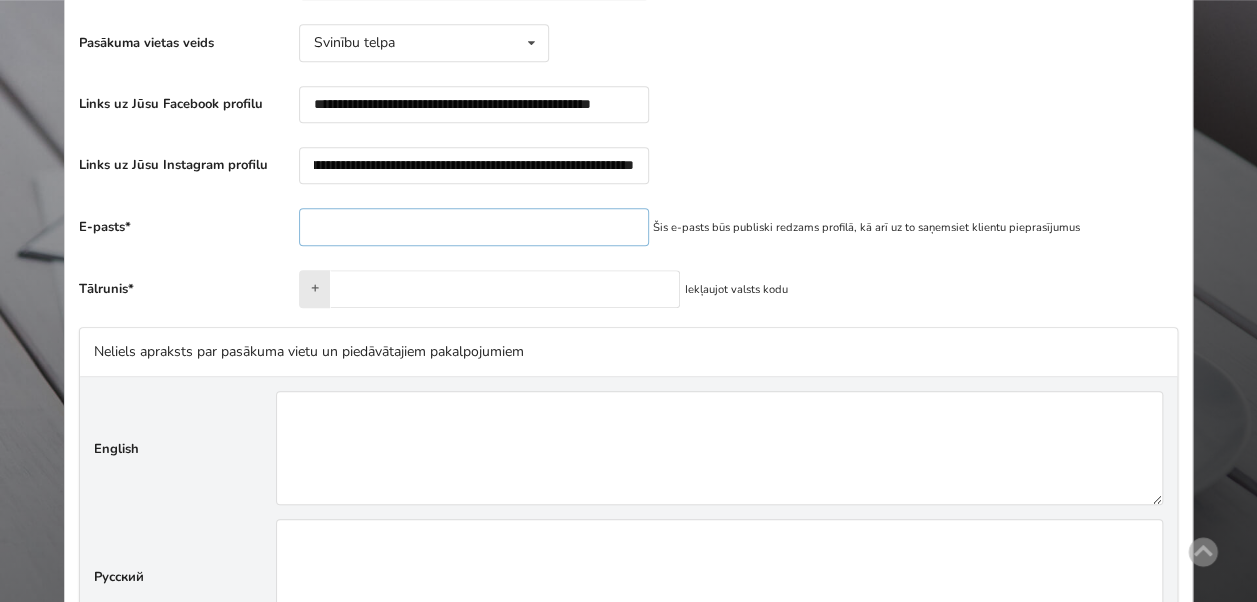 click at bounding box center (474, 227) 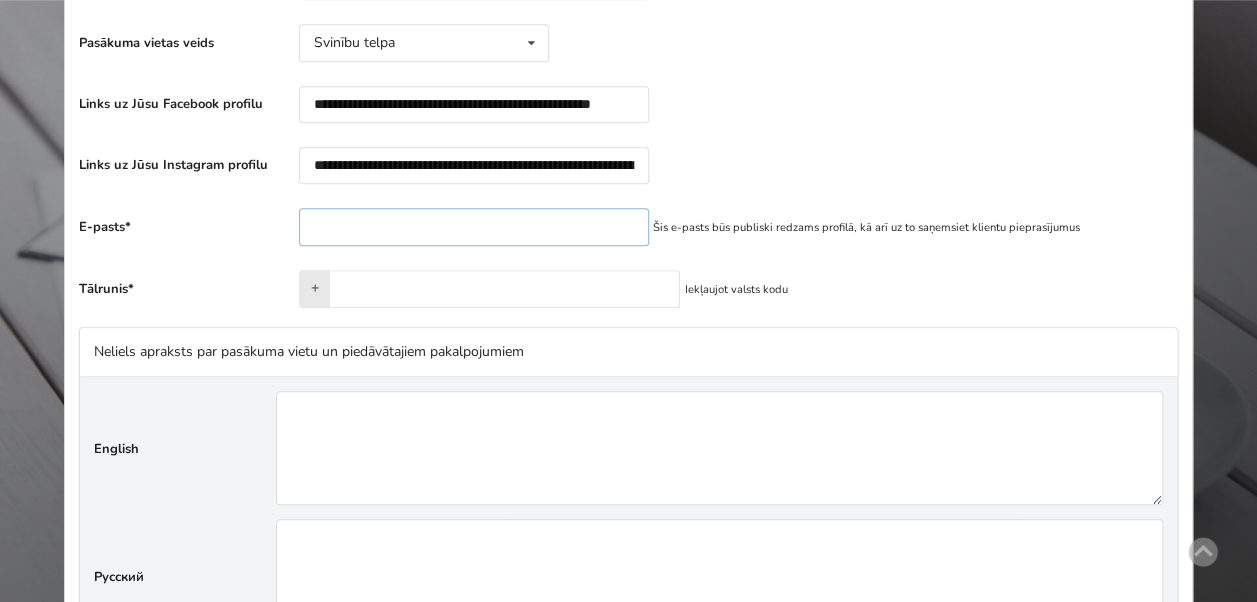 type on "**********" 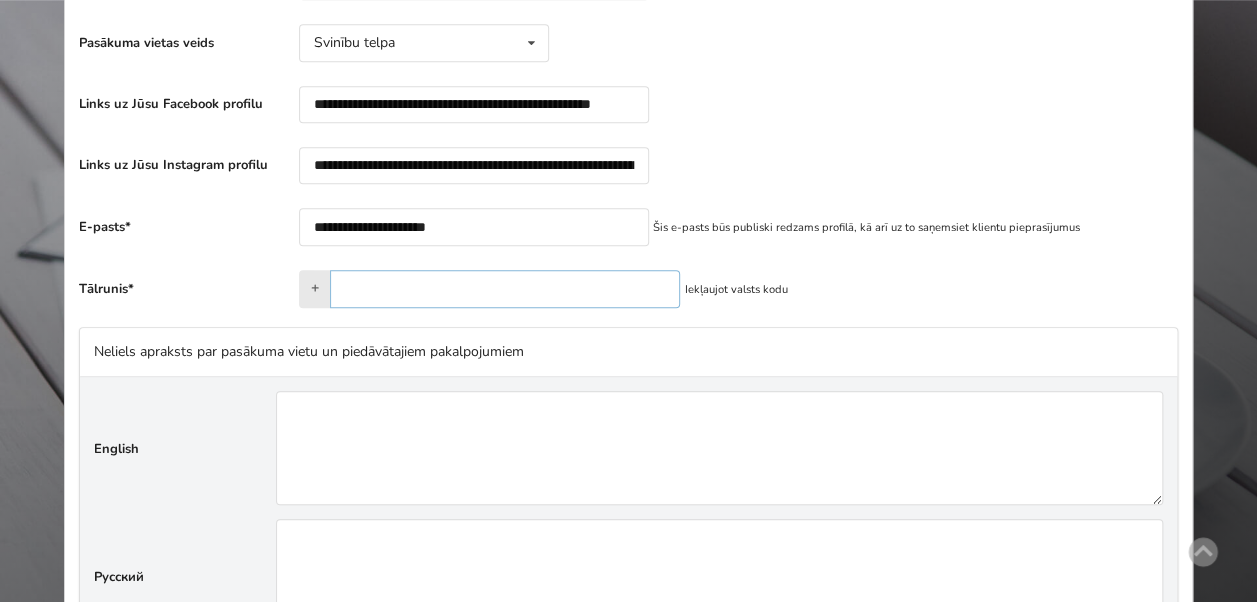 type on "**********" 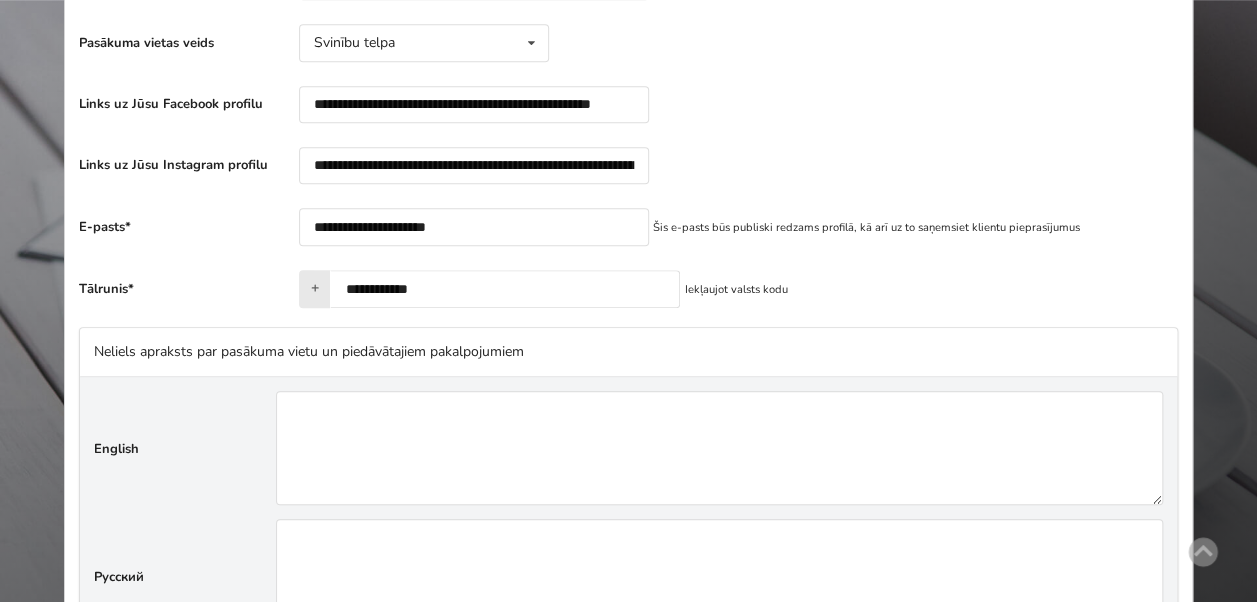 type on "**********" 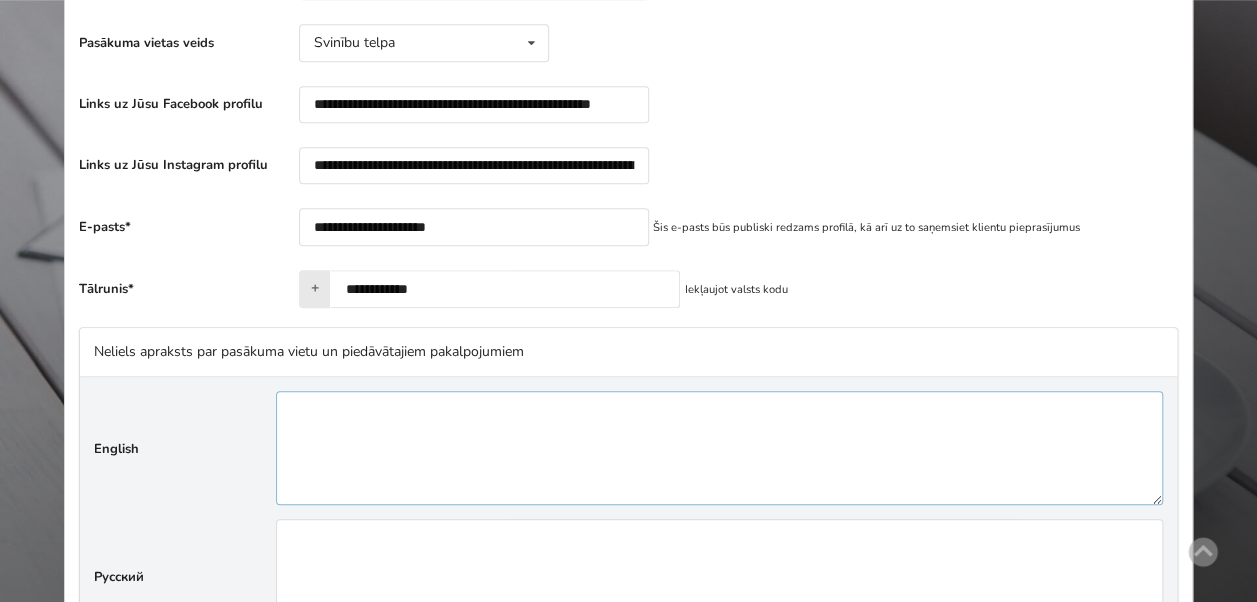 click at bounding box center [719, 448] 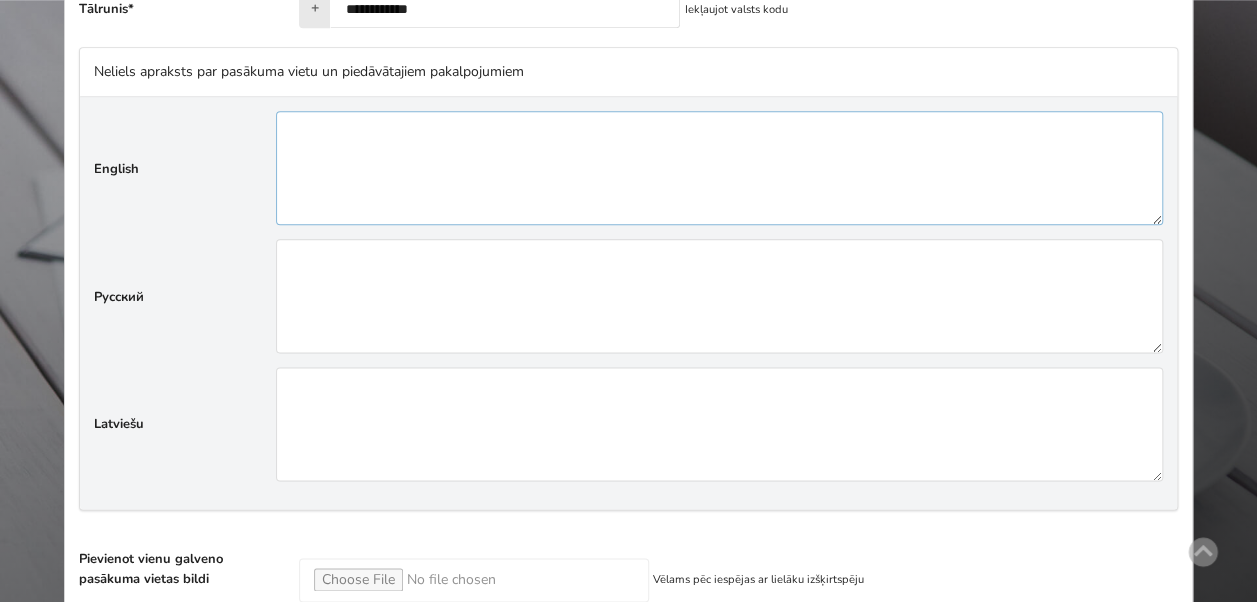 scroll, scrollTop: 1227, scrollLeft: 0, axis: vertical 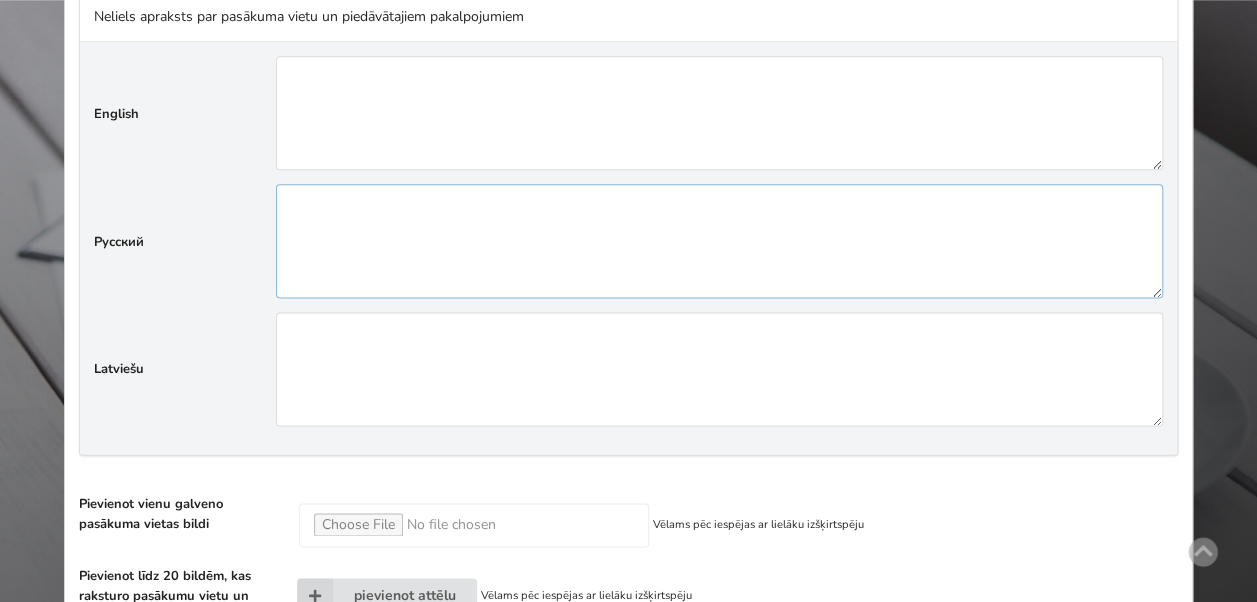 click at bounding box center [719, 241] 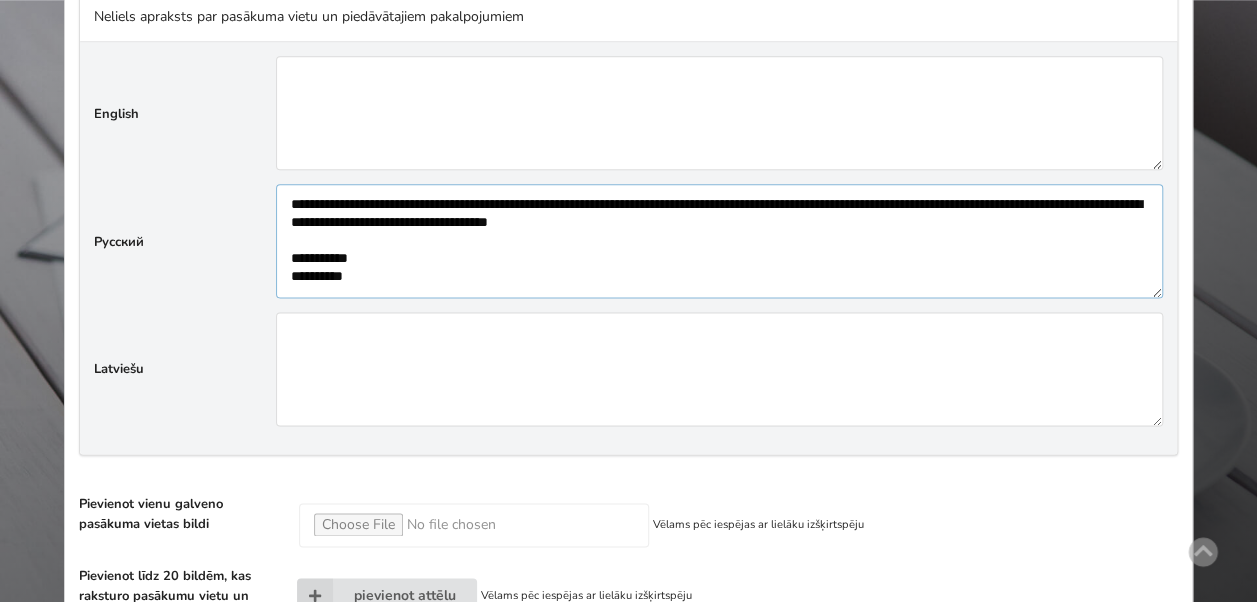 scroll, scrollTop: 762, scrollLeft: 0, axis: vertical 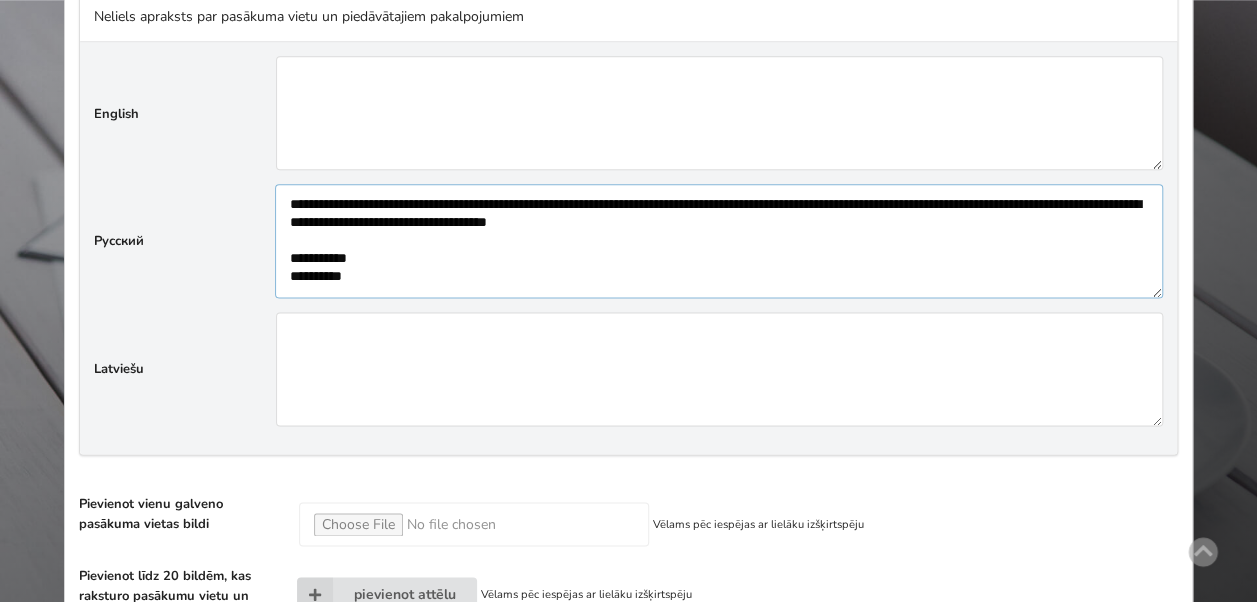drag, startPoint x: 822, startPoint y: 216, endPoint x: 729, endPoint y: 216, distance: 93 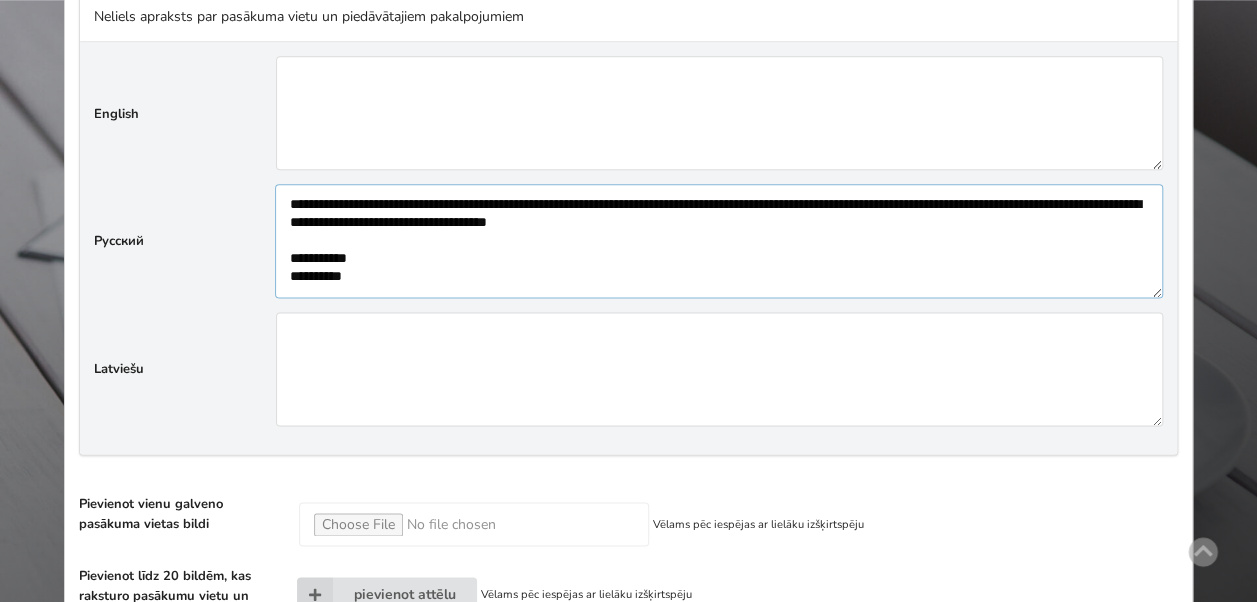 click at bounding box center (719, 240) 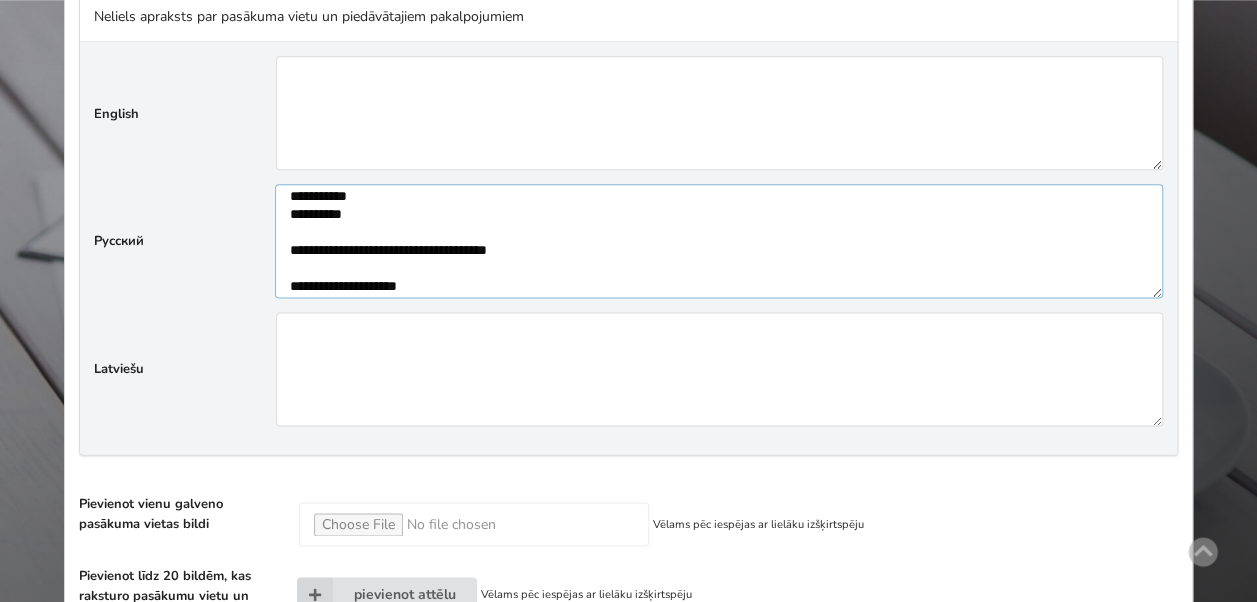 scroll, scrollTop: 80, scrollLeft: 0, axis: vertical 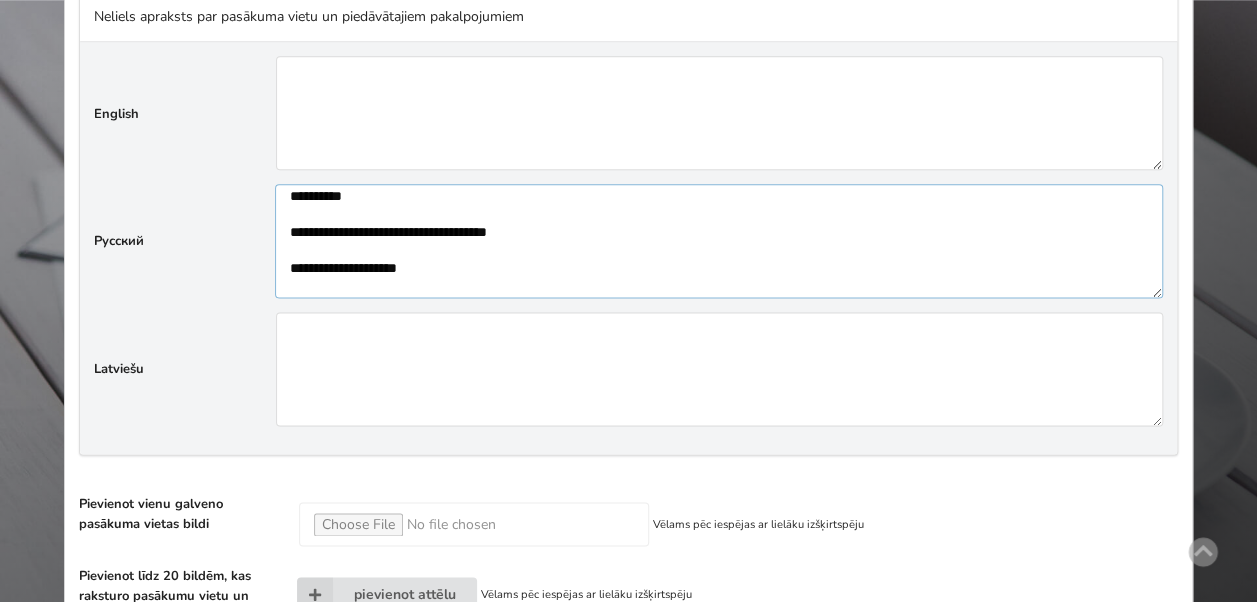 click at bounding box center [719, 240] 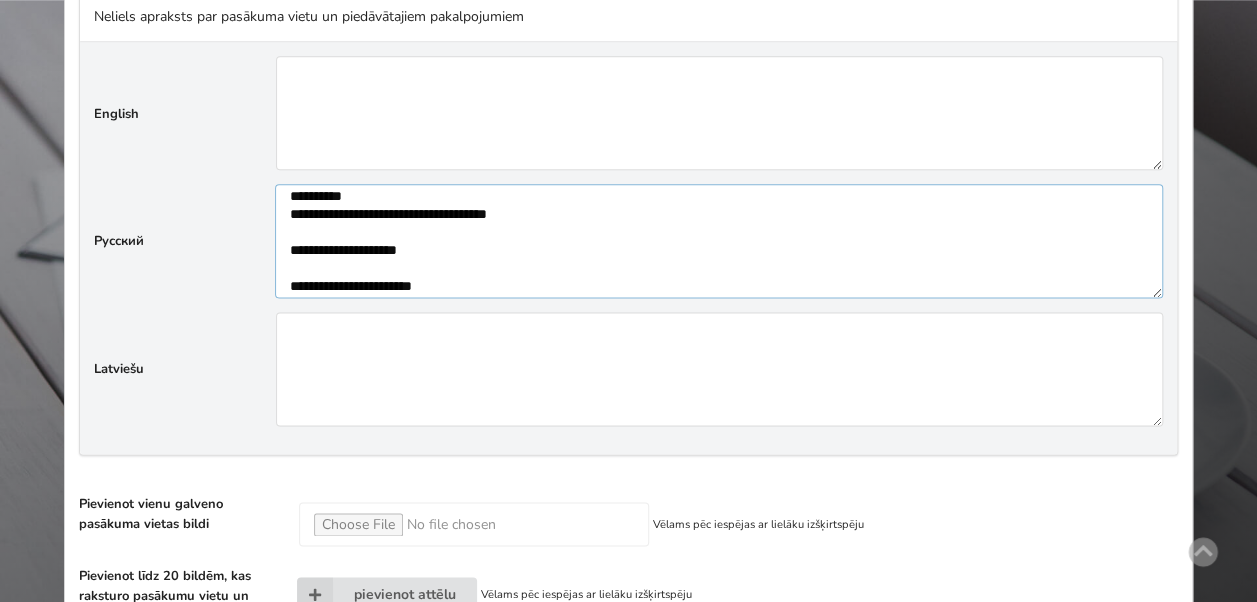 click at bounding box center [719, 240] 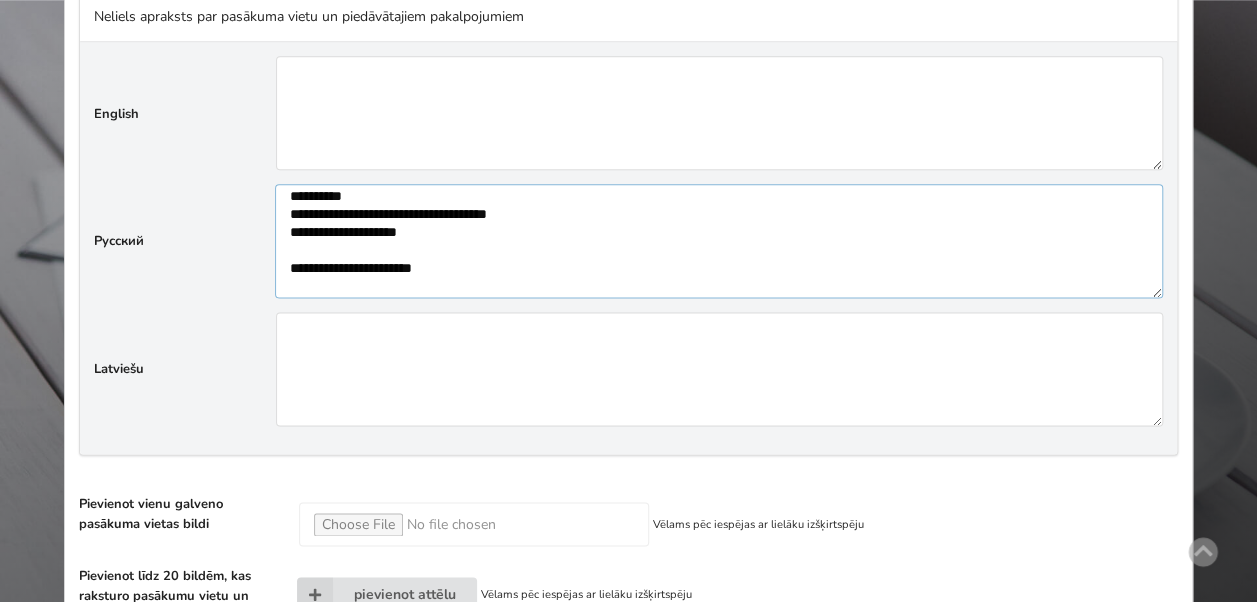 click at bounding box center (719, 240) 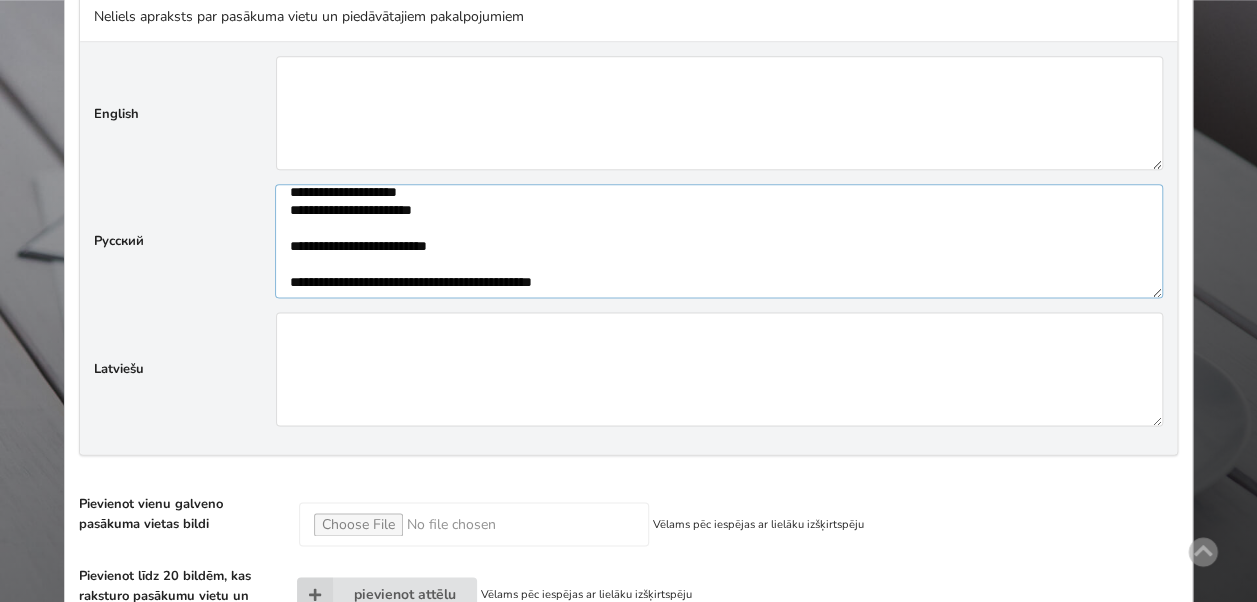 scroll, scrollTop: 160, scrollLeft: 0, axis: vertical 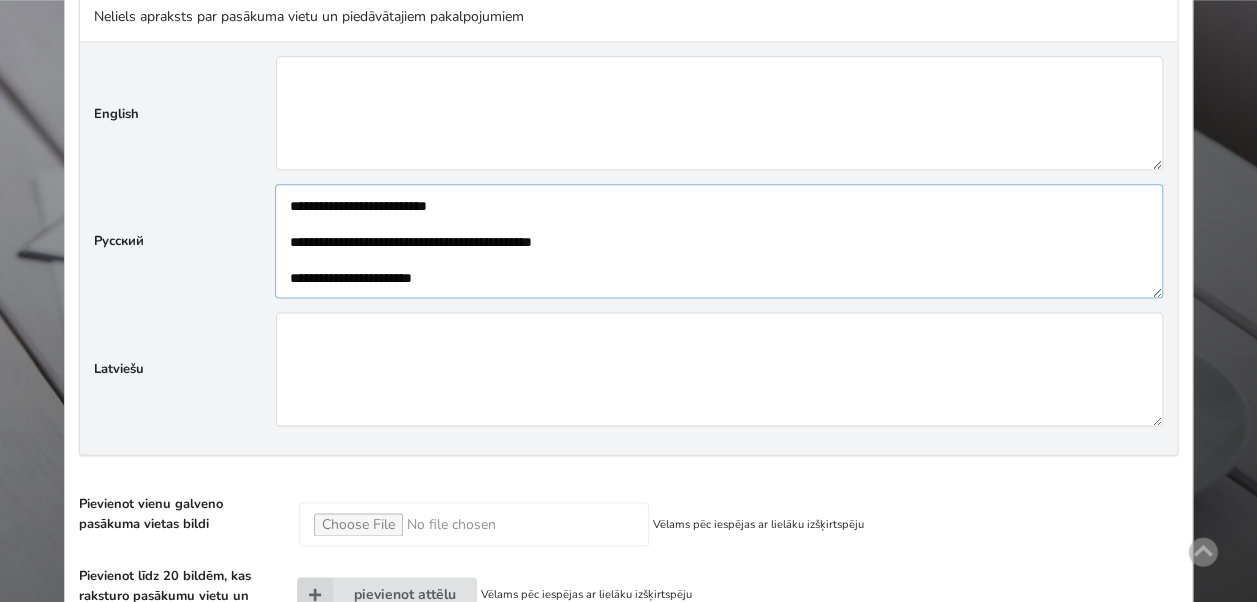 click at bounding box center [719, 240] 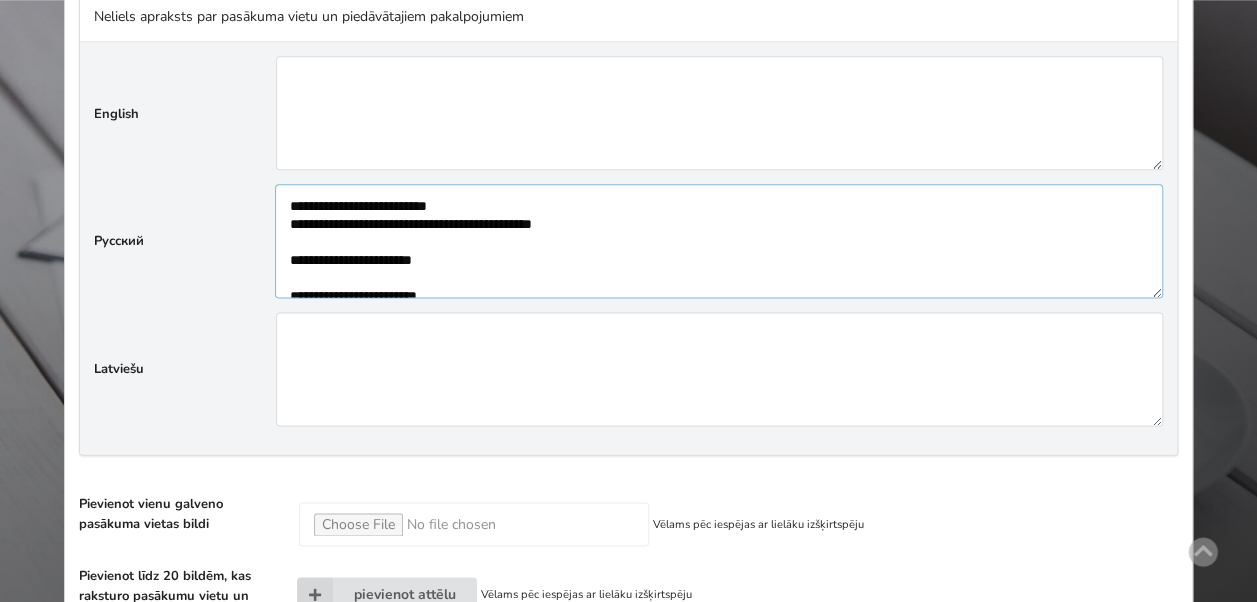 click at bounding box center [719, 240] 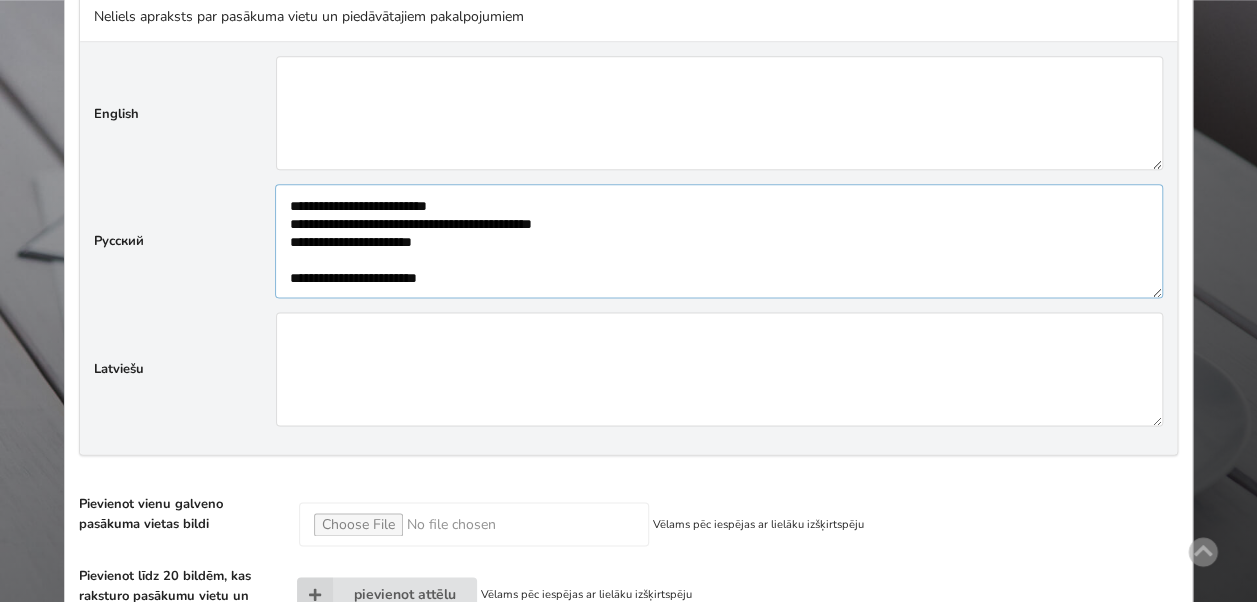 click at bounding box center (719, 240) 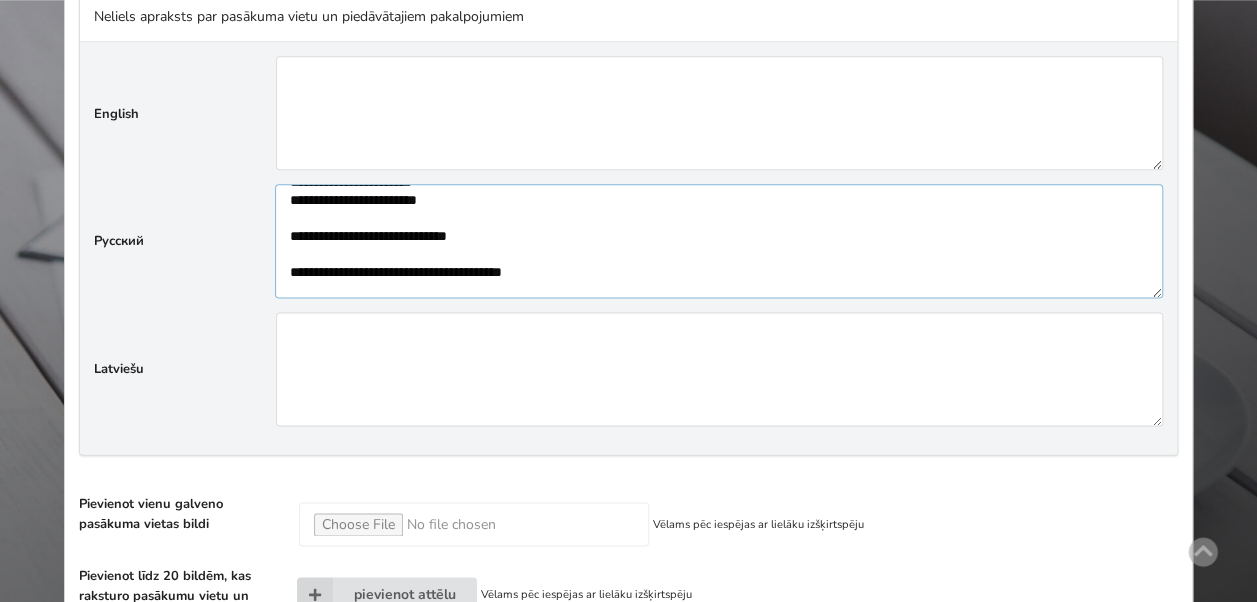 scroll, scrollTop: 240, scrollLeft: 0, axis: vertical 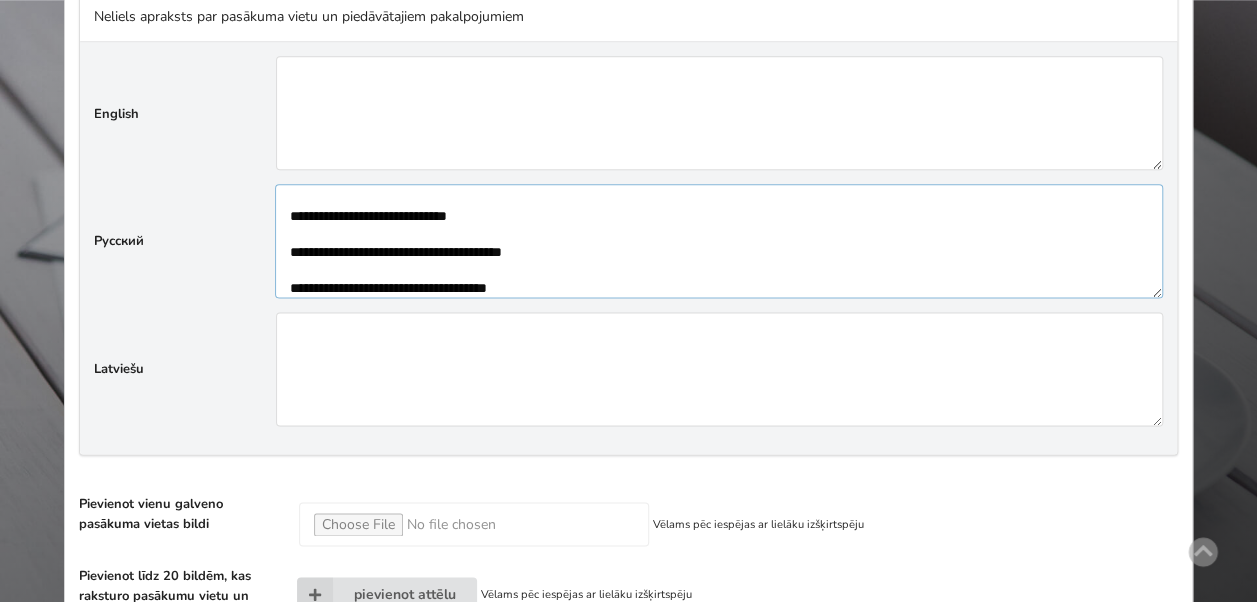 click at bounding box center [719, 240] 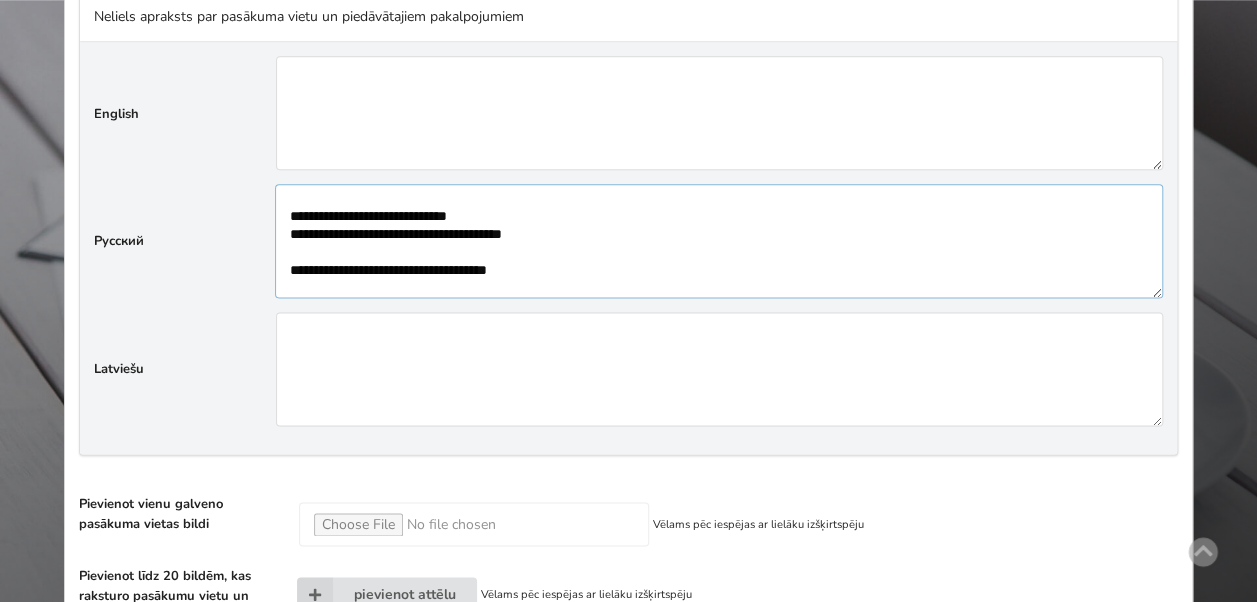 click at bounding box center [719, 240] 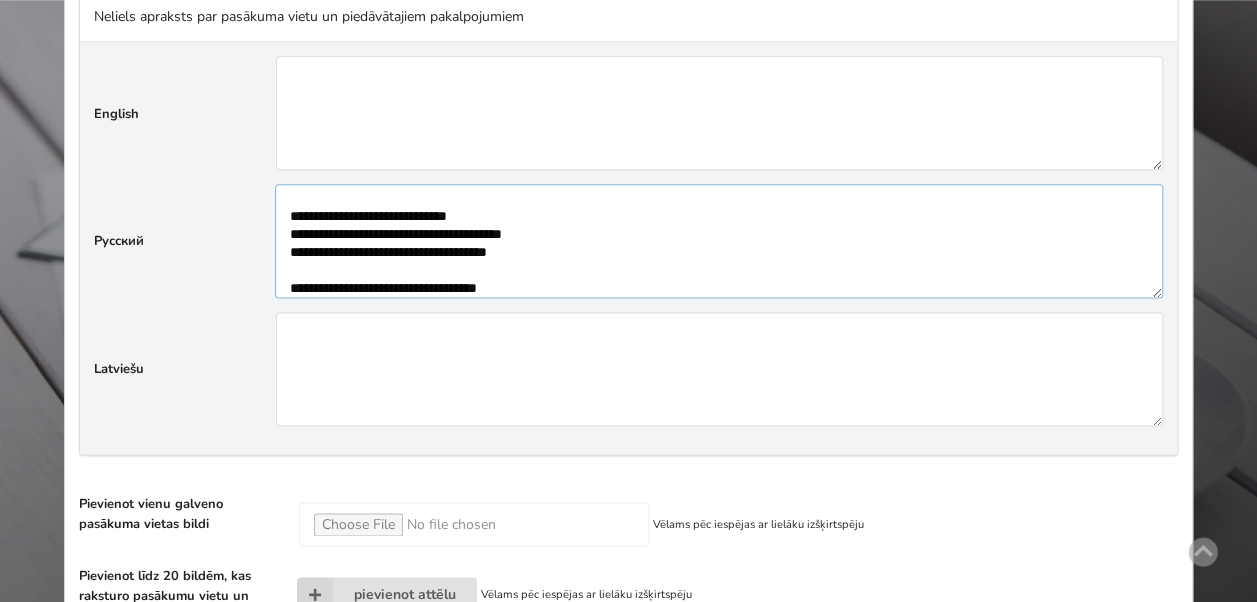 click at bounding box center [719, 240] 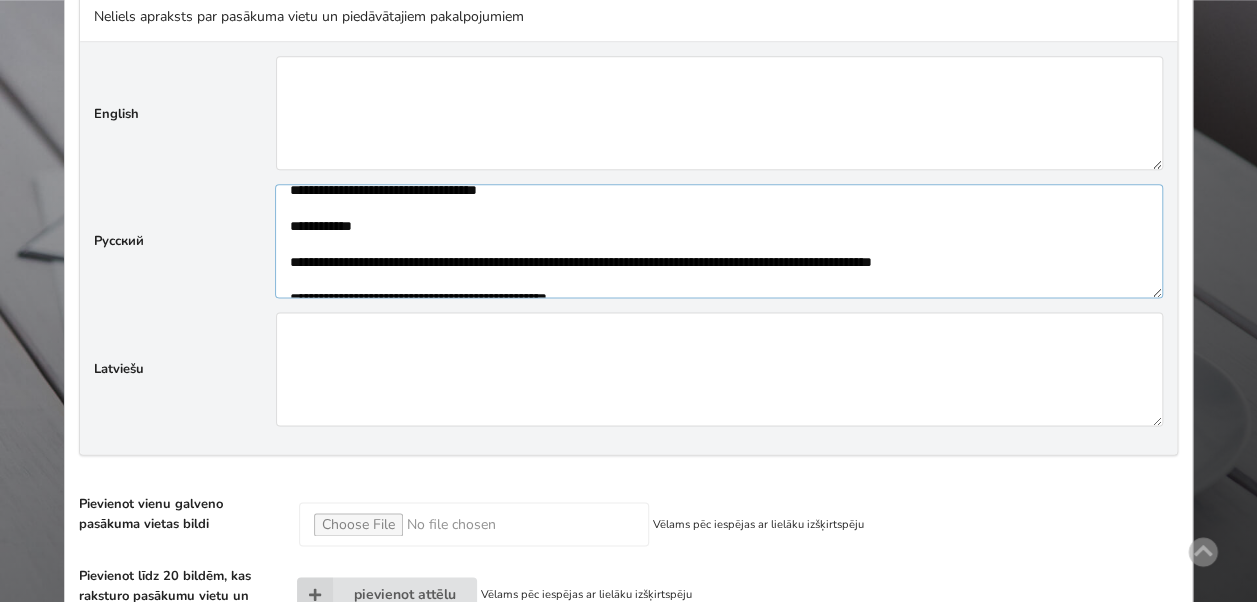 scroll, scrollTop: 360, scrollLeft: 0, axis: vertical 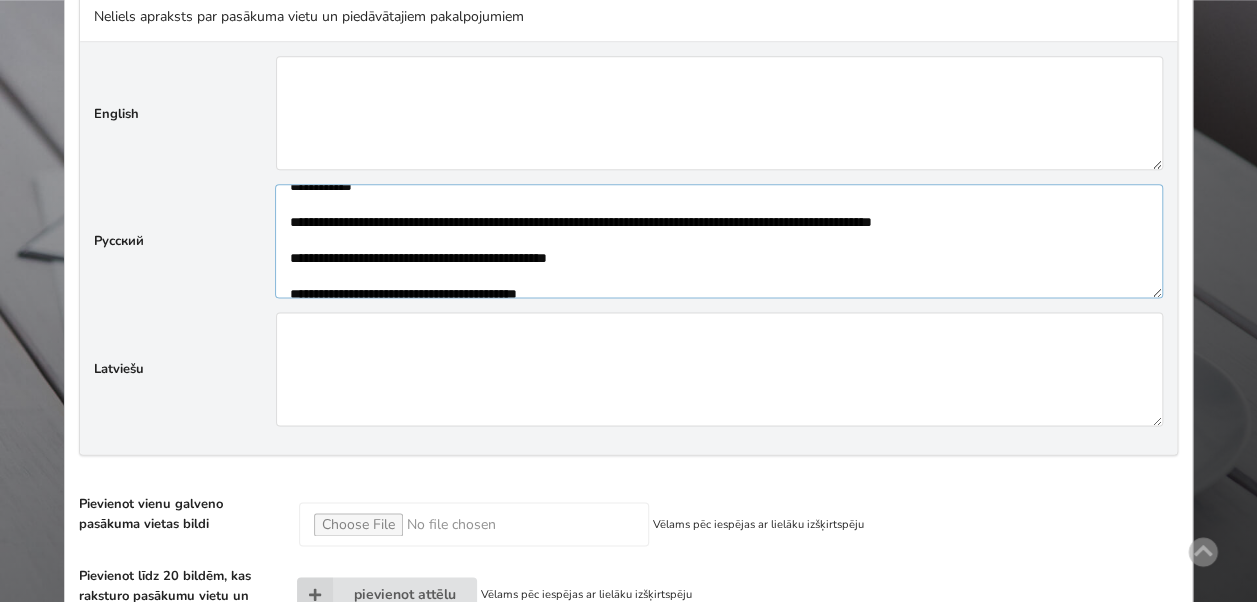 click at bounding box center (719, 240) 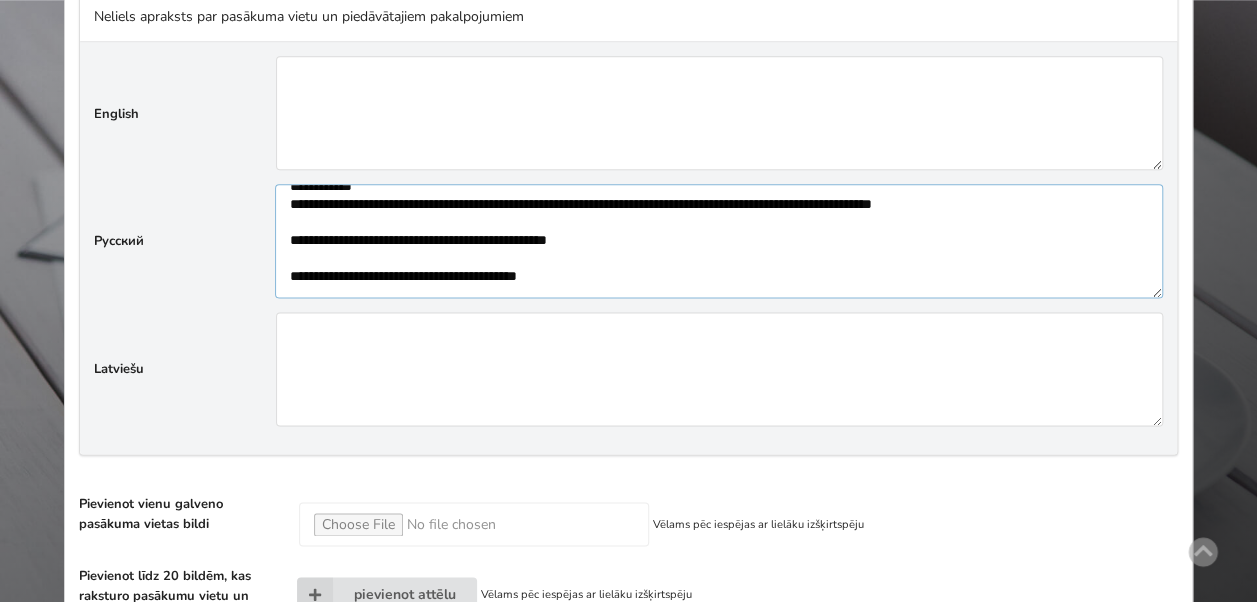 click at bounding box center [719, 240] 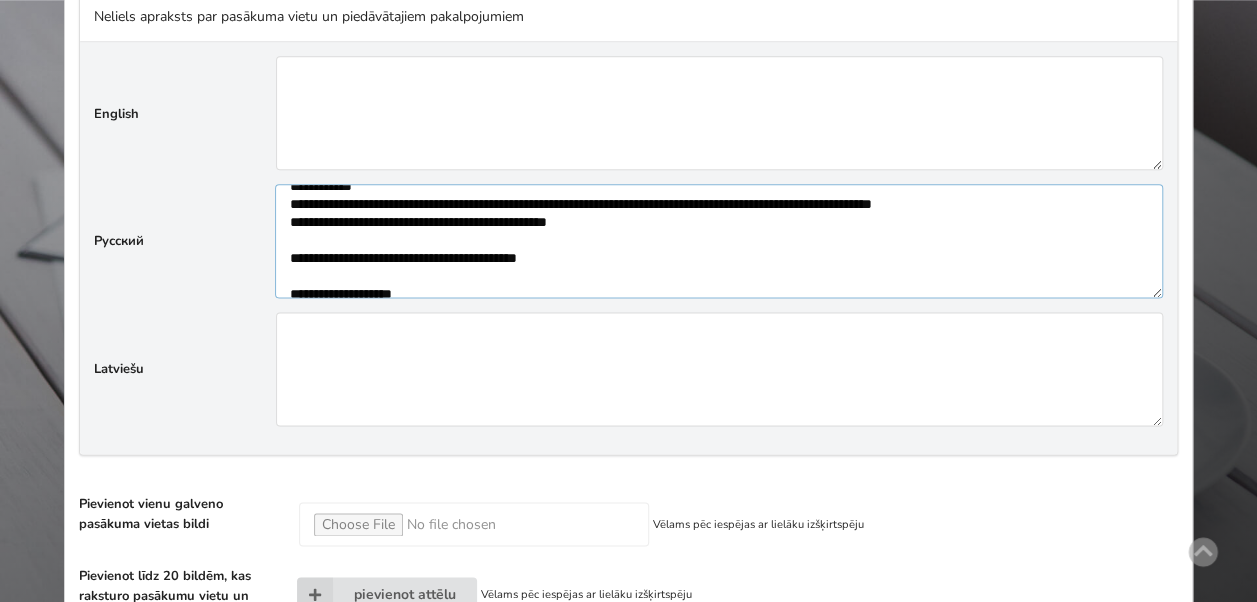 click at bounding box center (719, 240) 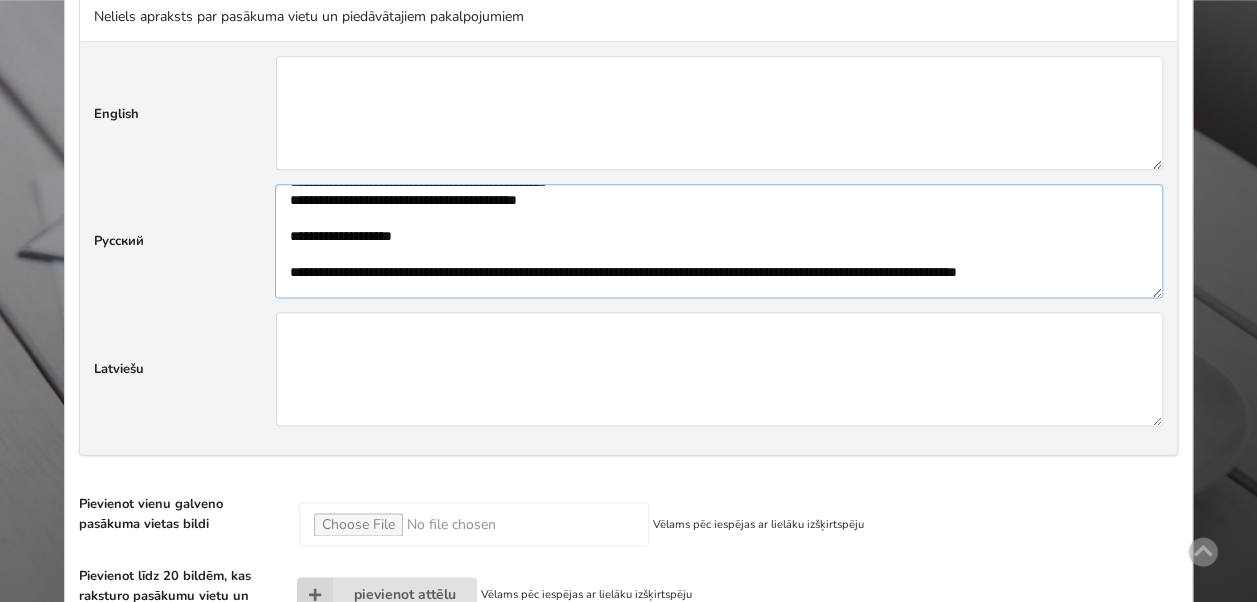 scroll, scrollTop: 440, scrollLeft: 0, axis: vertical 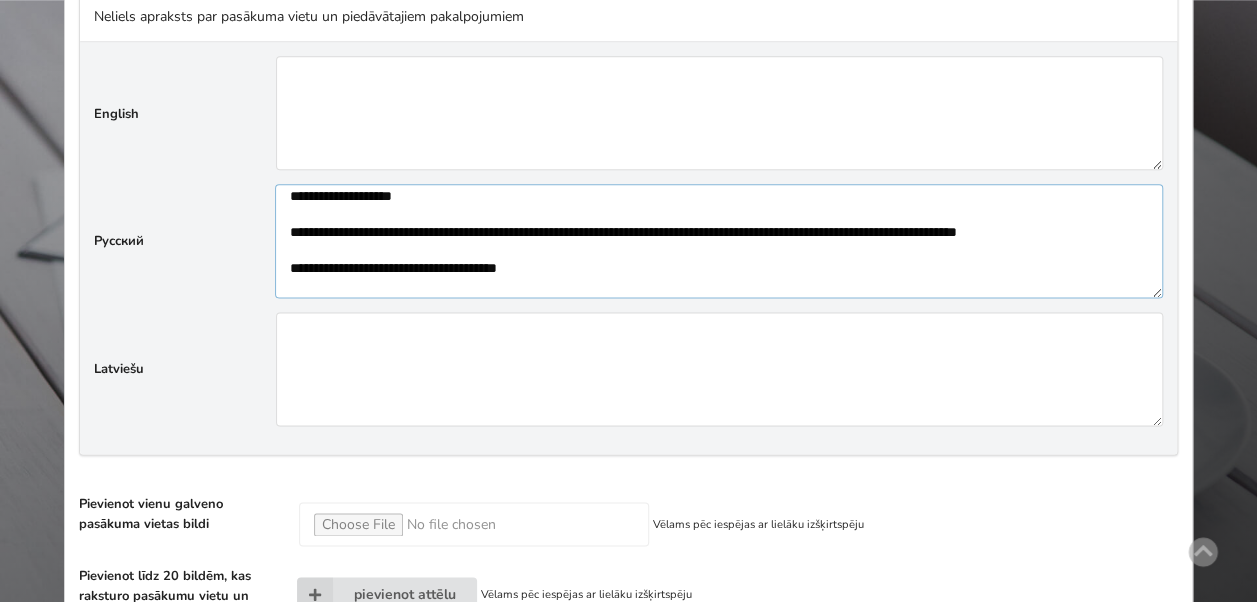 click at bounding box center (719, 240) 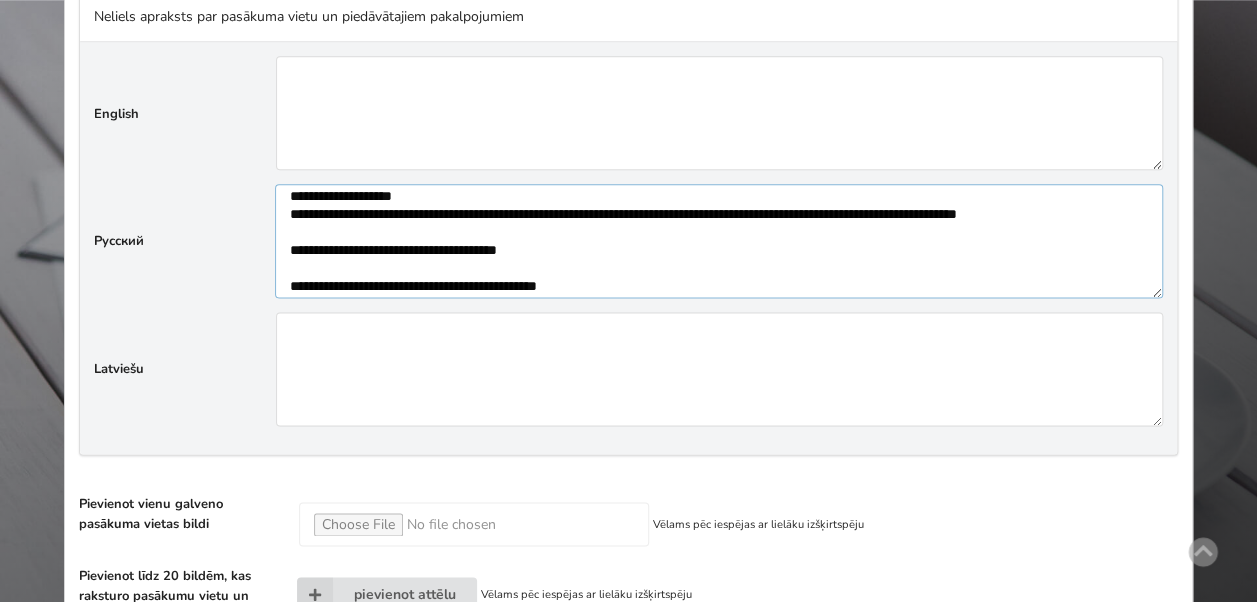 click at bounding box center [719, 240] 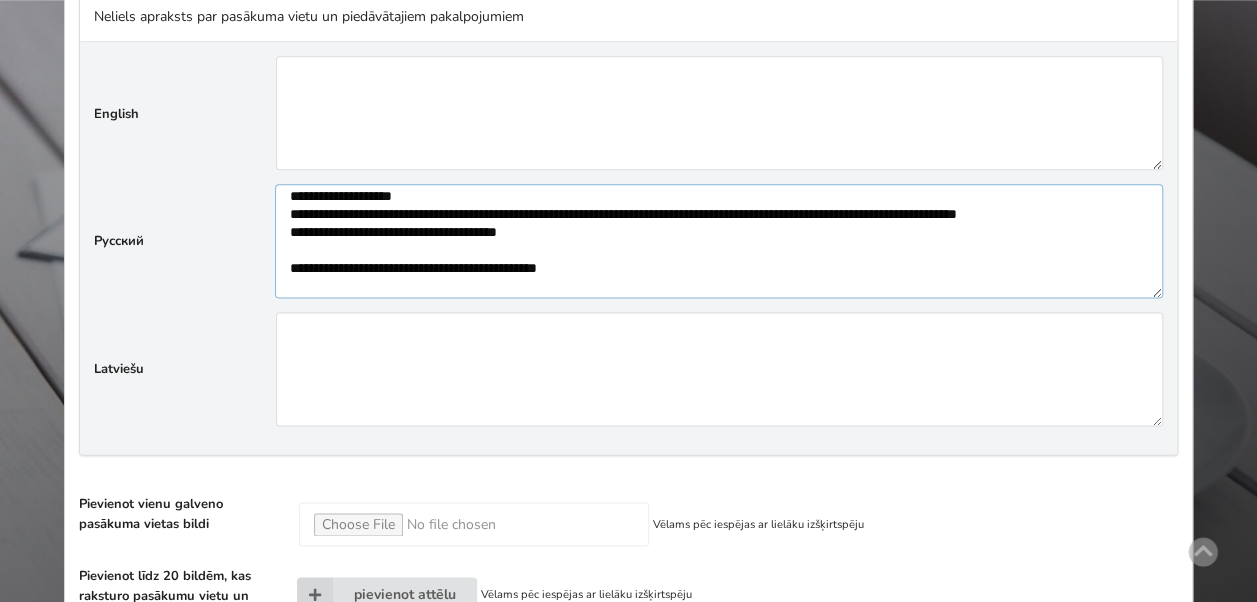 click at bounding box center (719, 240) 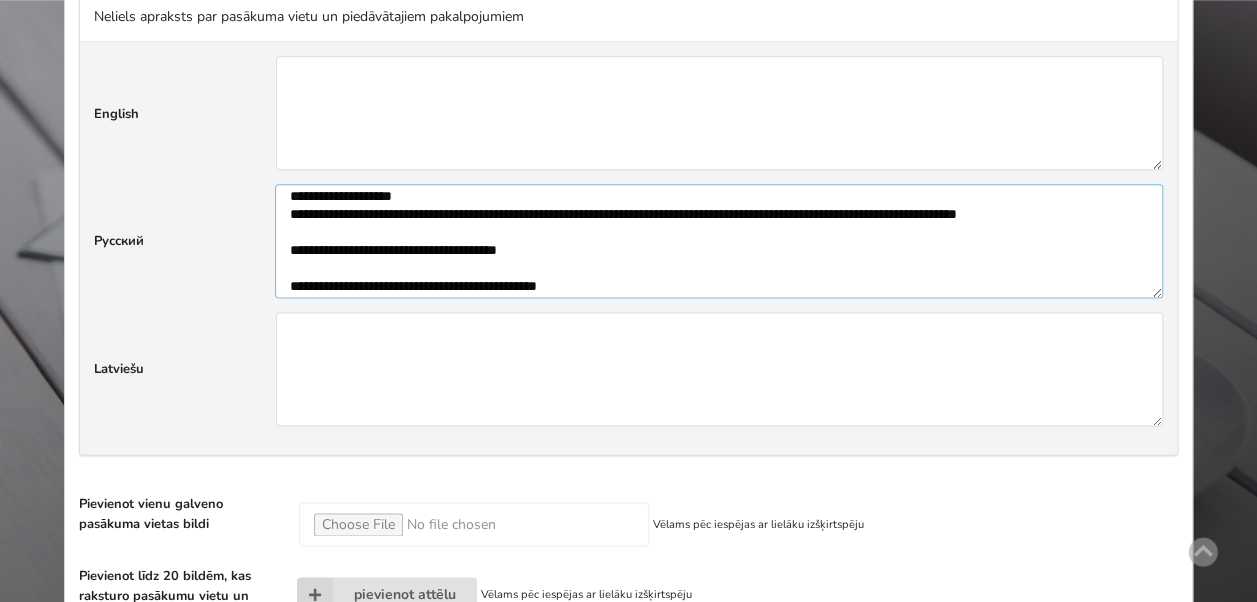 click at bounding box center (719, 240) 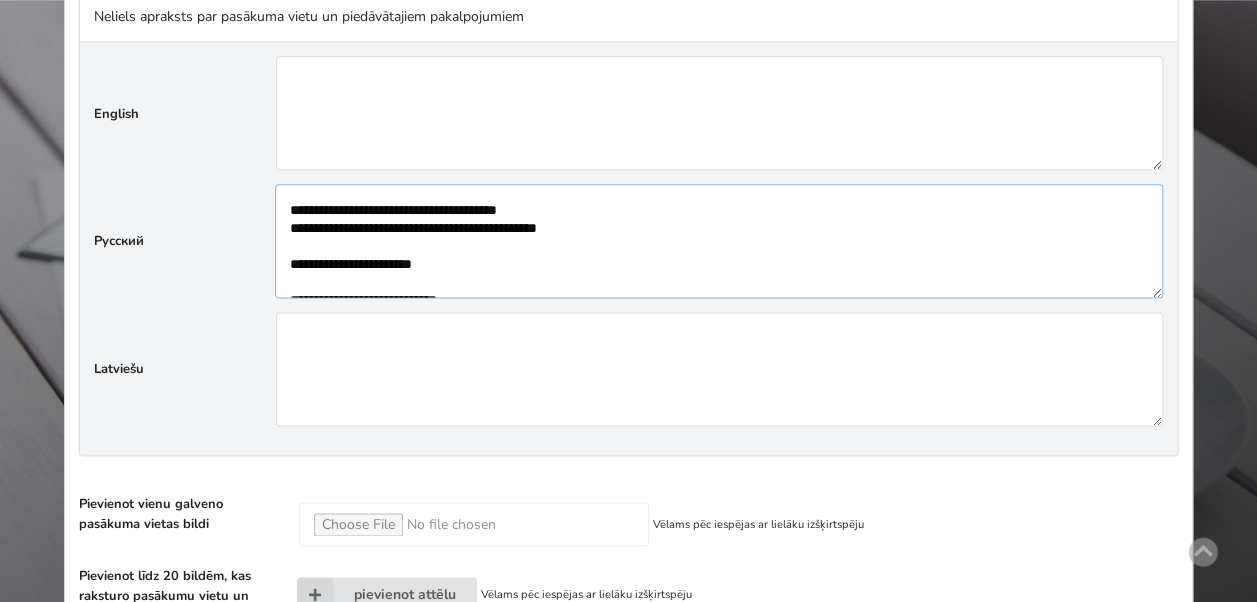 scroll, scrollTop: 520, scrollLeft: 0, axis: vertical 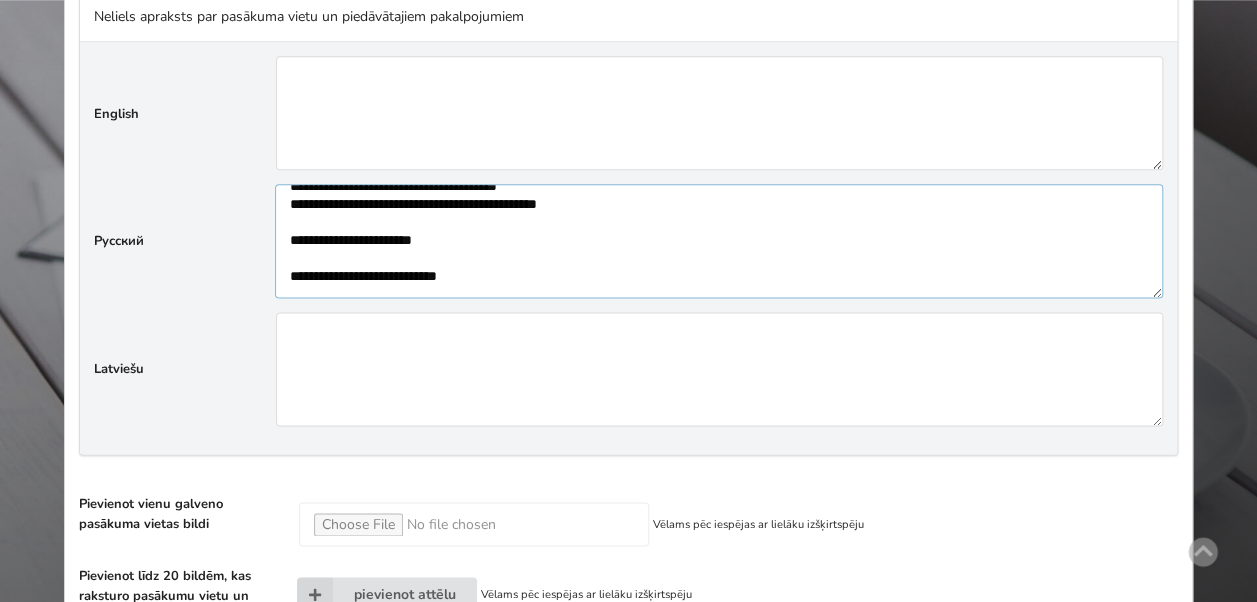 click at bounding box center [719, 240] 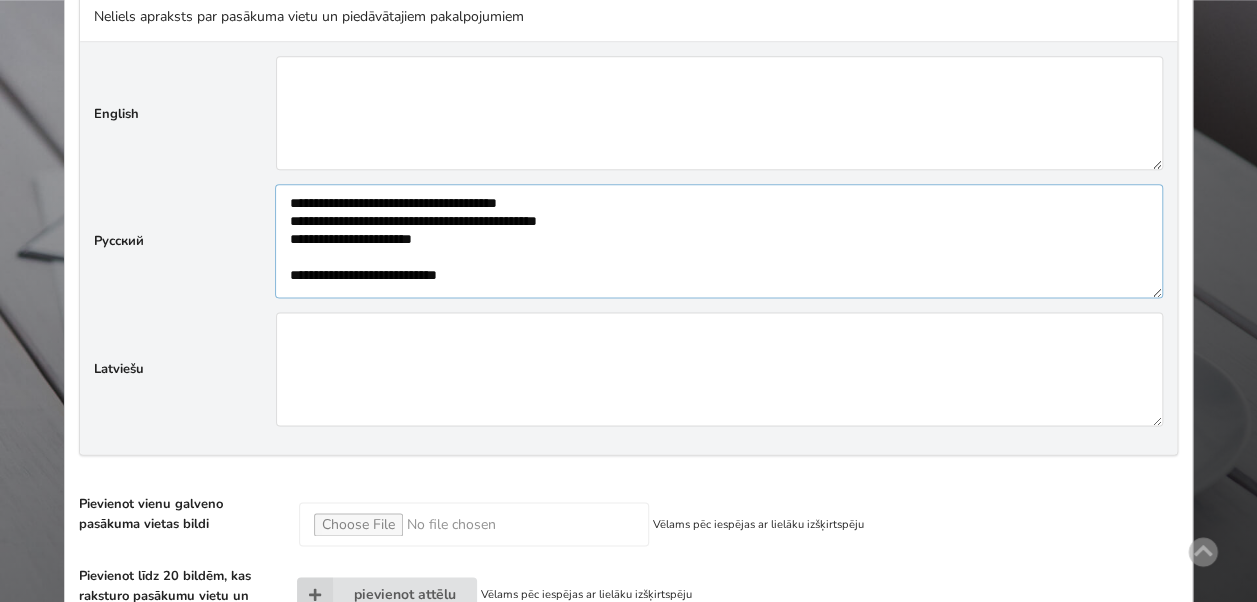 scroll, scrollTop: 503, scrollLeft: 0, axis: vertical 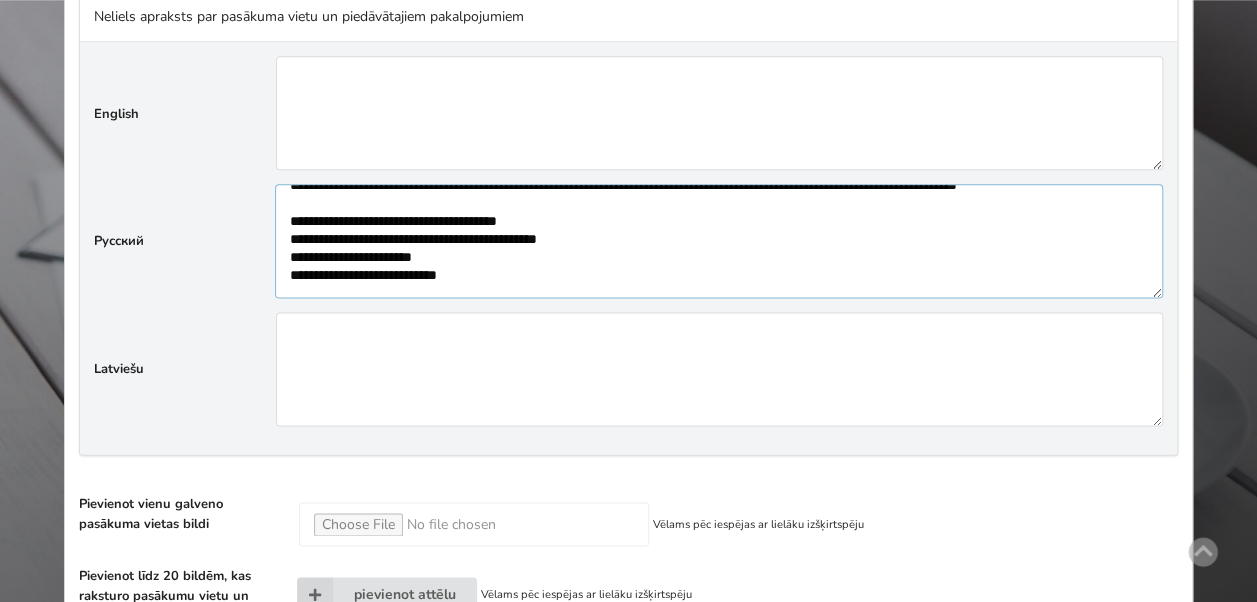 click at bounding box center [719, 240] 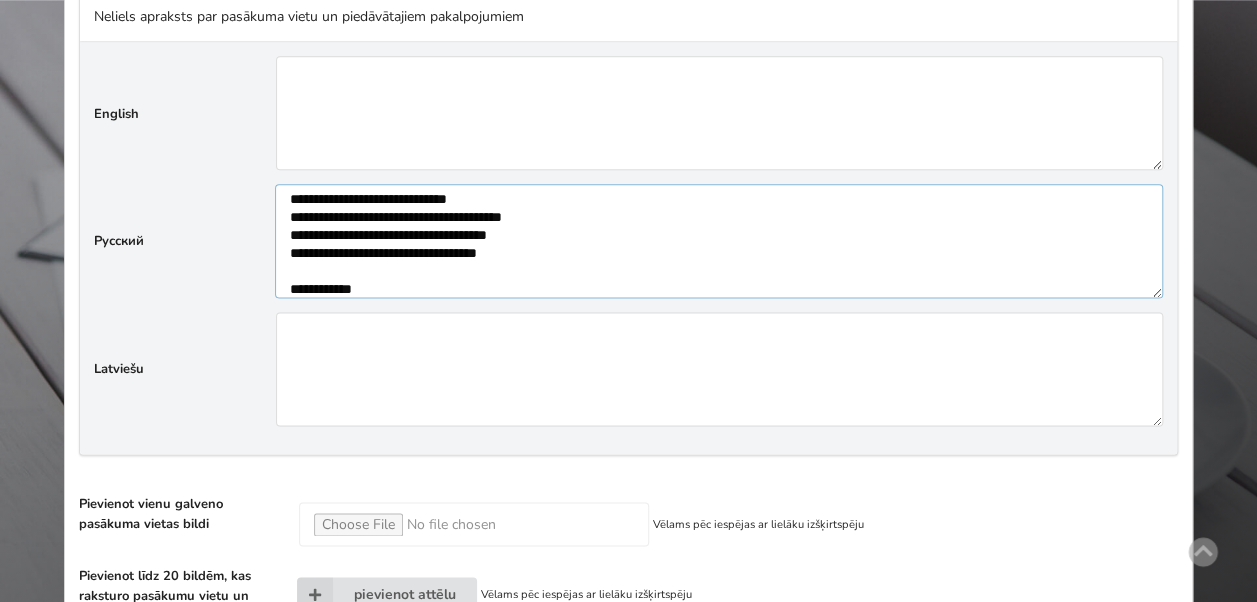 scroll, scrollTop: 246, scrollLeft: 0, axis: vertical 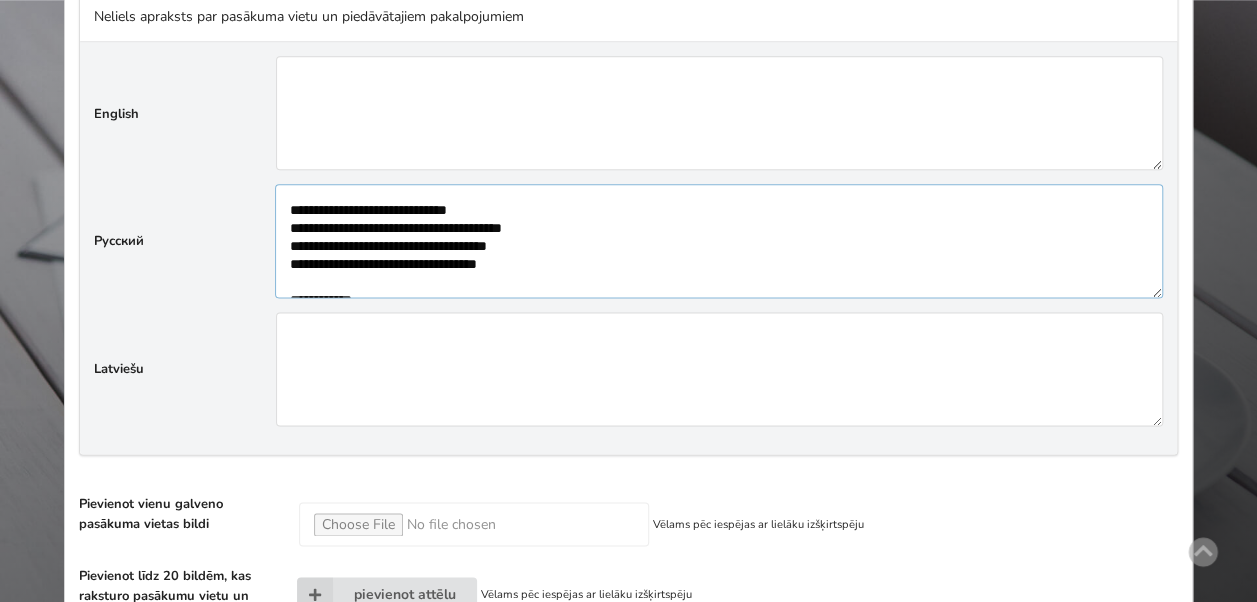 click at bounding box center (719, 240) 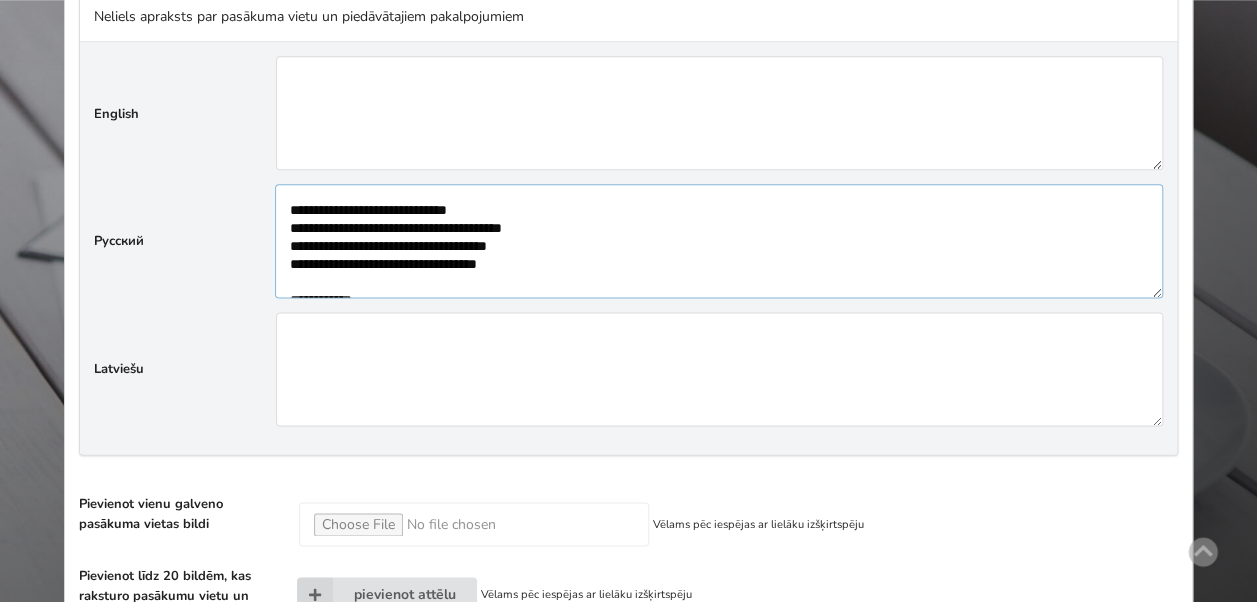 click at bounding box center (719, 240) 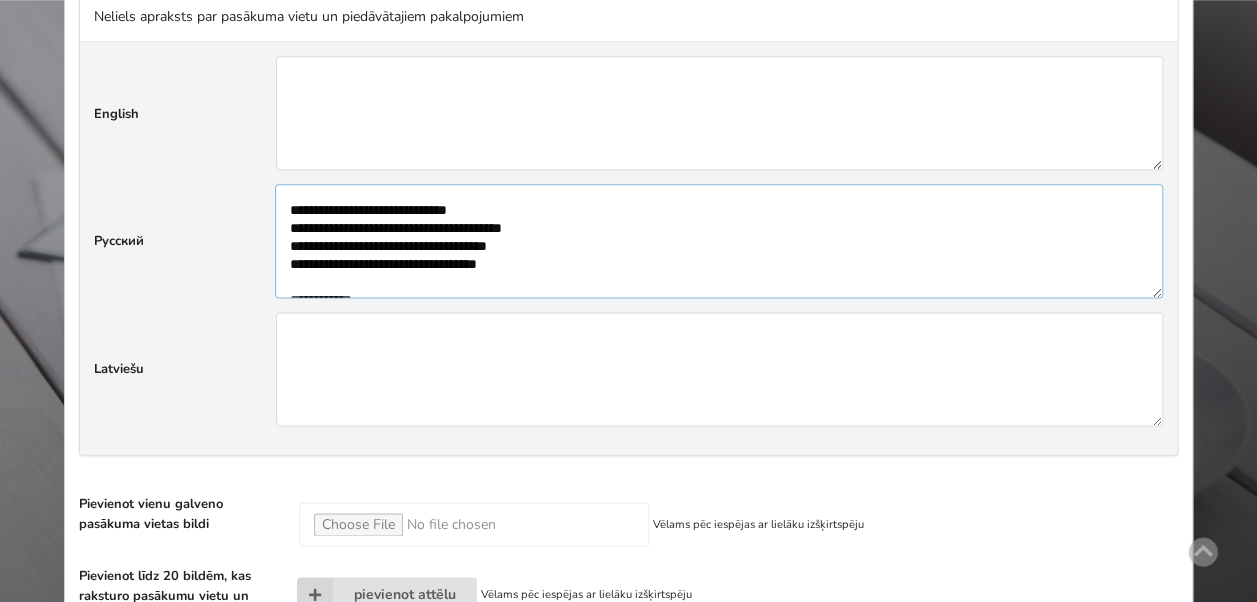 click at bounding box center [719, 240] 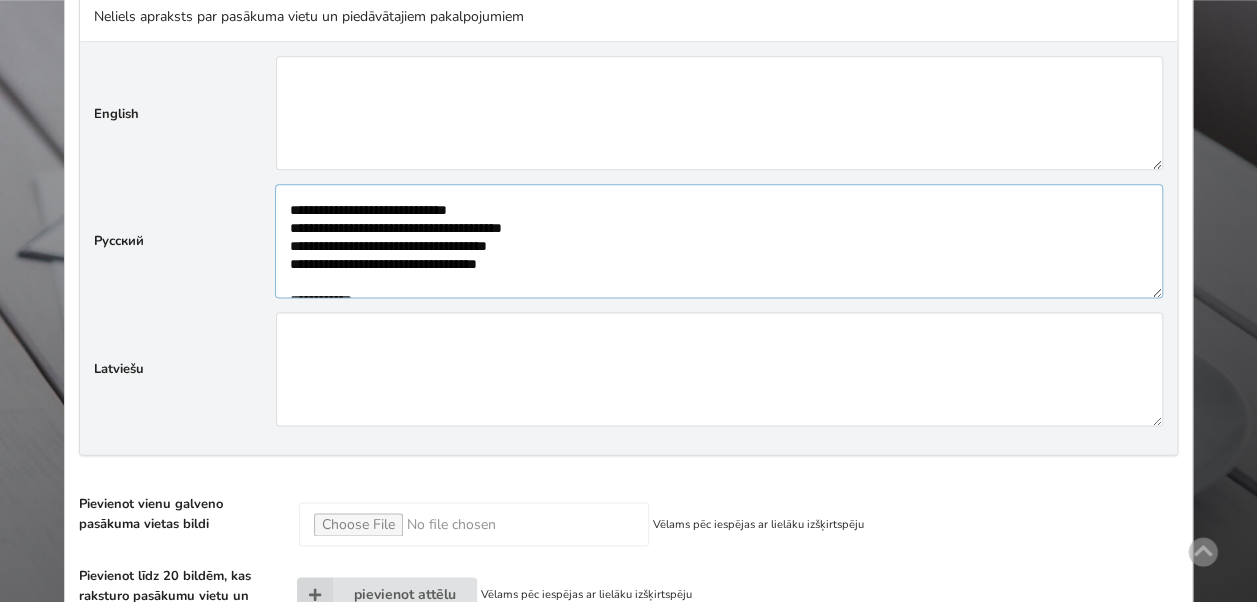 click at bounding box center (719, 240) 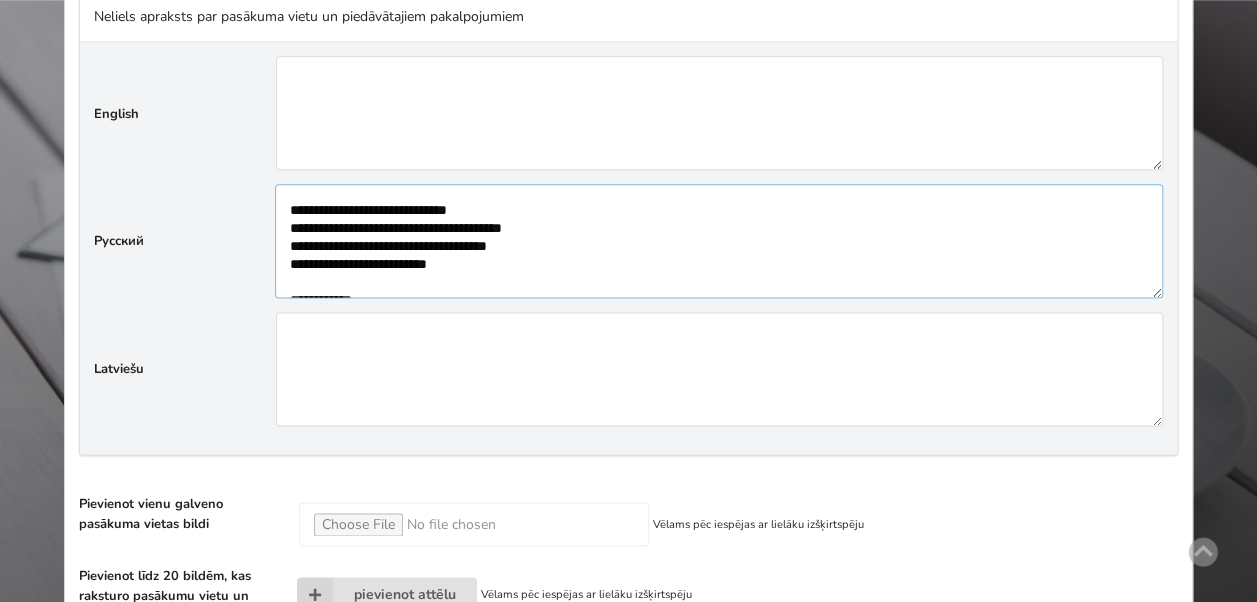 drag, startPoint x: 508, startPoint y: 258, endPoint x: 288, endPoint y: 254, distance: 220.03636 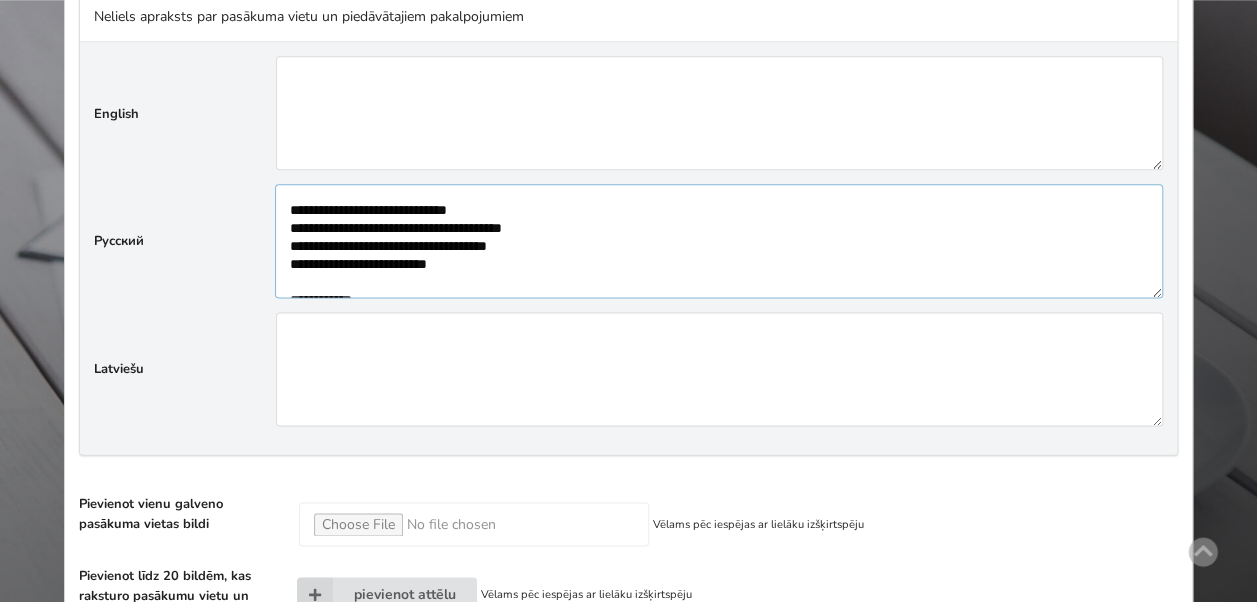 click at bounding box center (719, 240) 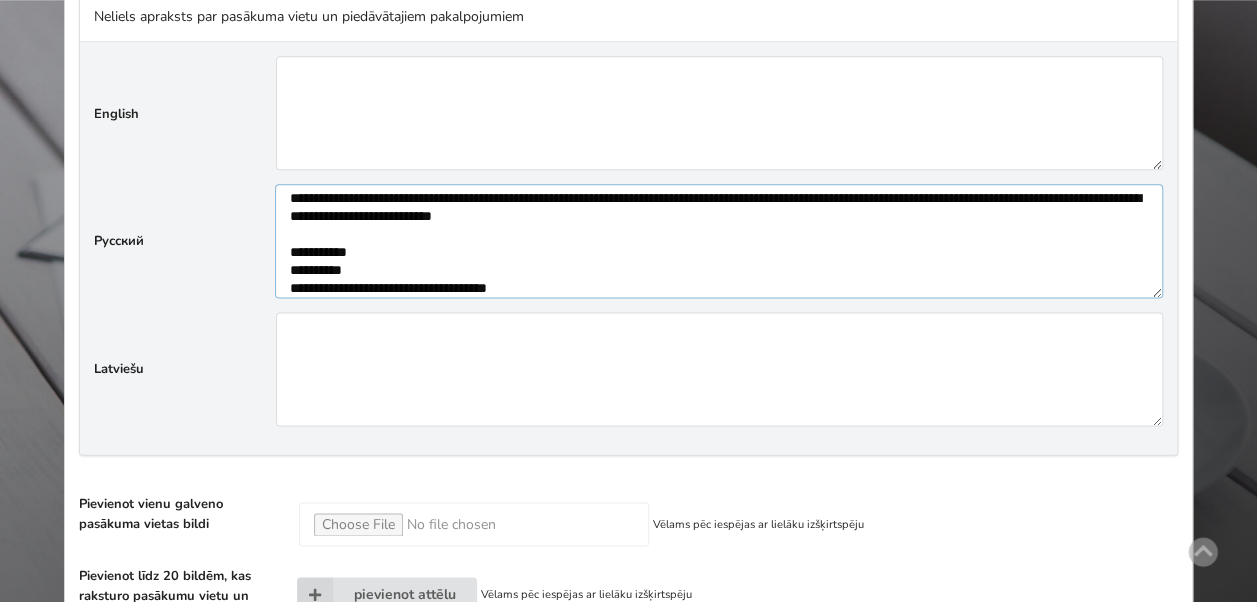 scroll, scrollTop: 0, scrollLeft: 0, axis: both 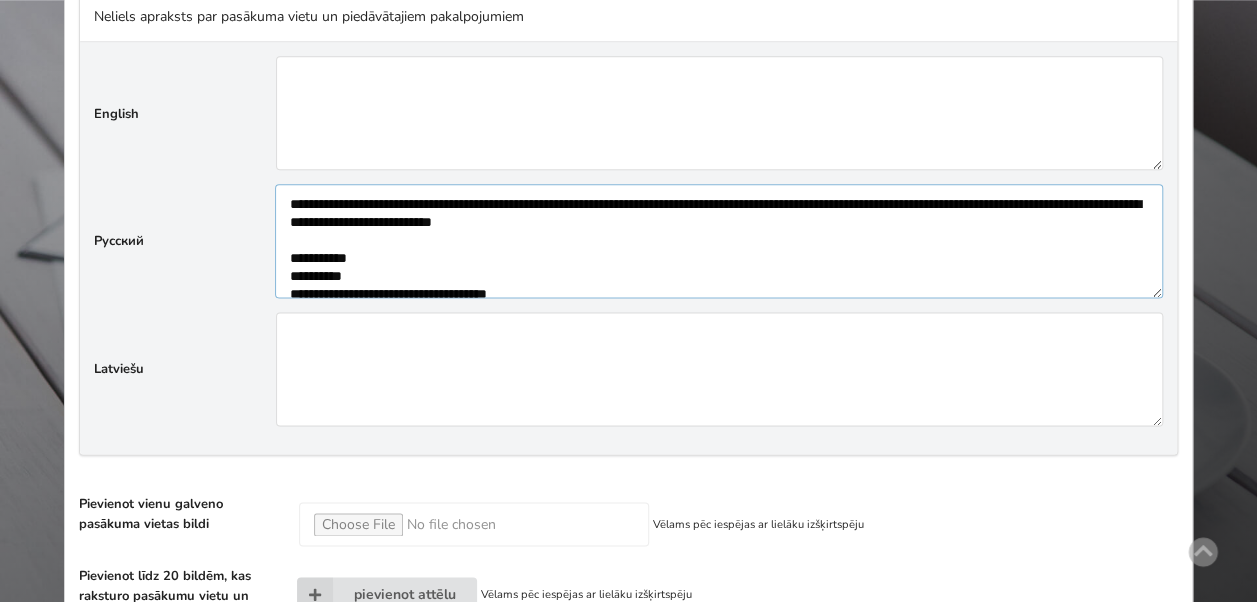 click at bounding box center [719, 240] 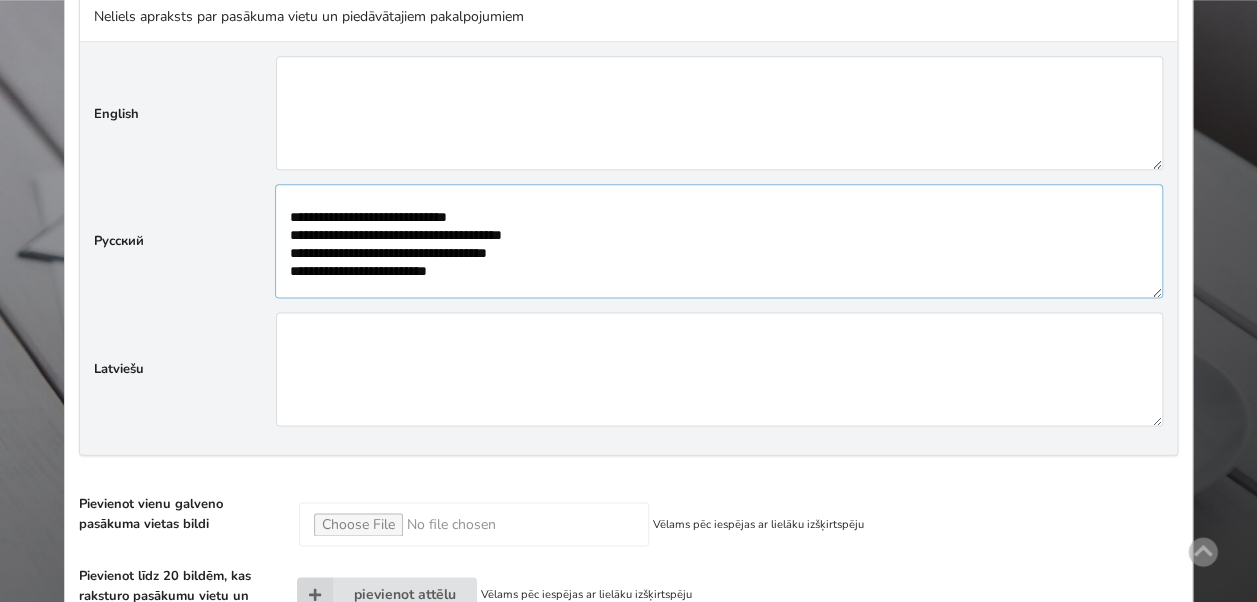 scroll, scrollTop: 240, scrollLeft: 0, axis: vertical 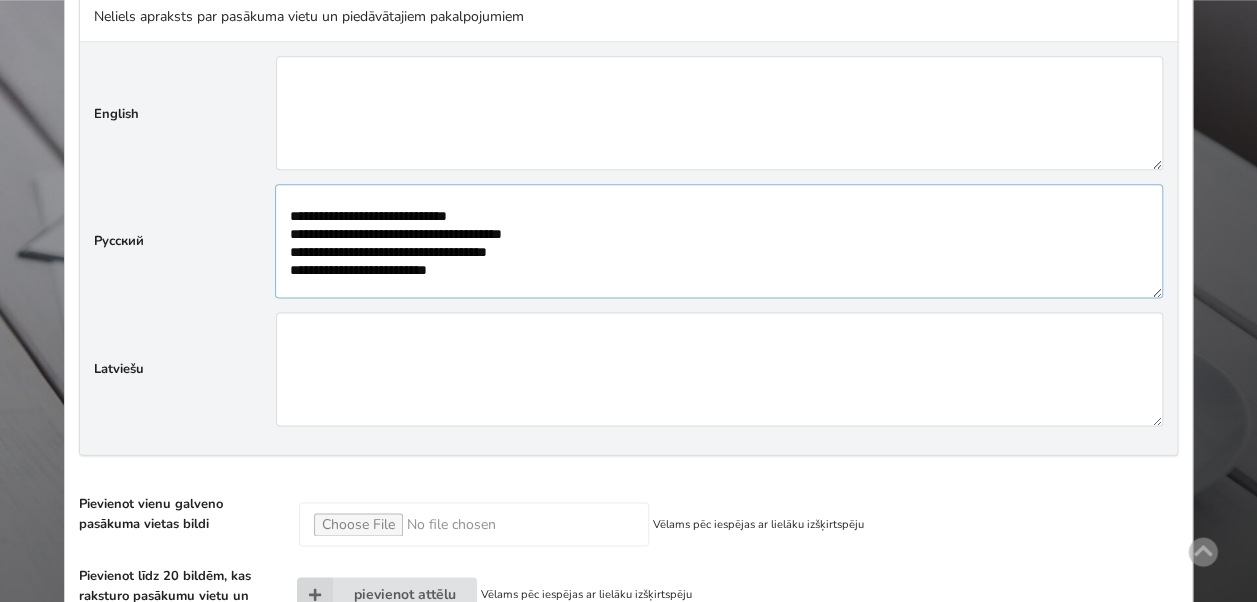 drag, startPoint x: 484, startPoint y: 264, endPoint x: 440, endPoint y: 256, distance: 44.72136 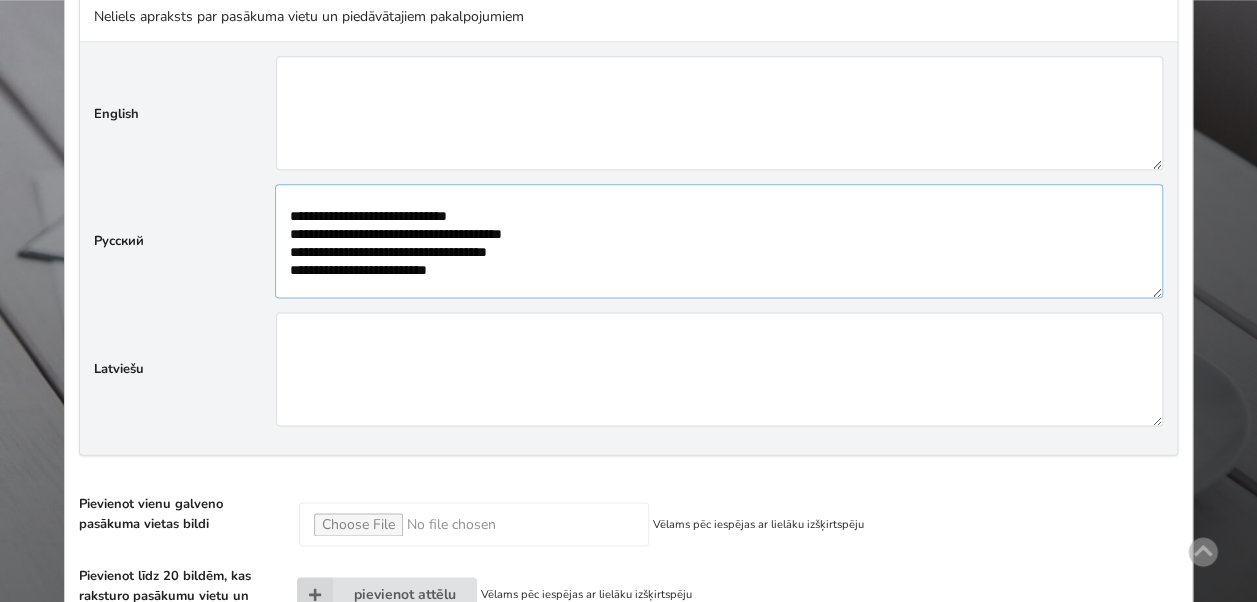 click at bounding box center [719, 240] 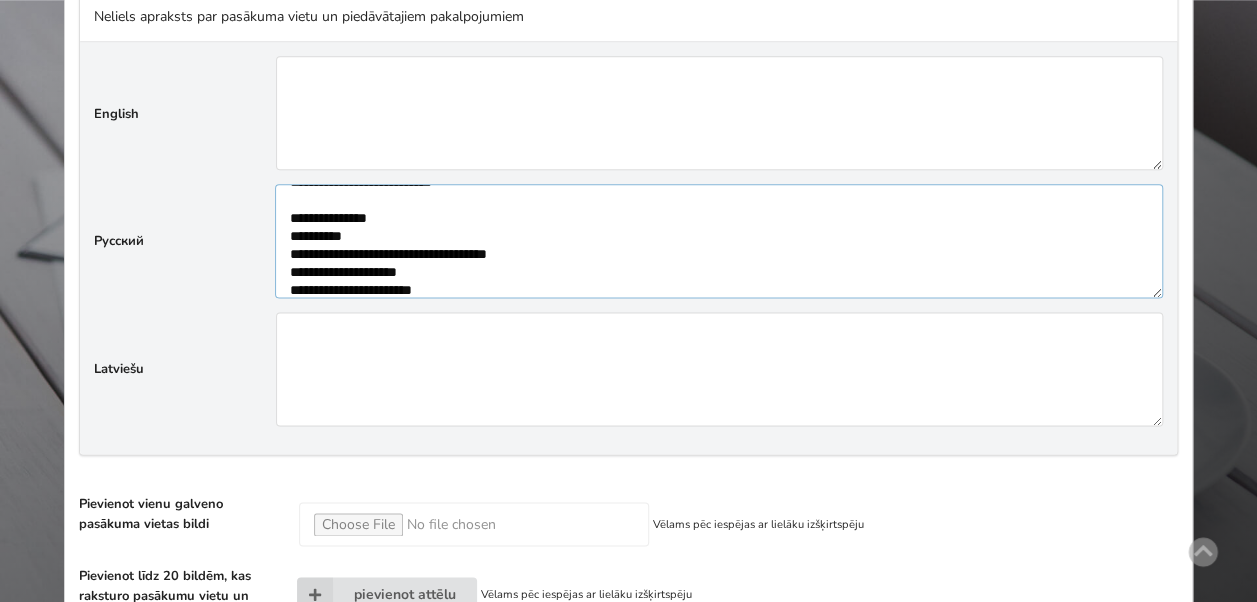 scroll, scrollTop: 0, scrollLeft: 0, axis: both 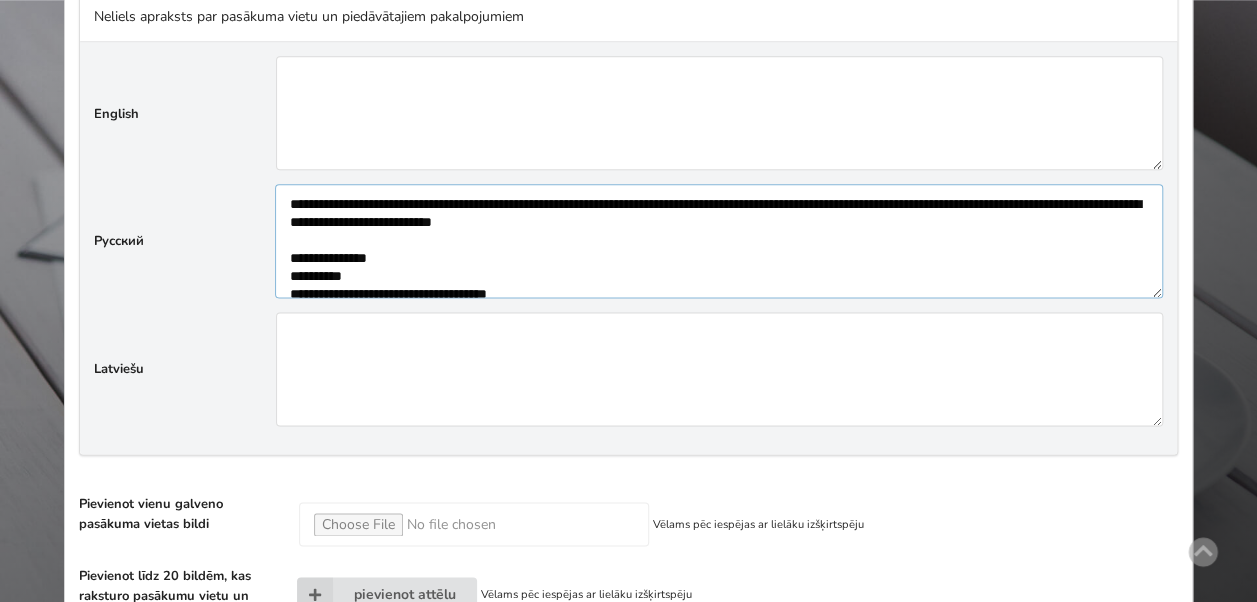 click at bounding box center [719, 240] 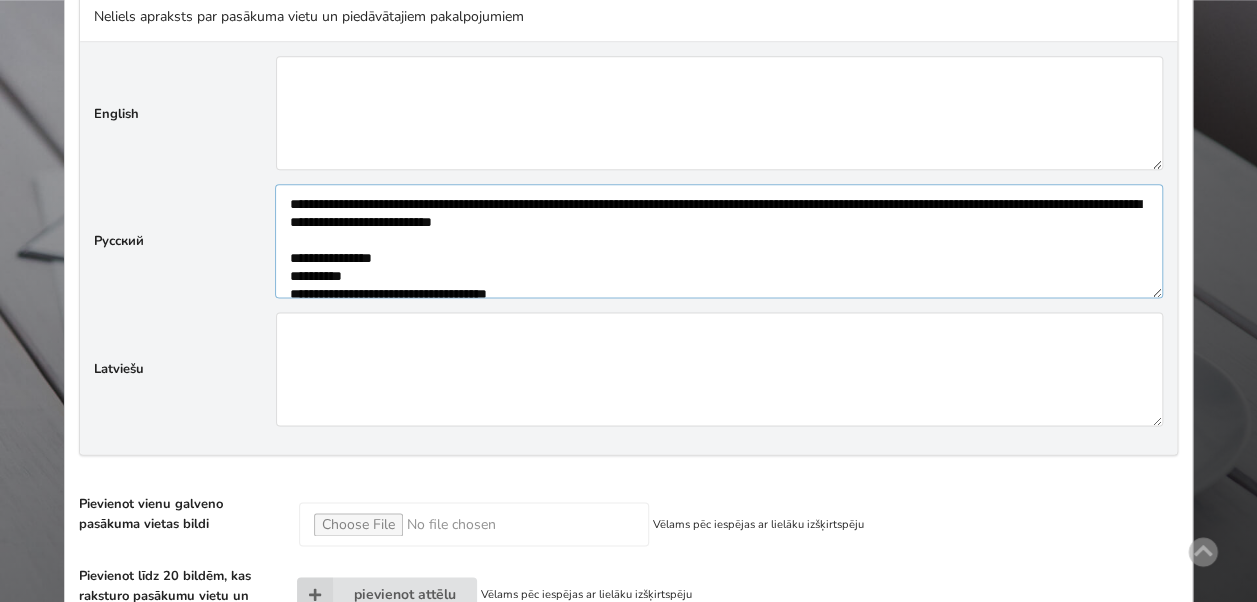 paste on "******" 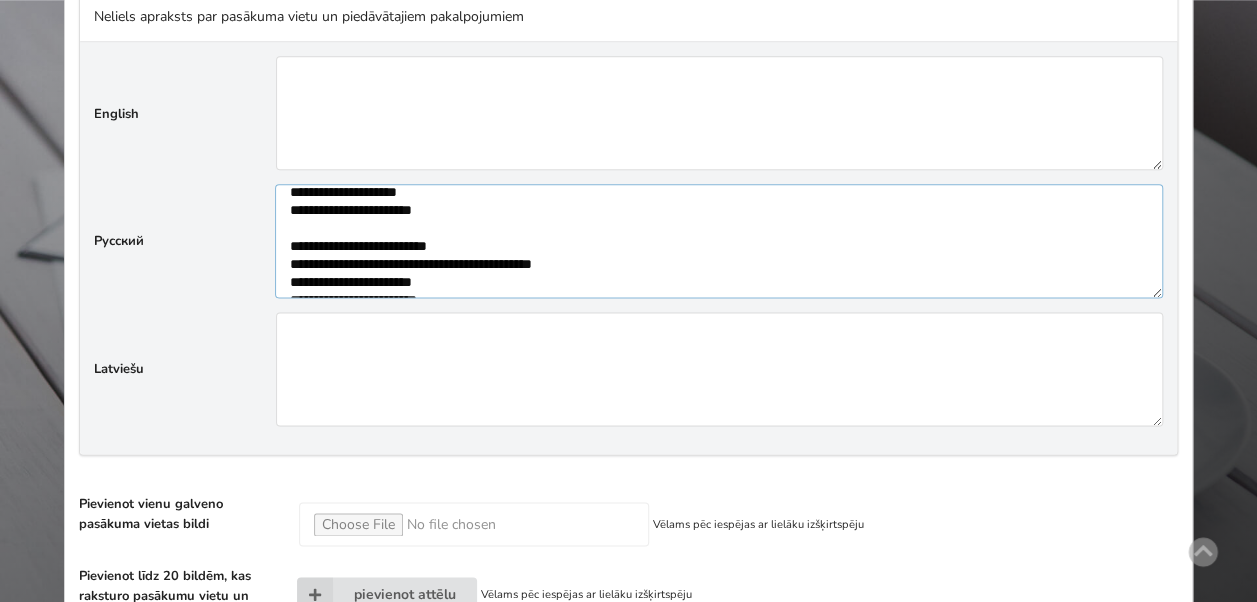 scroll, scrollTop: 266, scrollLeft: 0, axis: vertical 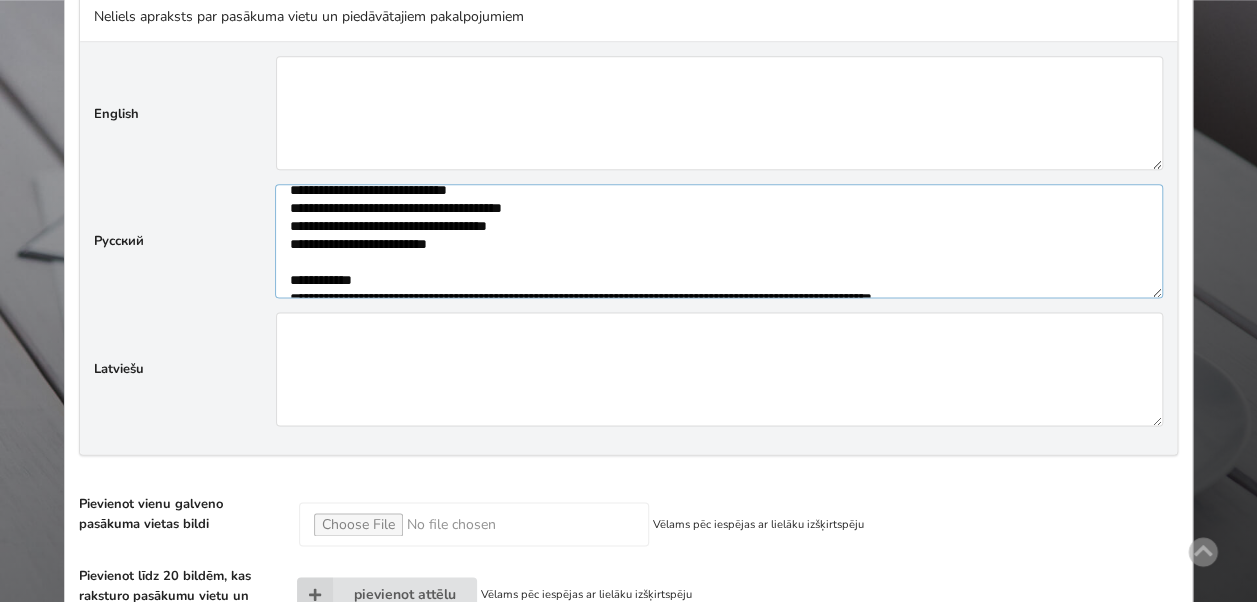 type on "**********" 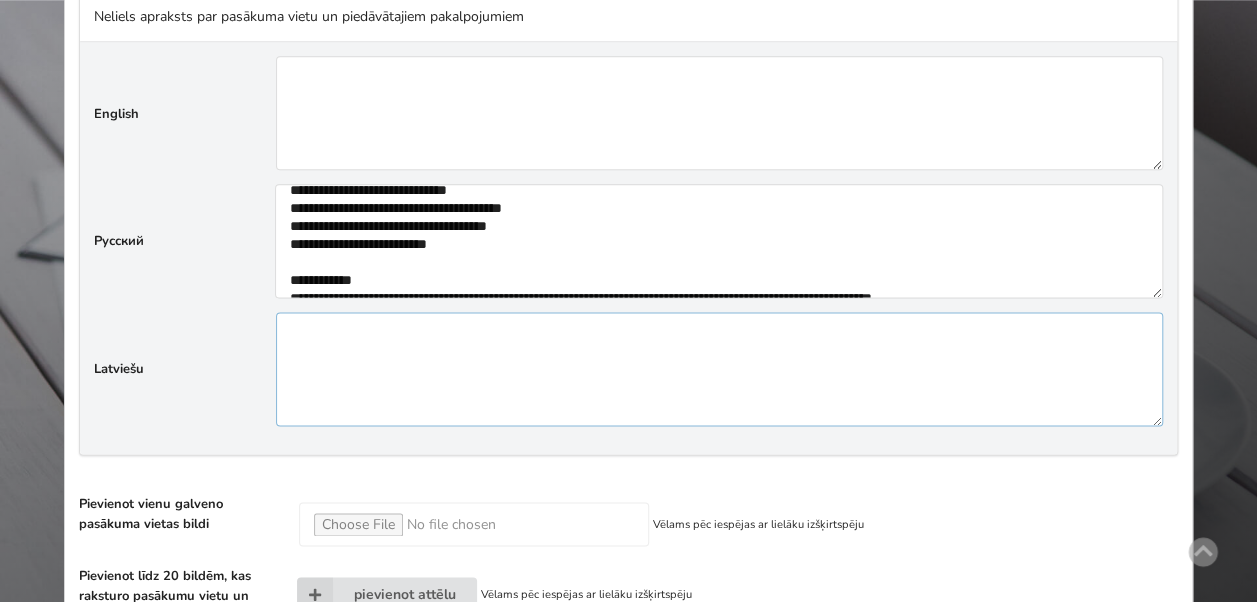 click at bounding box center (719, 369) 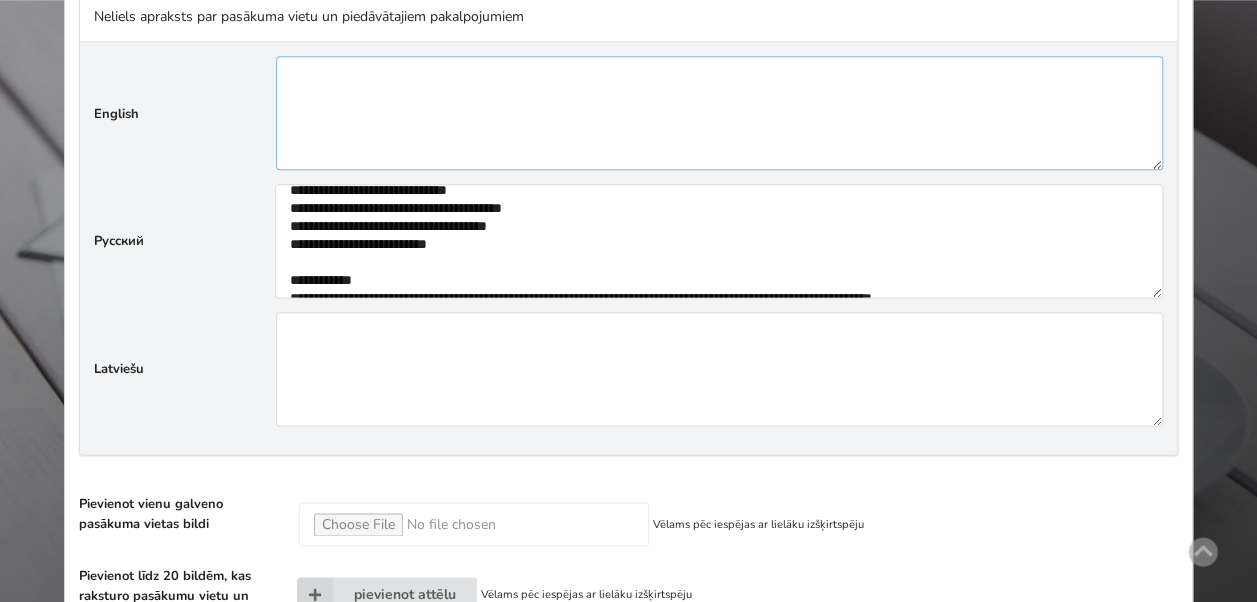 click at bounding box center (719, 113) 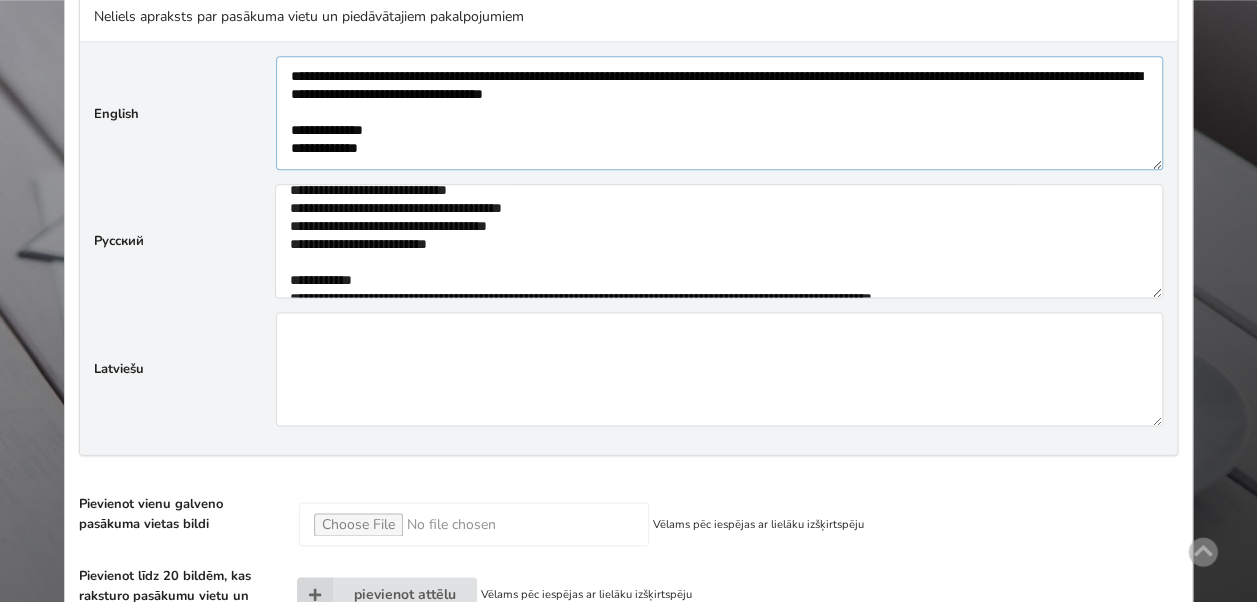 scroll, scrollTop: 780, scrollLeft: 0, axis: vertical 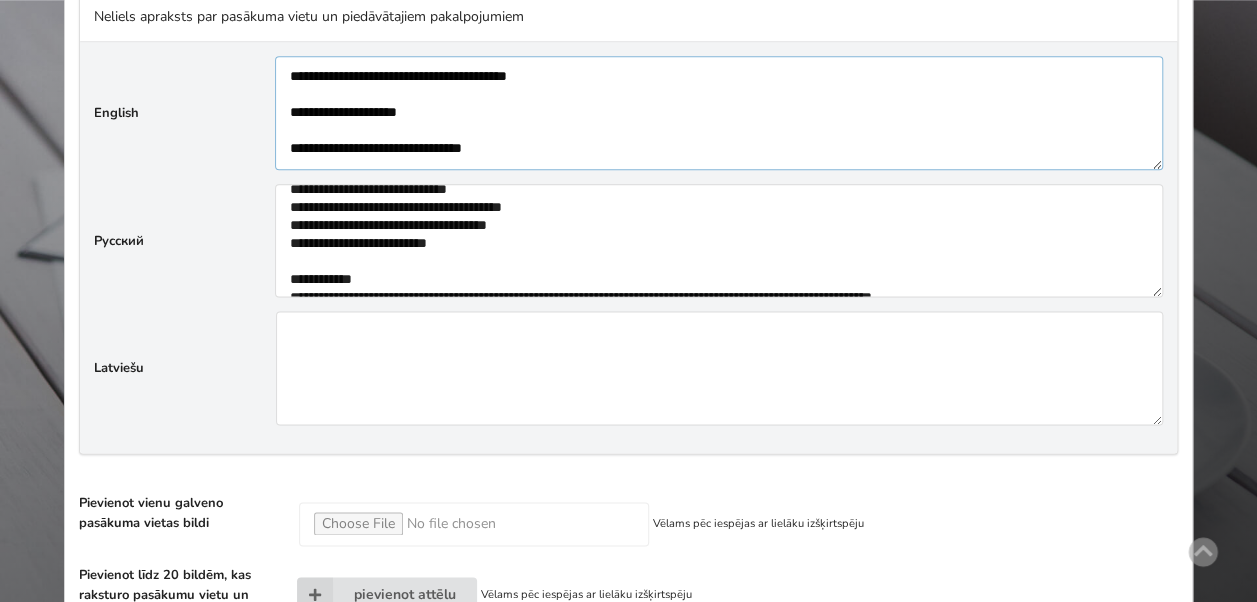 click at bounding box center (719, 112) 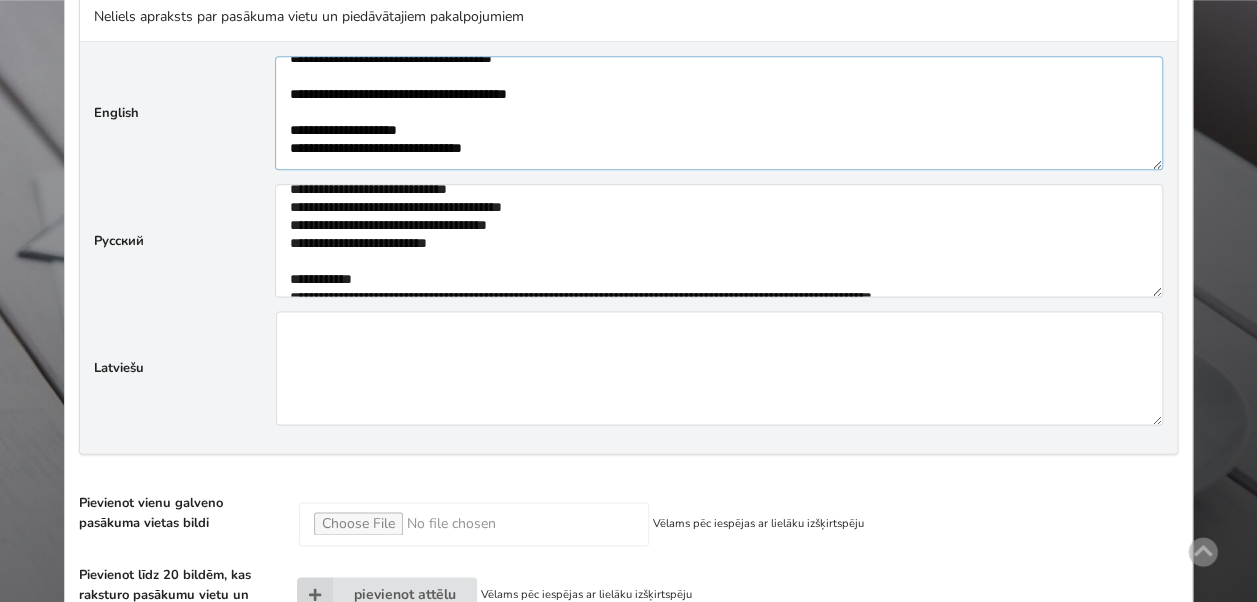 scroll, scrollTop: 773, scrollLeft: 0, axis: vertical 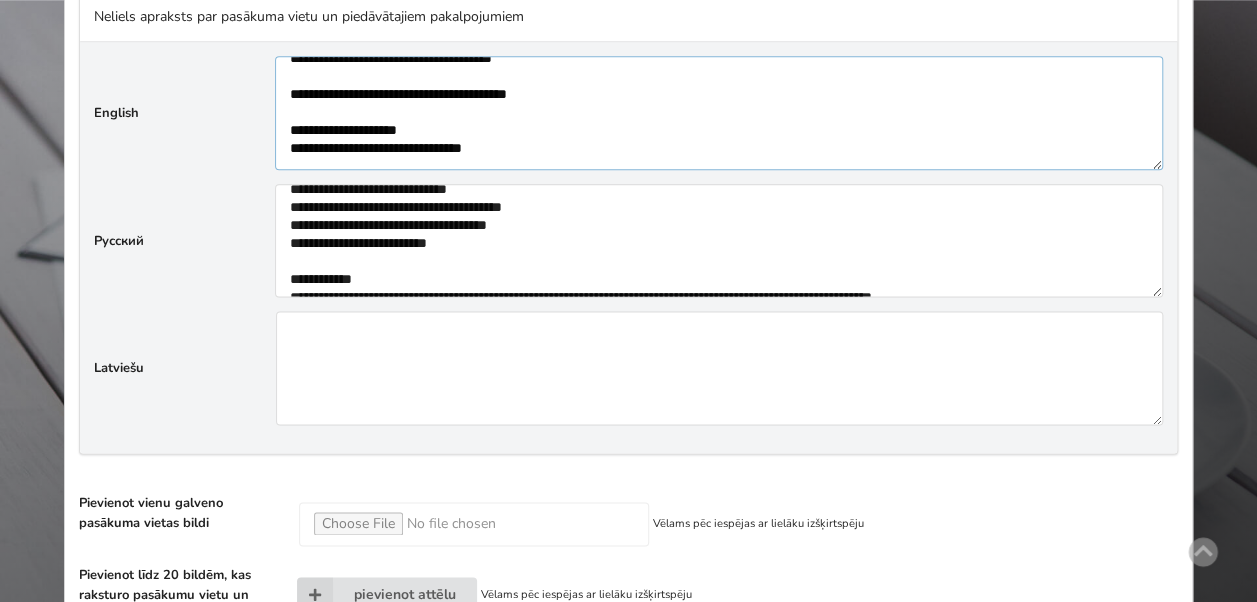 drag, startPoint x: 320, startPoint y: 64, endPoint x: 326, endPoint y: 77, distance: 14.3178215 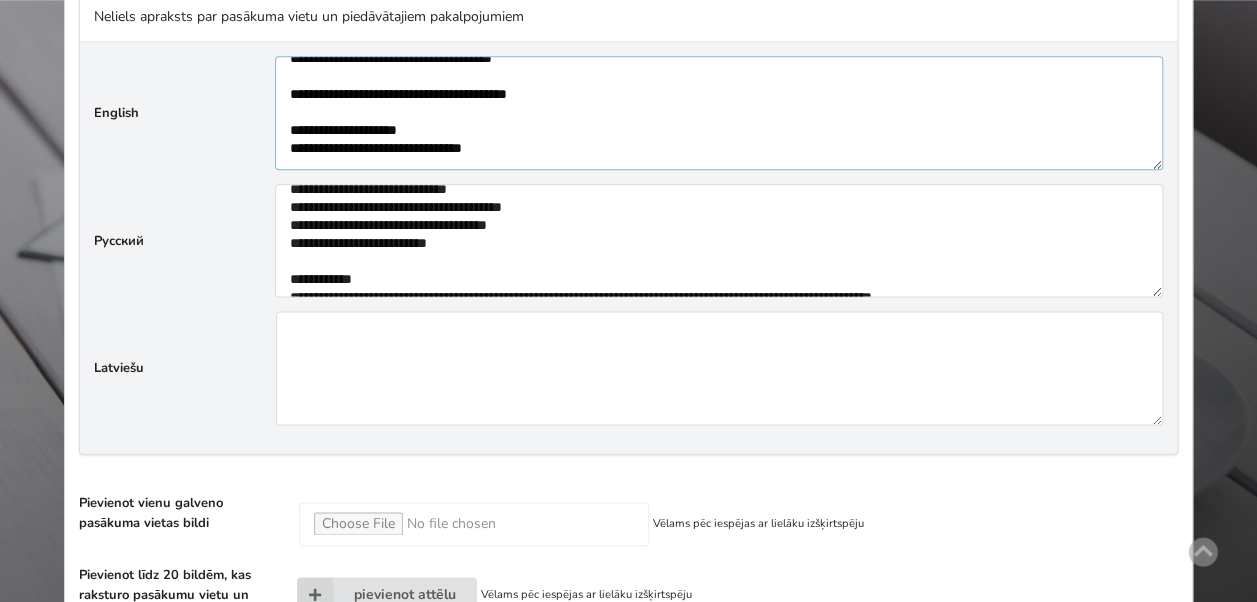 click at bounding box center (719, 112) 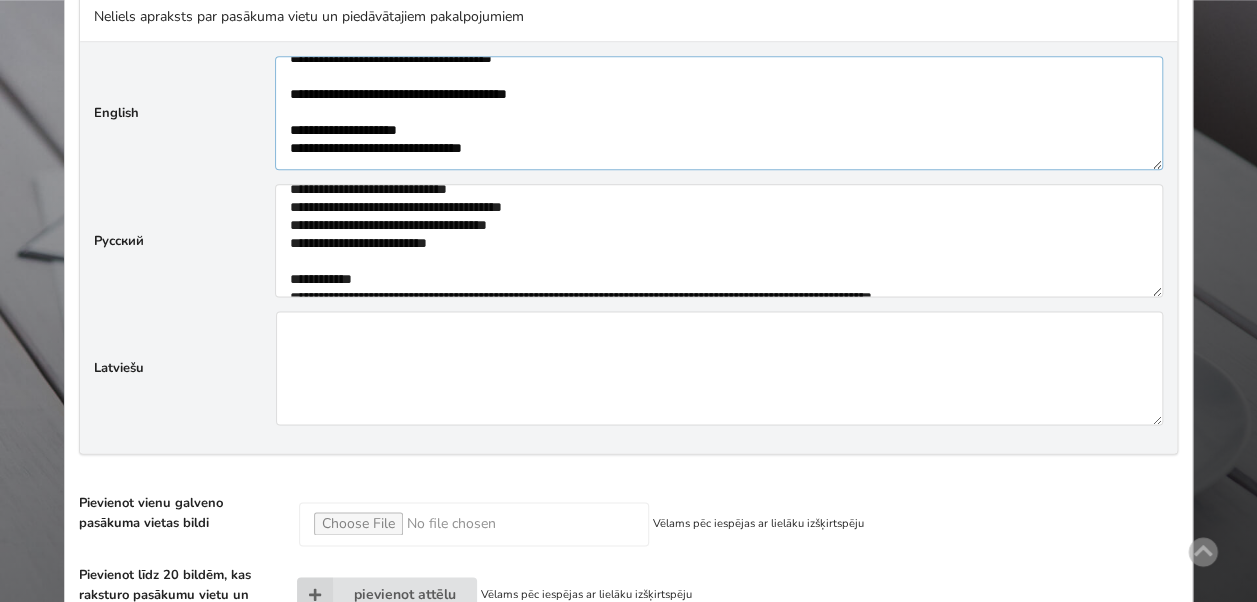 click at bounding box center [719, 112] 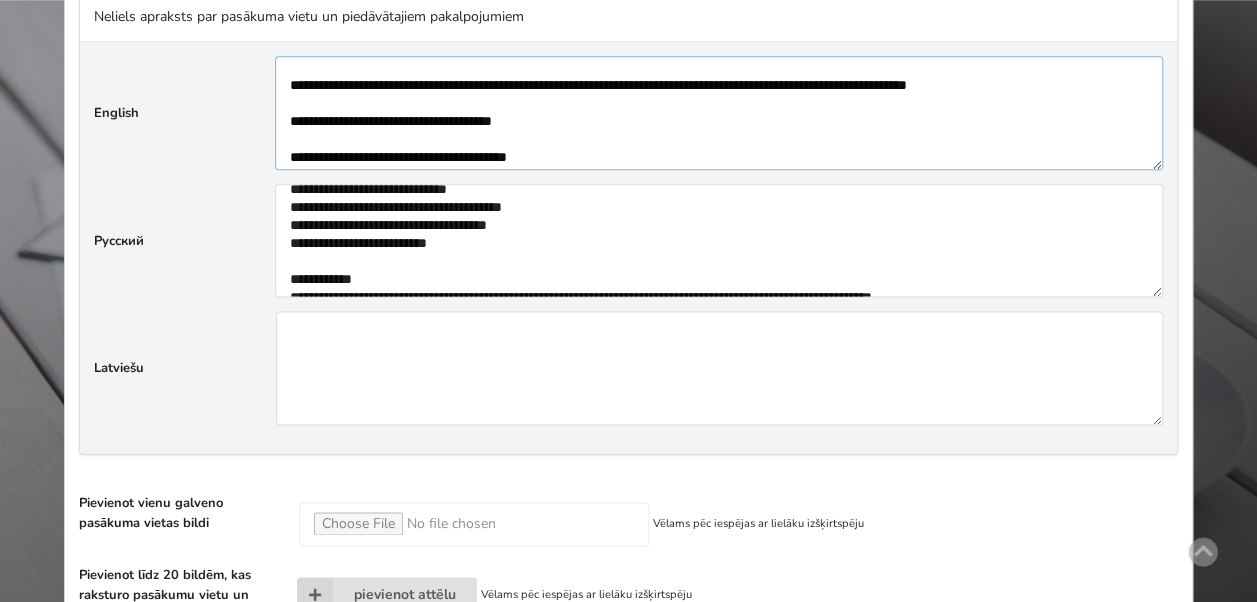 scroll, scrollTop: 635, scrollLeft: 0, axis: vertical 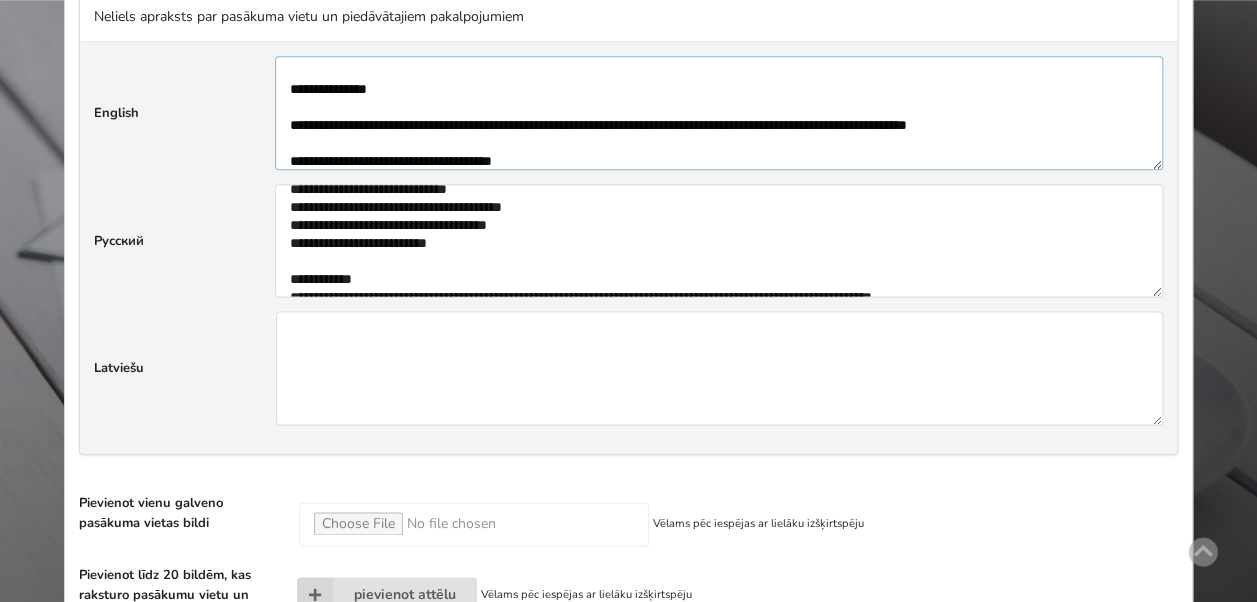 click at bounding box center [719, 112] 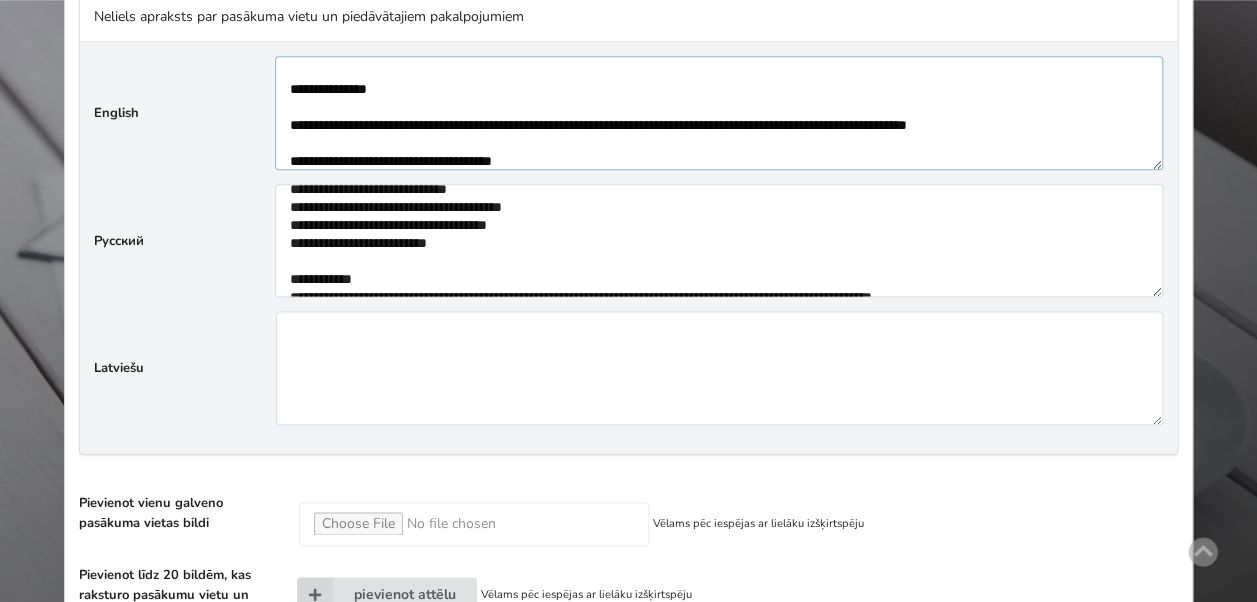 click at bounding box center [719, 112] 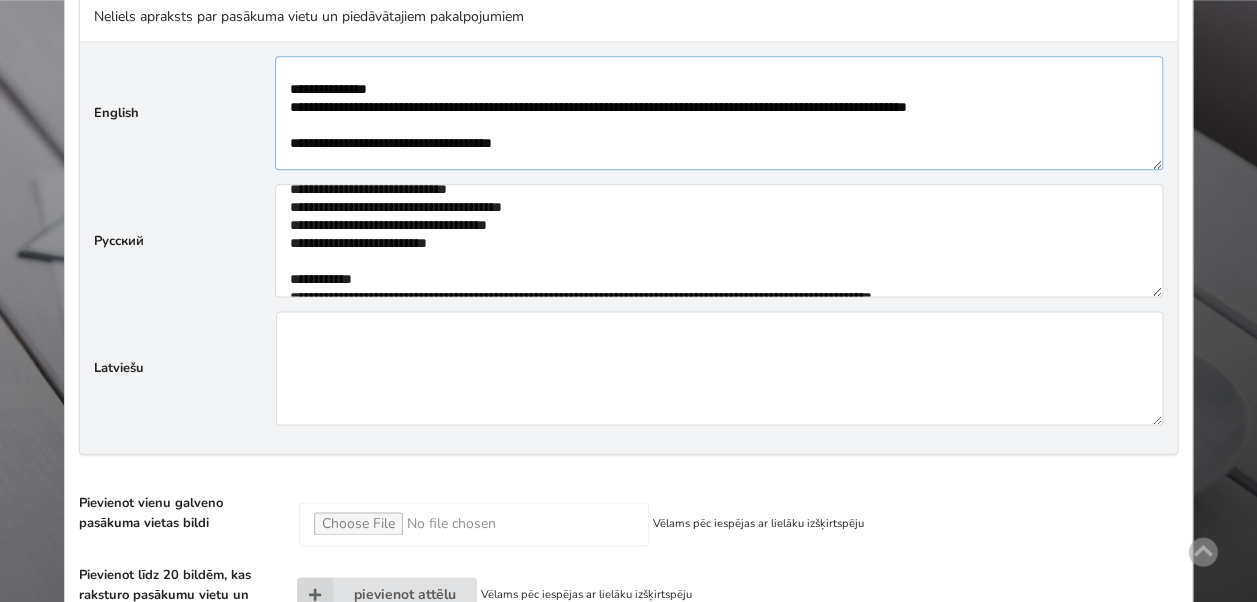 click at bounding box center (719, 112) 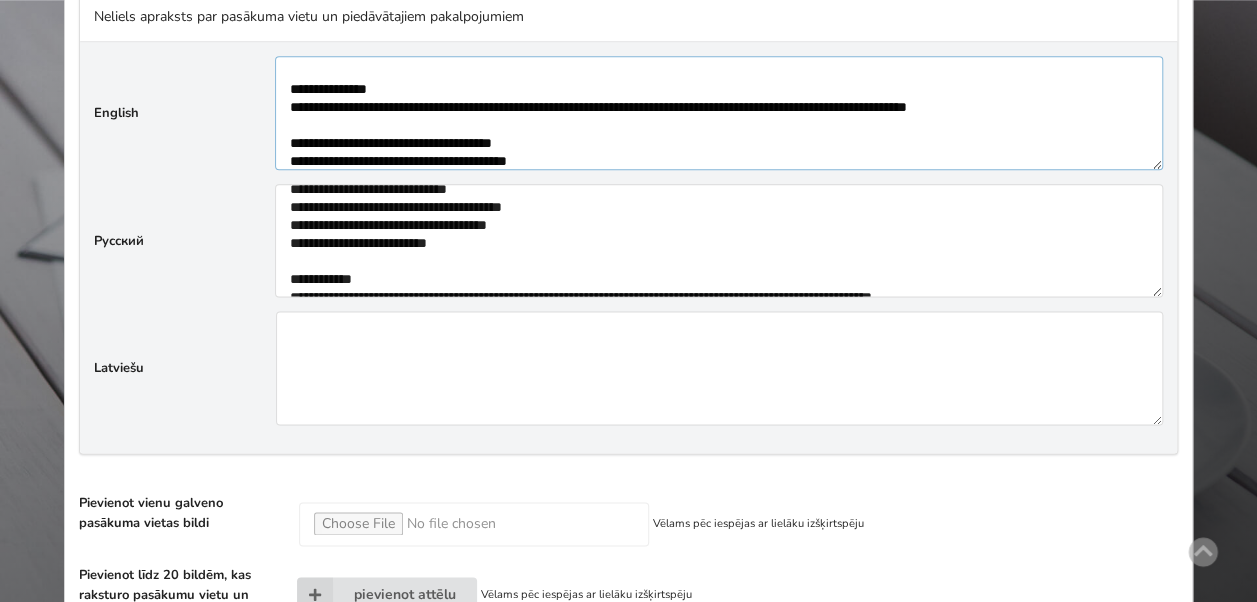 scroll, scrollTop: 637, scrollLeft: 0, axis: vertical 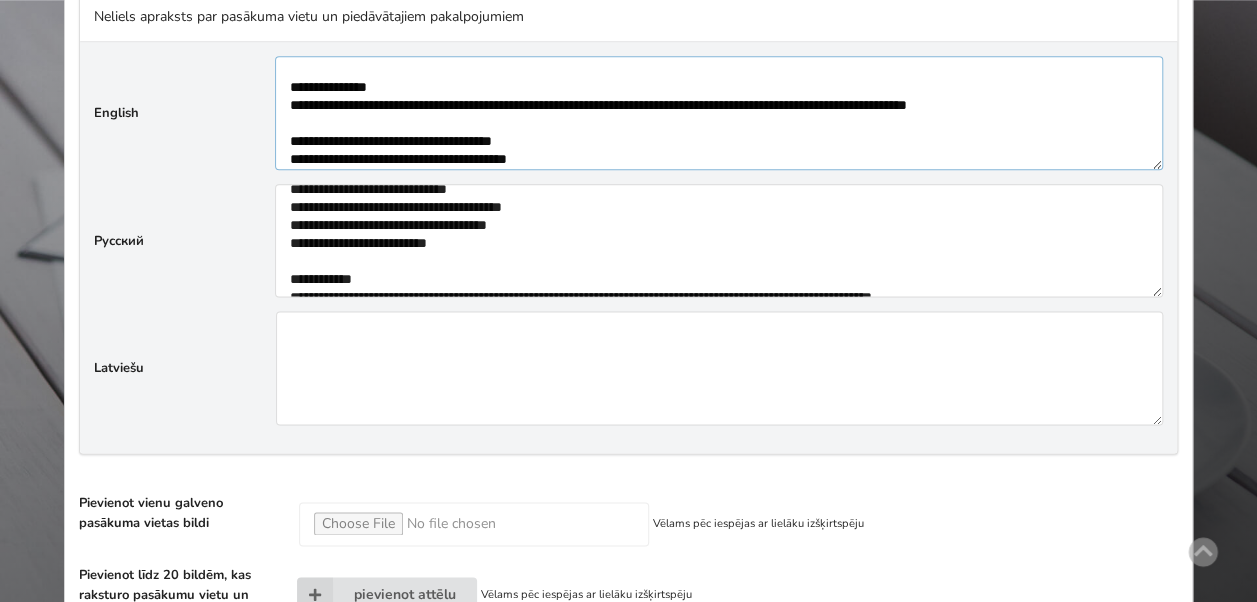click at bounding box center [719, 112] 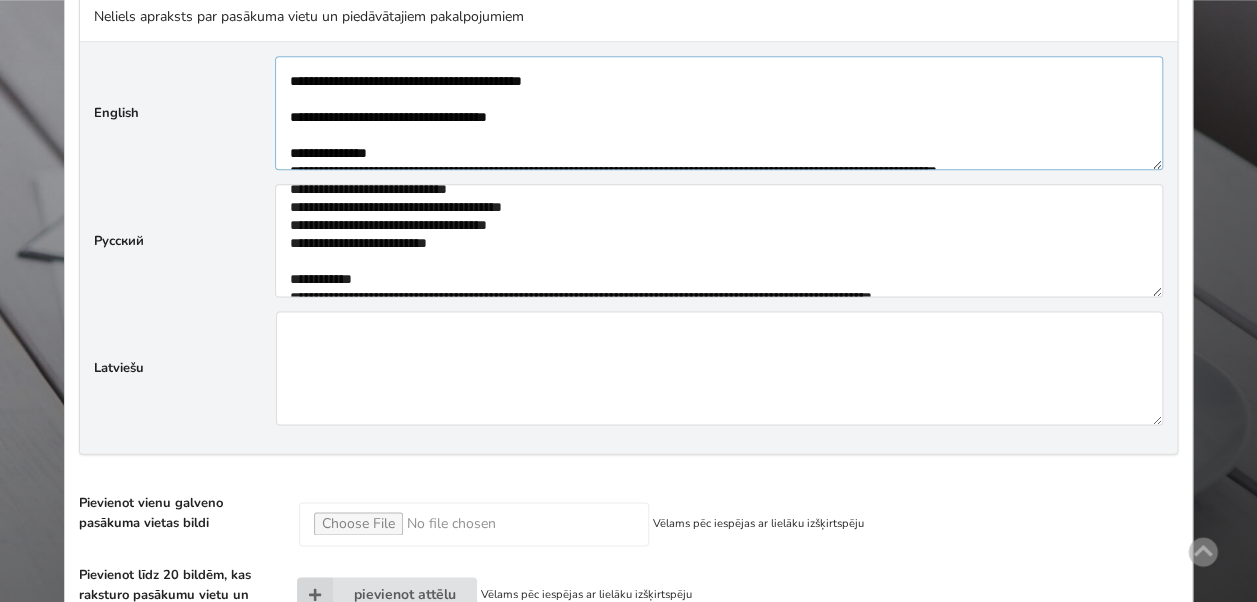 scroll, scrollTop: 557, scrollLeft: 0, axis: vertical 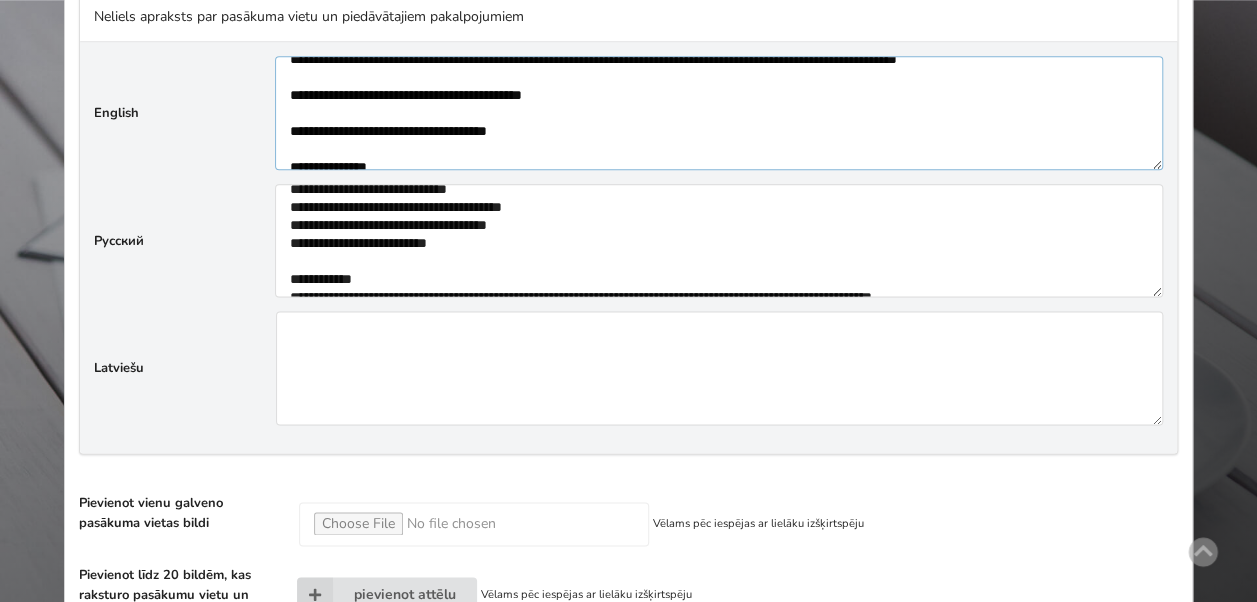click at bounding box center [719, 112] 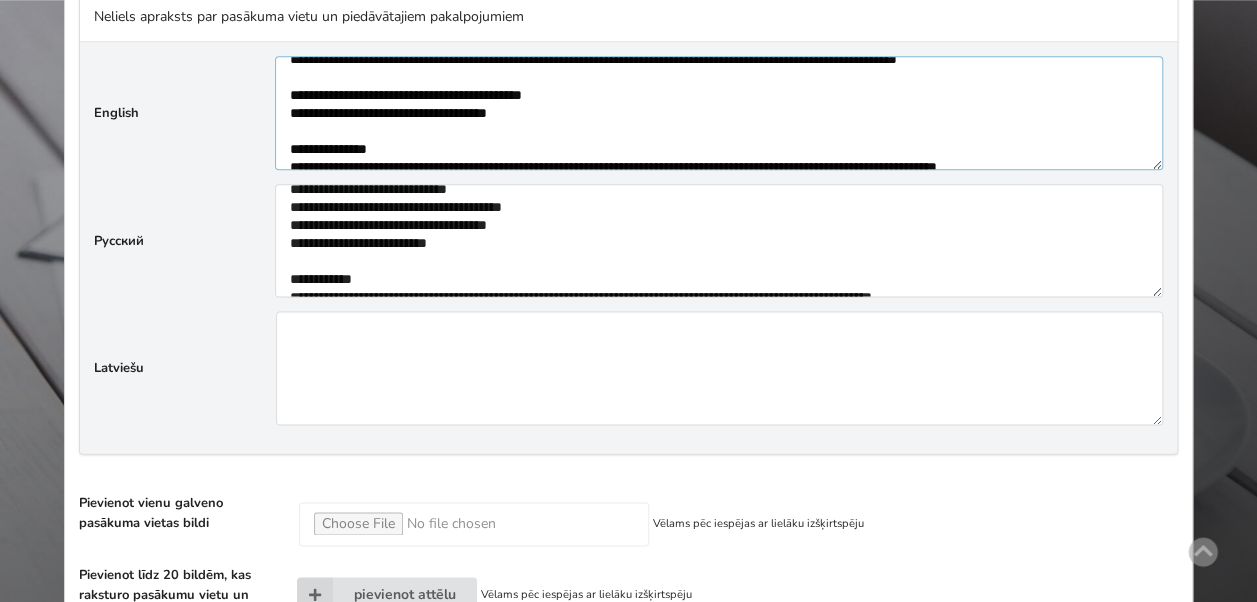 click at bounding box center (719, 112) 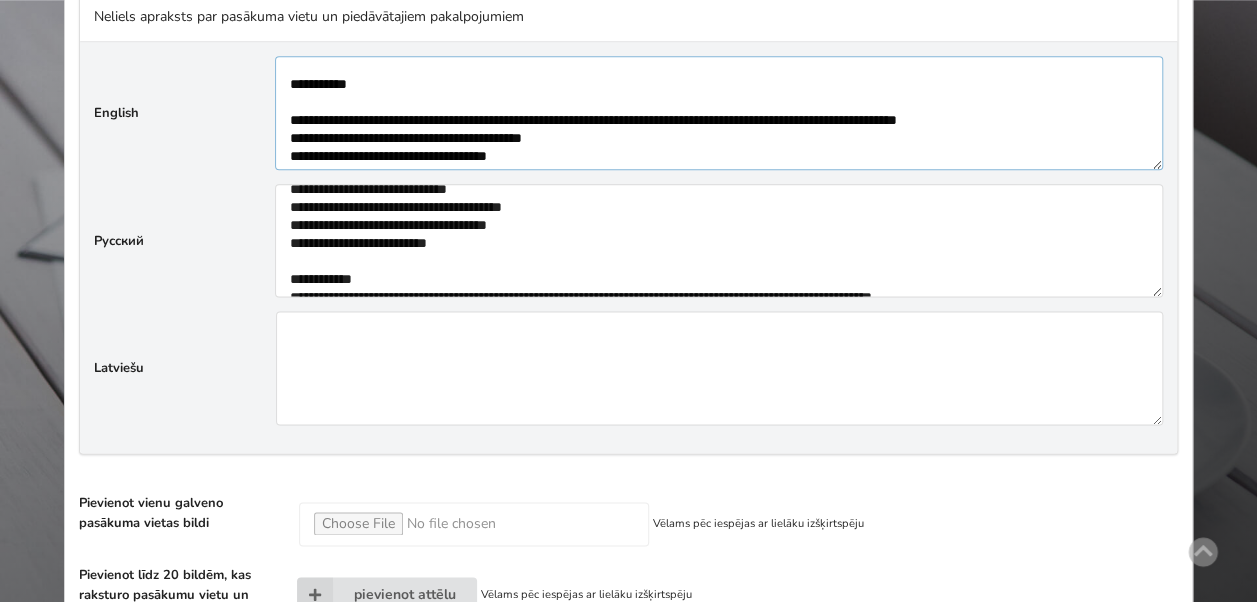 scroll, scrollTop: 477, scrollLeft: 0, axis: vertical 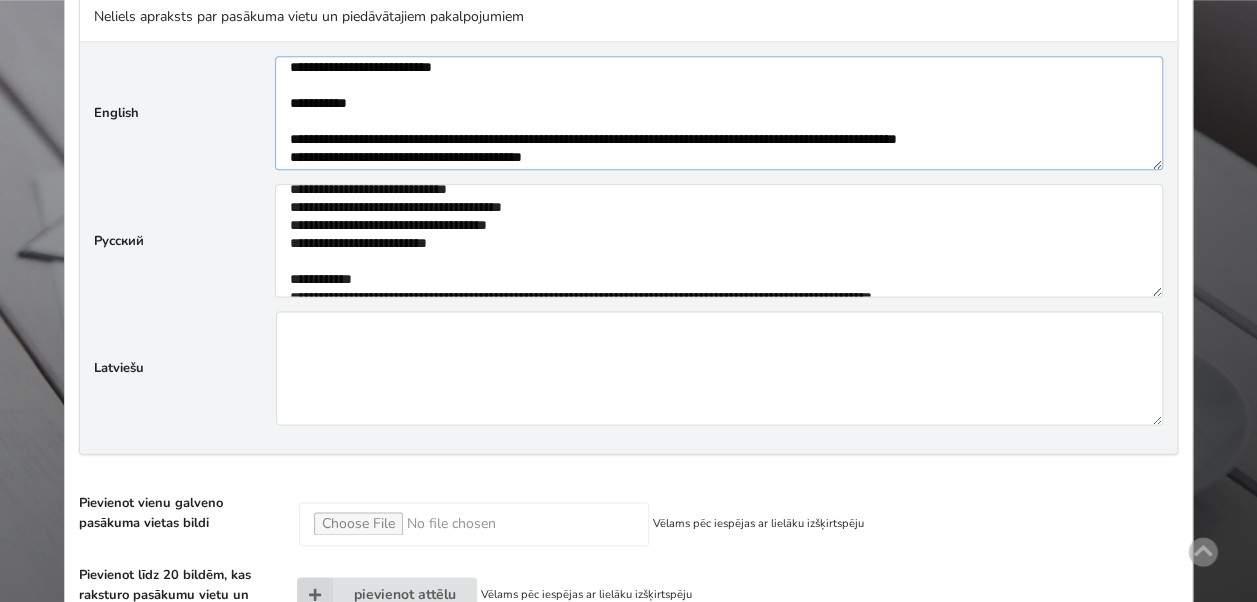 click at bounding box center [719, 112] 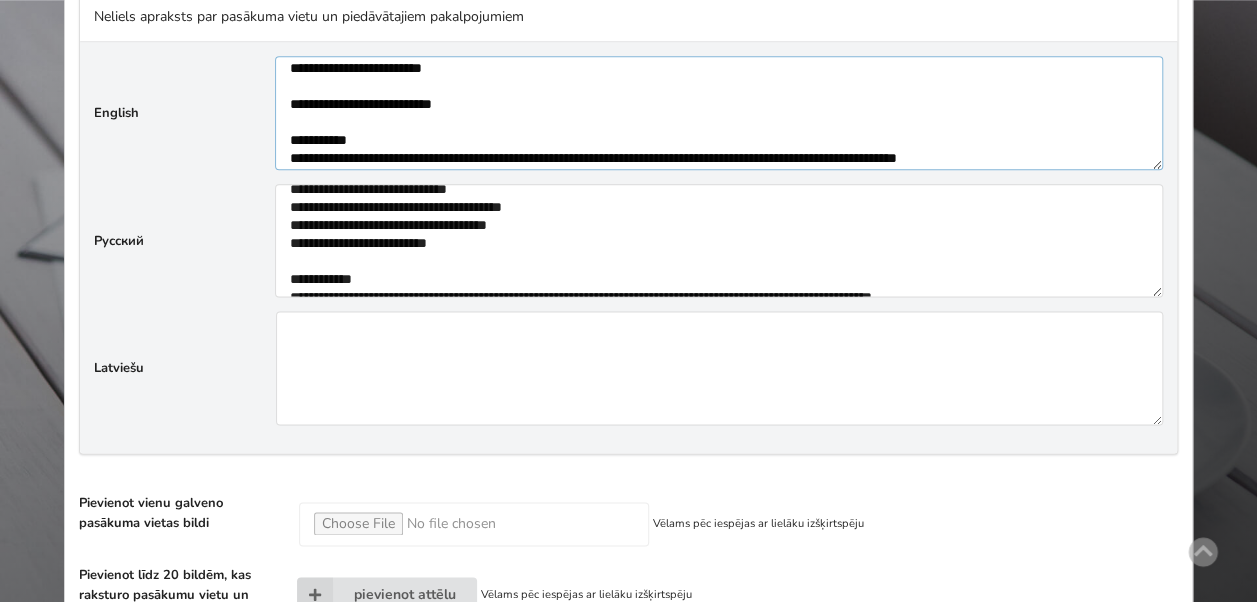 scroll, scrollTop: 405, scrollLeft: 0, axis: vertical 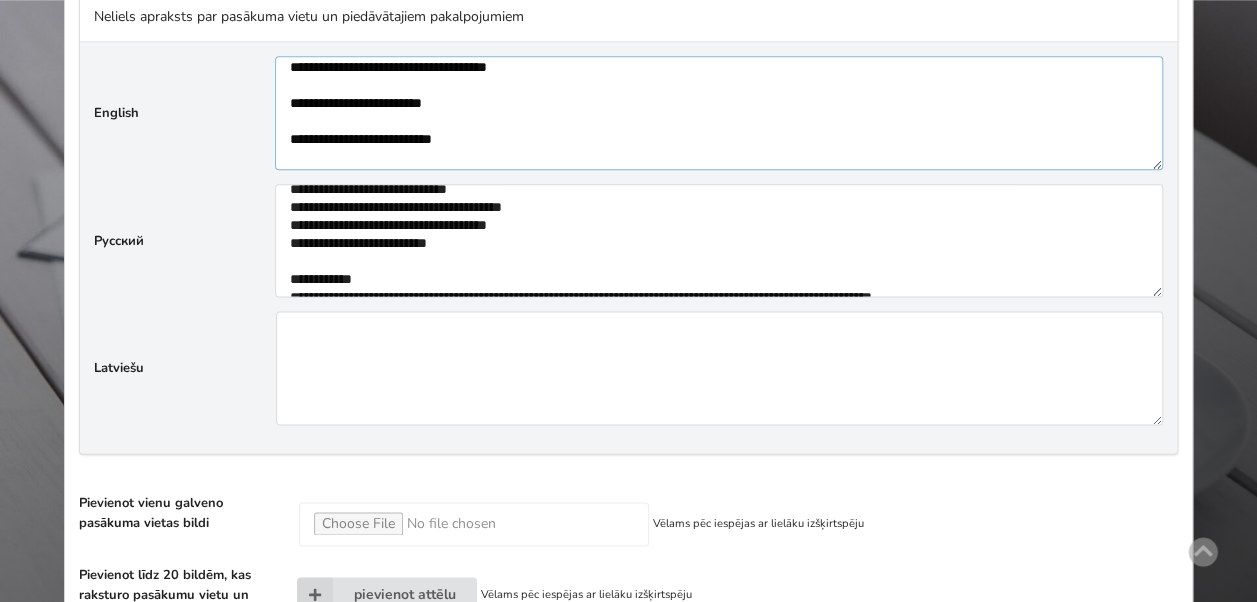 drag, startPoint x: 428, startPoint y: 58, endPoint x: 398, endPoint y: 128, distance: 76.15773 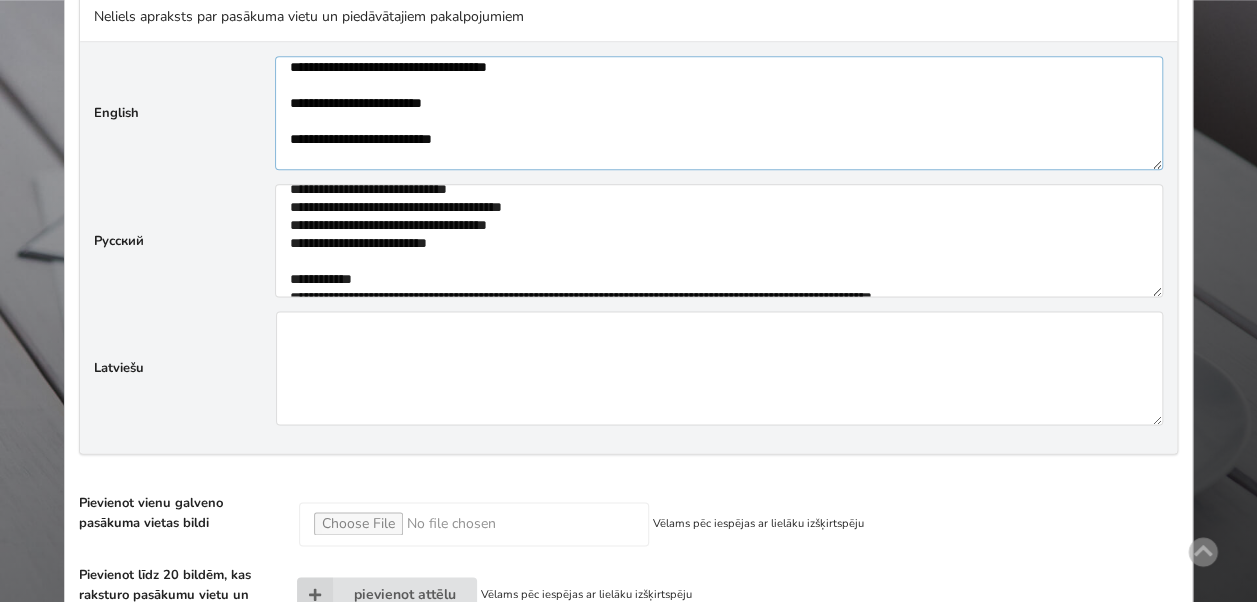 click at bounding box center (719, 112) 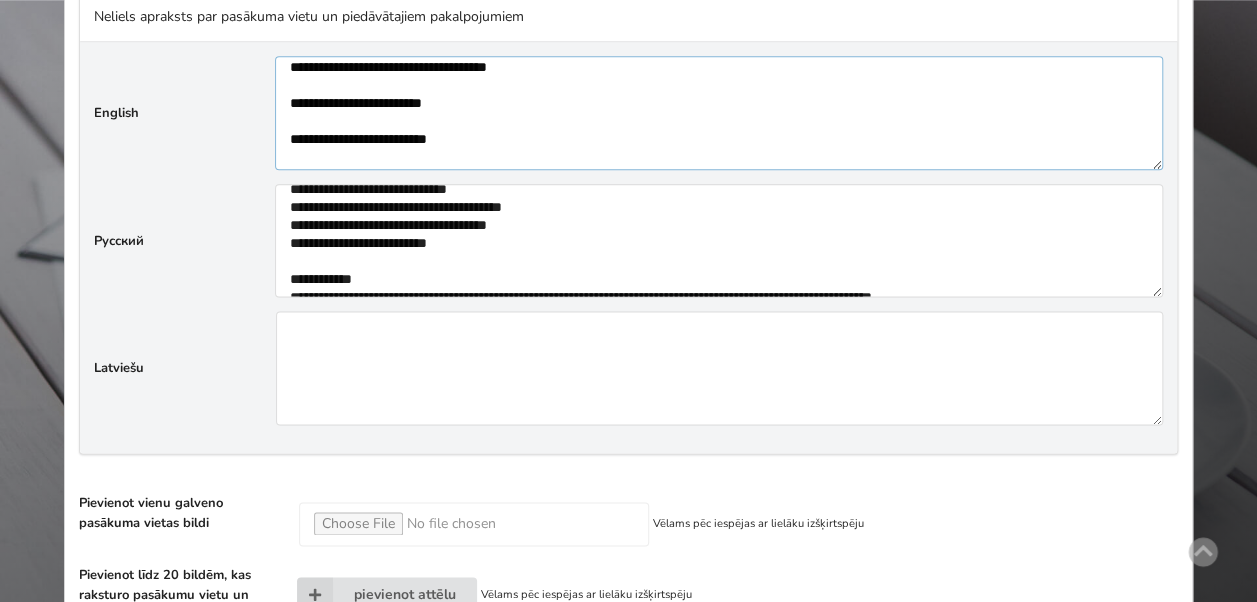 scroll, scrollTop: 365, scrollLeft: 0, axis: vertical 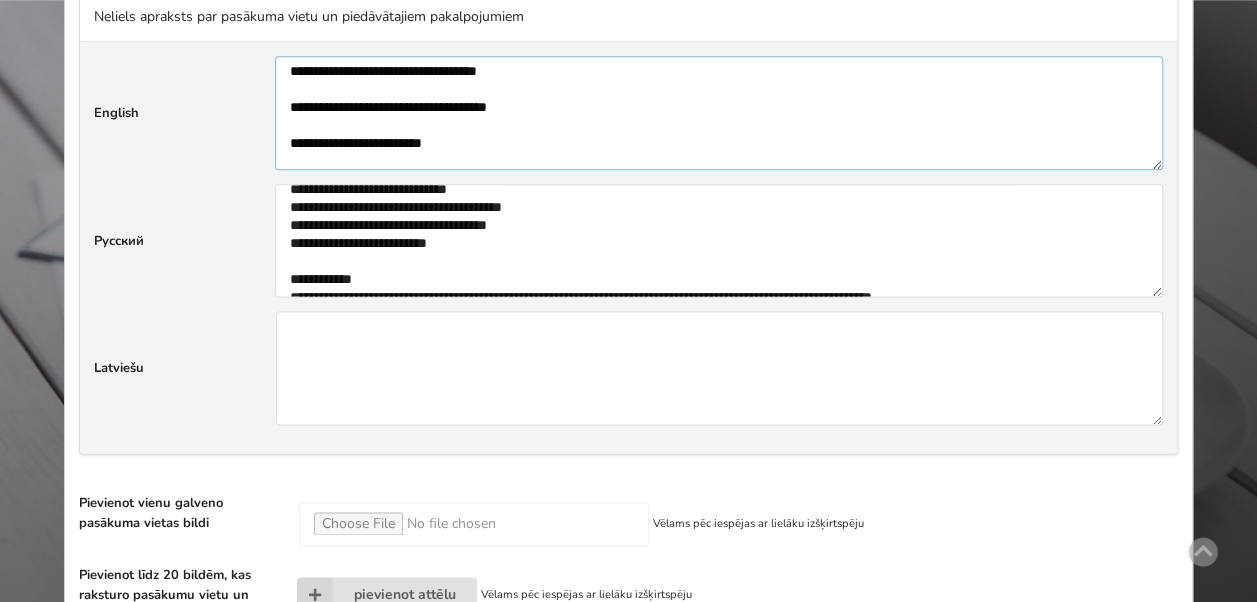 click at bounding box center [719, 112] 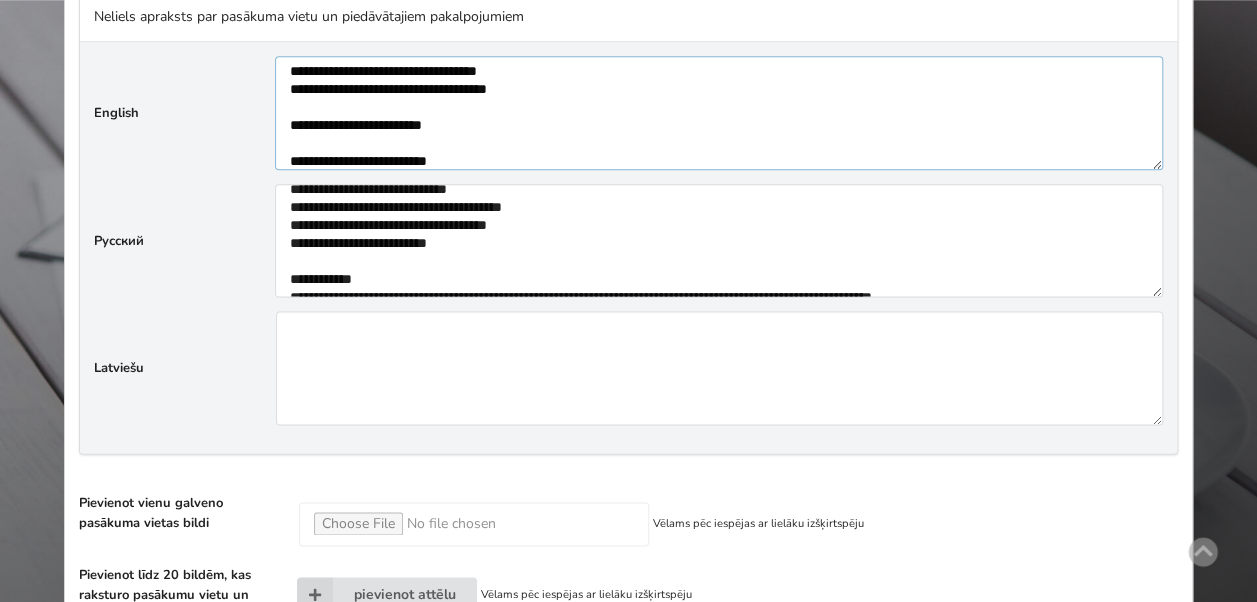click at bounding box center [719, 112] 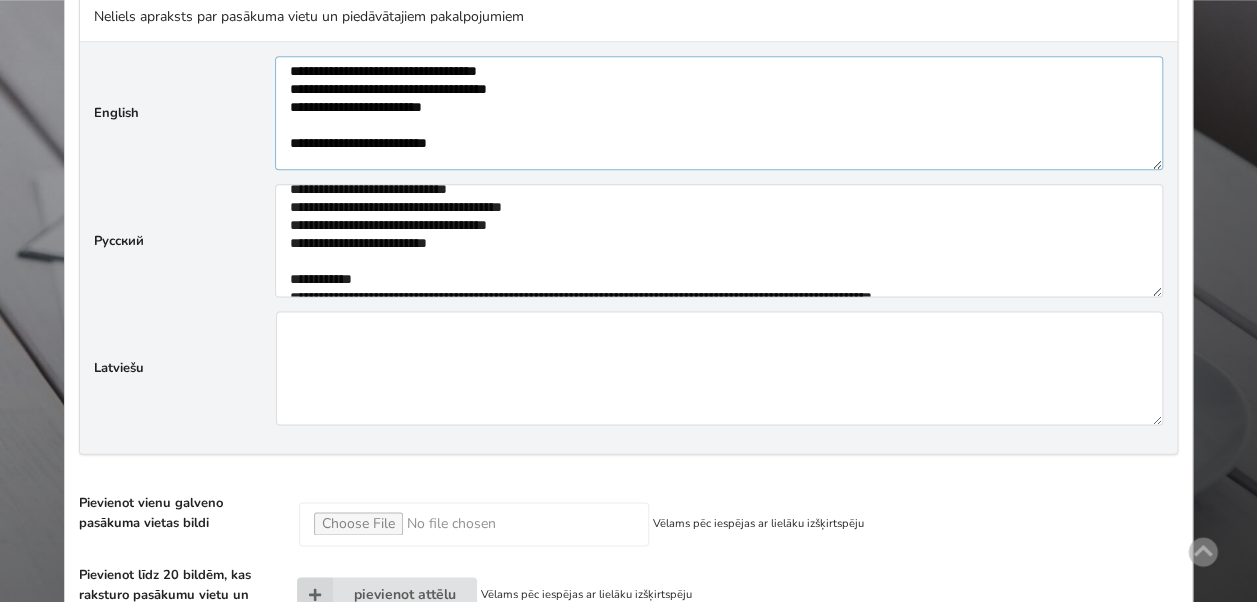 click at bounding box center (719, 112) 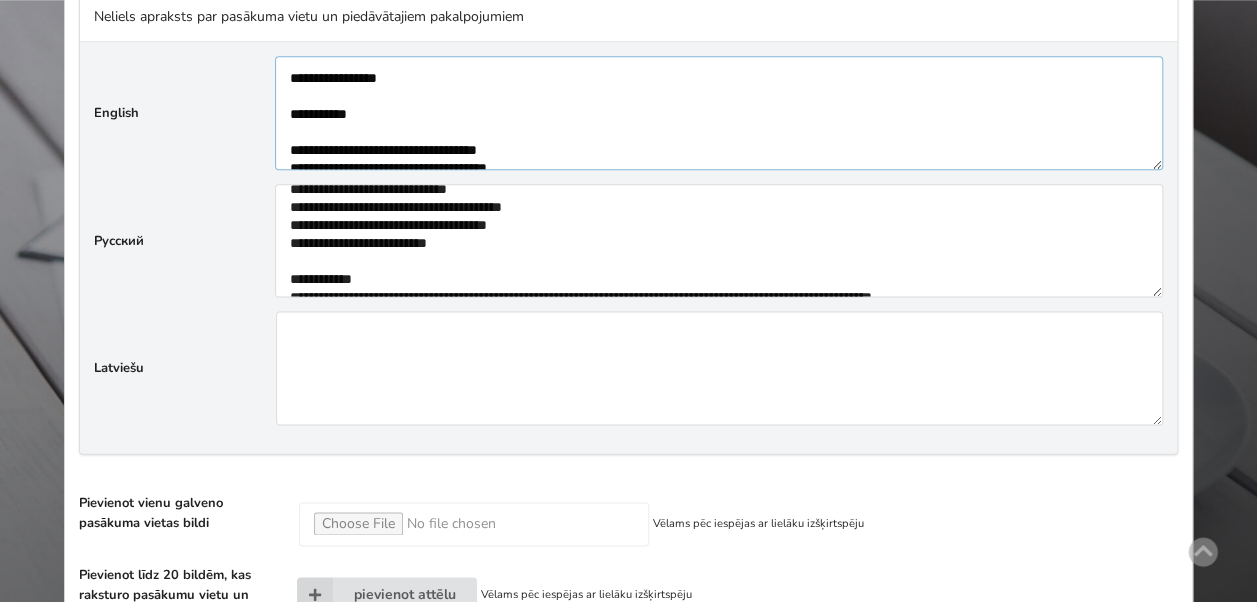 scroll, scrollTop: 285, scrollLeft: 0, axis: vertical 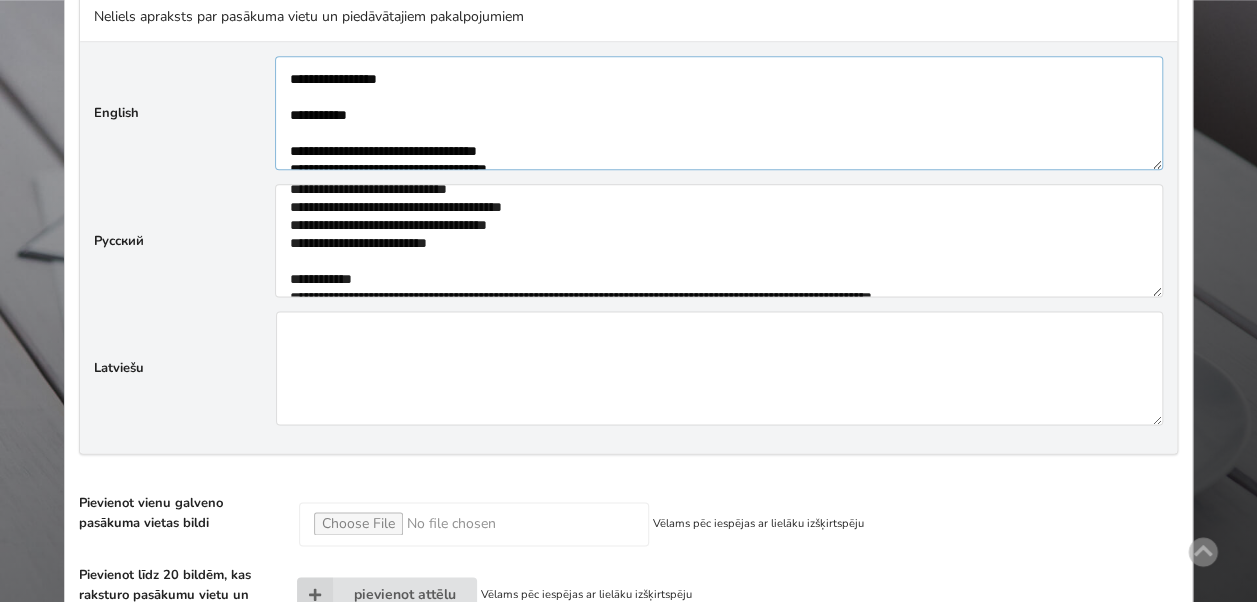 click at bounding box center (719, 112) 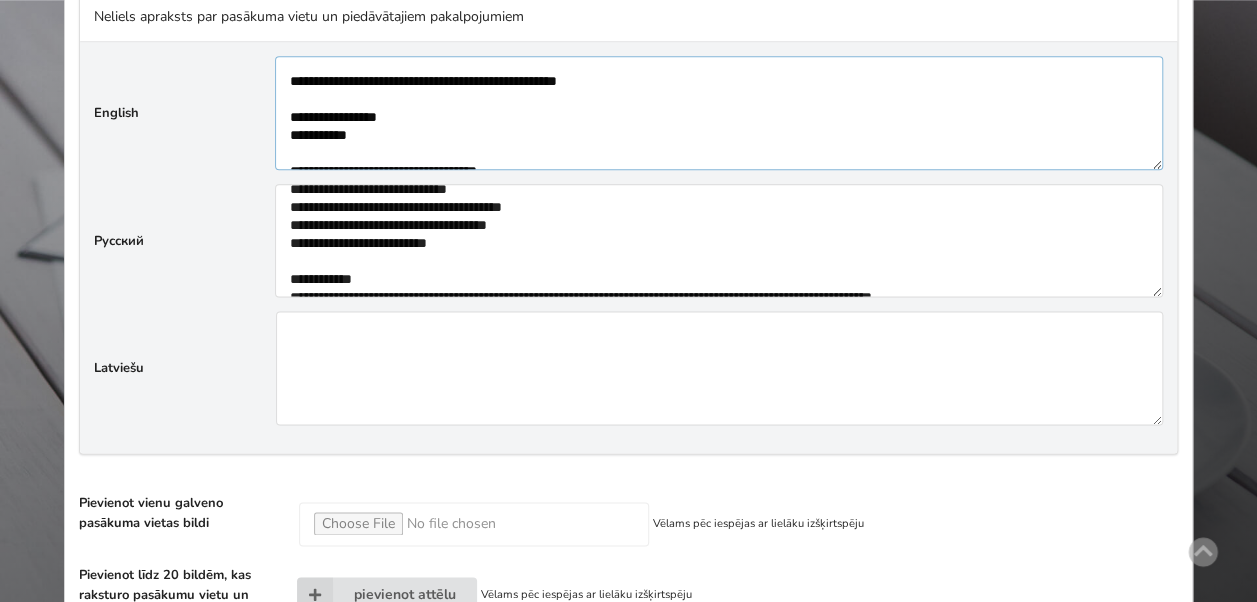 scroll, scrollTop: 245, scrollLeft: 0, axis: vertical 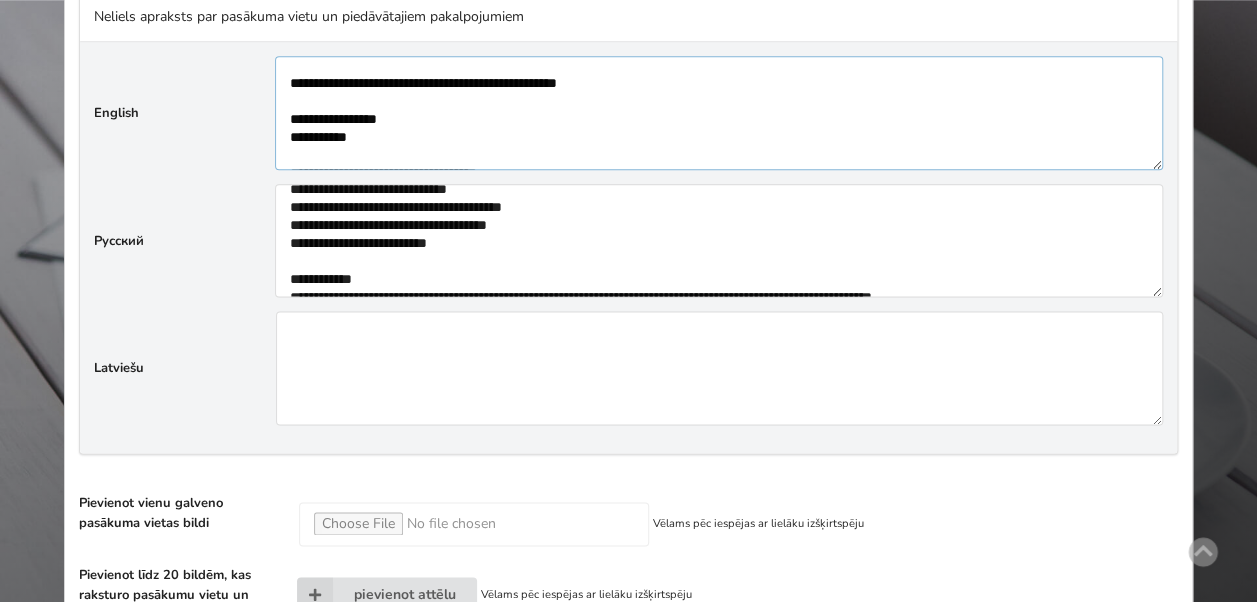 click at bounding box center (719, 112) 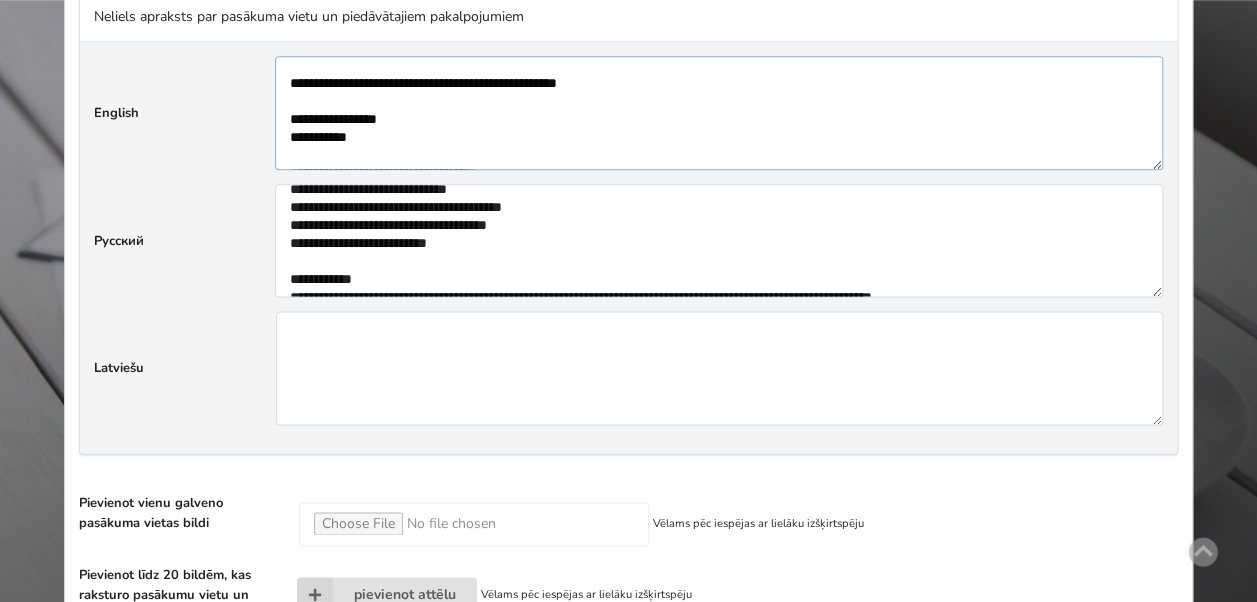 click at bounding box center (719, 112) 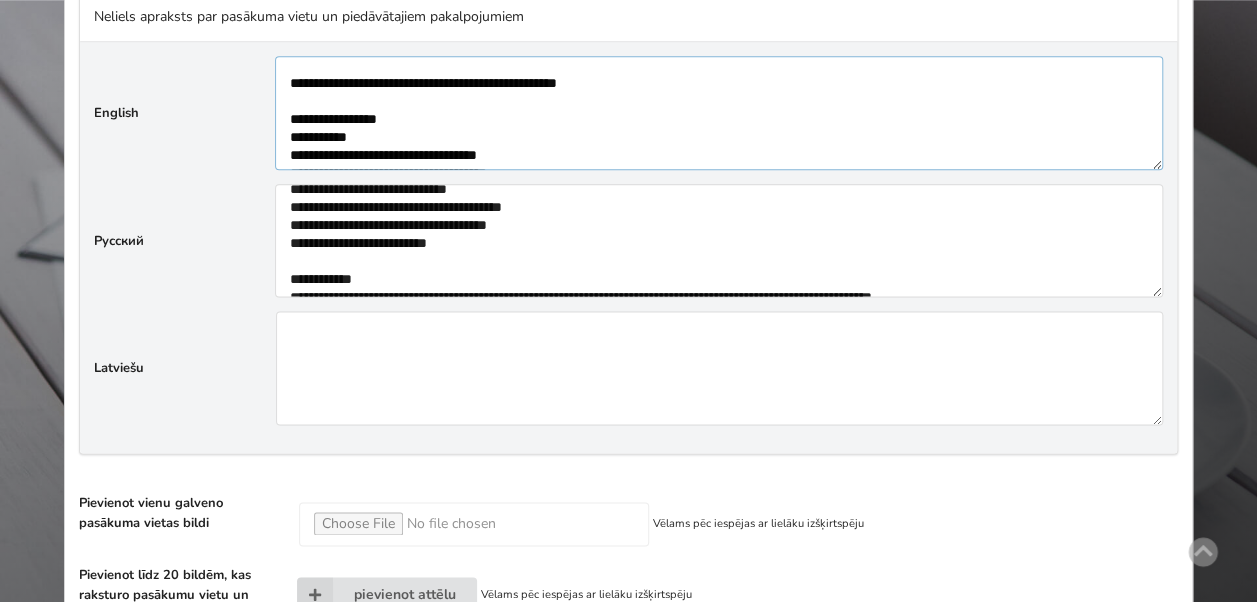 click at bounding box center [719, 112] 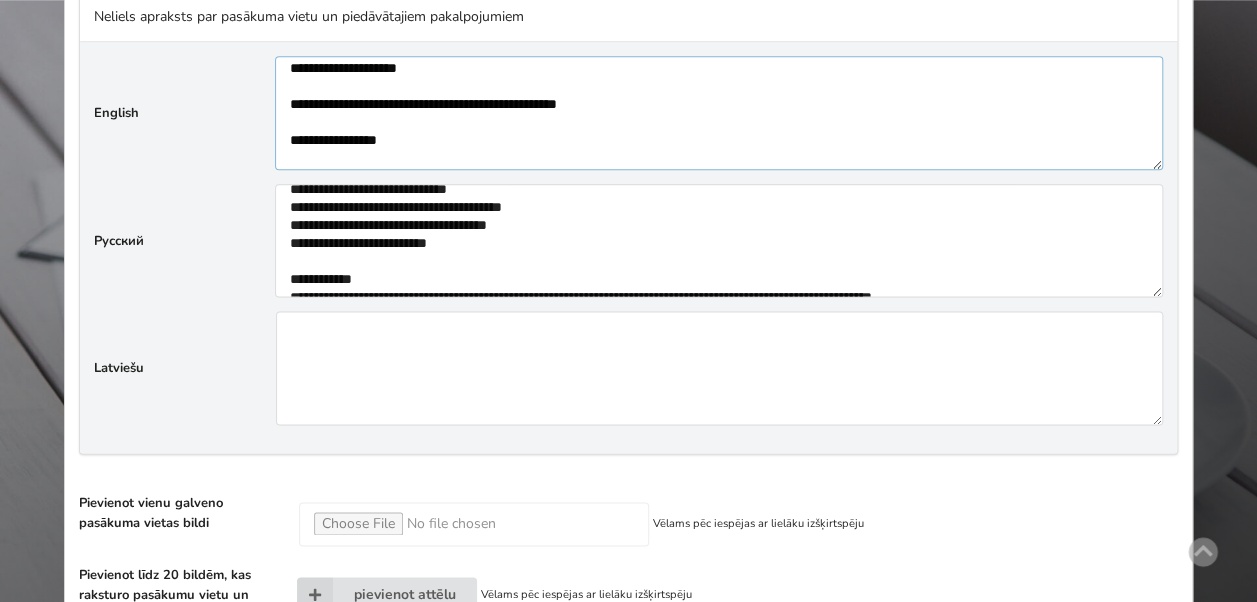 scroll, scrollTop: 205, scrollLeft: 0, axis: vertical 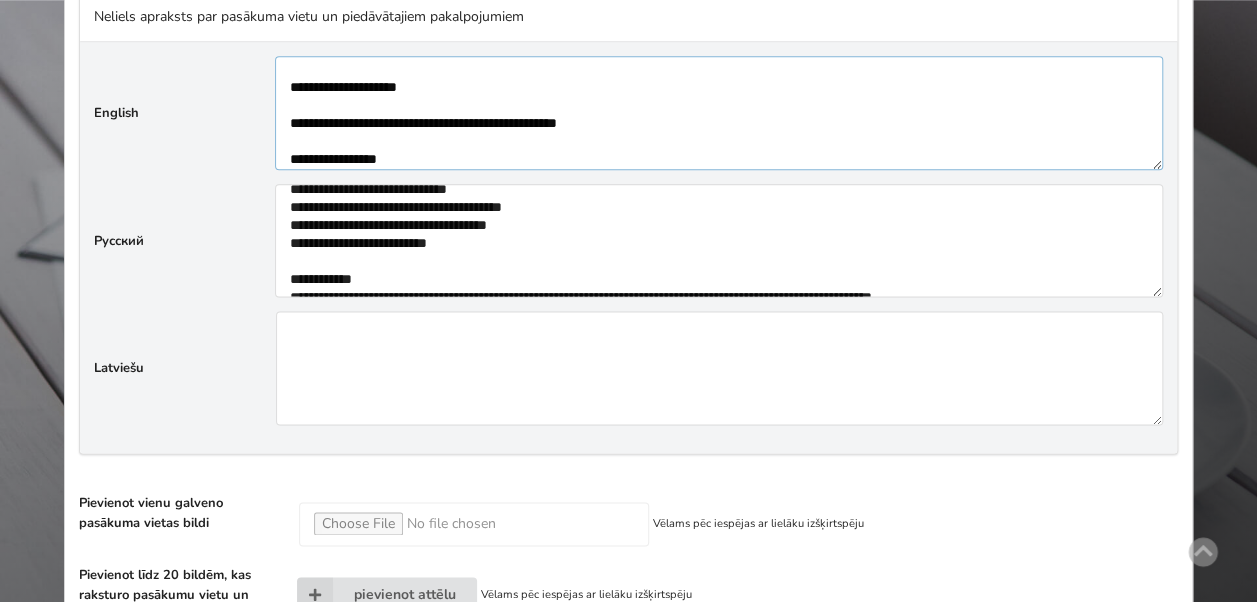 click at bounding box center [719, 112] 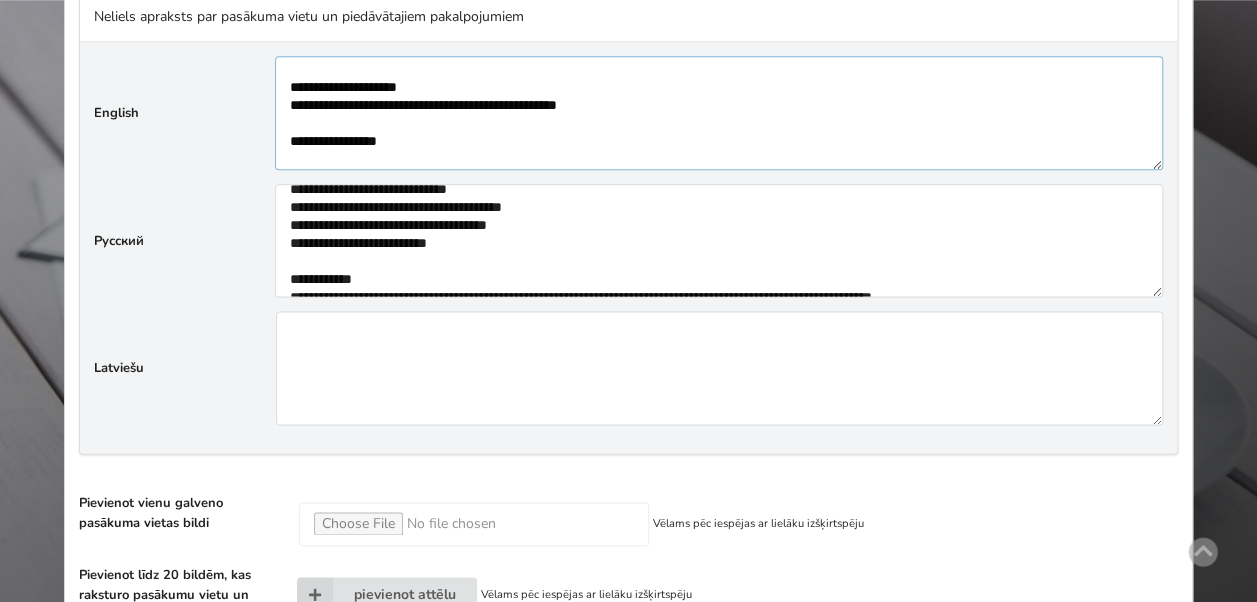 click at bounding box center [719, 112] 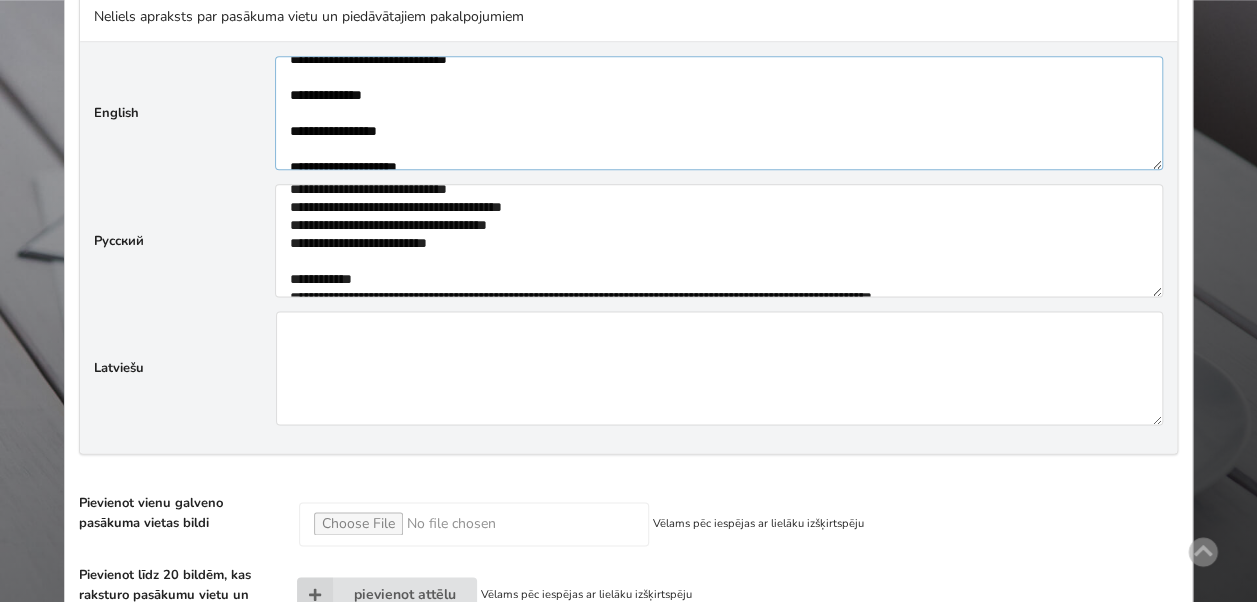 scroll, scrollTop: 85, scrollLeft: 0, axis: vertical 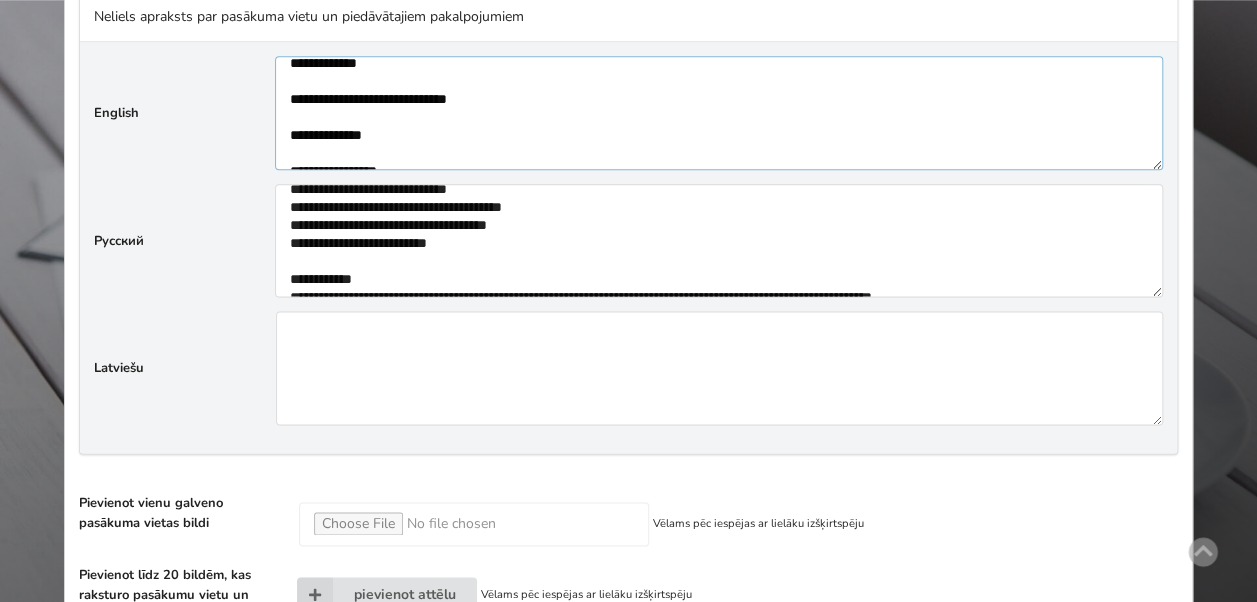 click at bounding box center (719, 112) 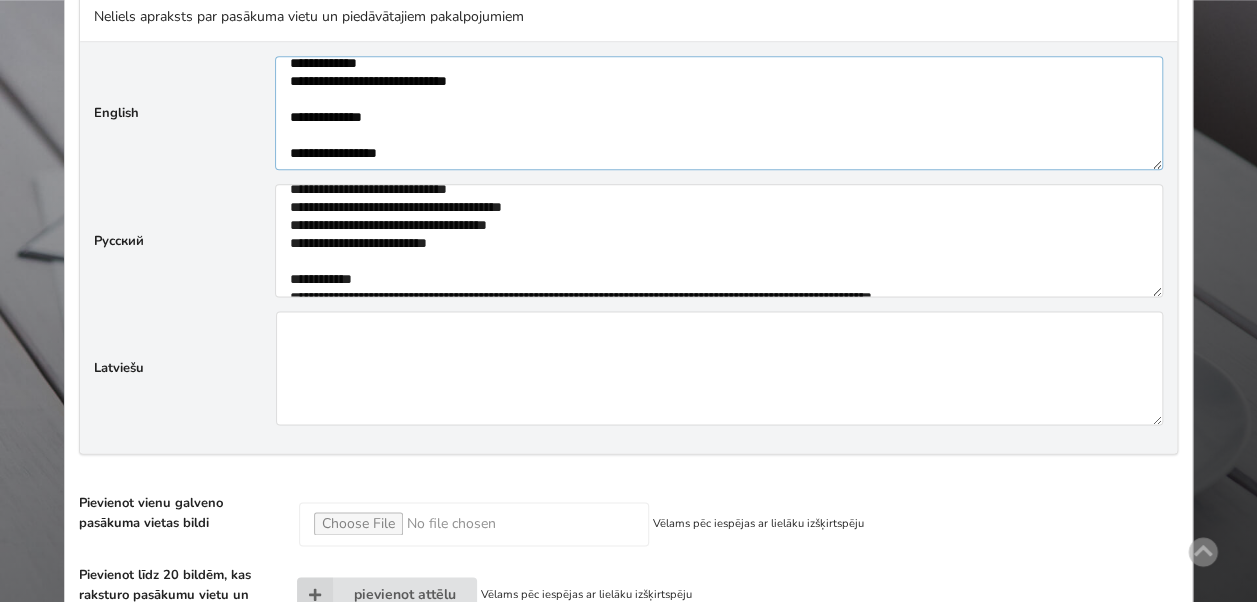 click at bounding box center (719, 112) 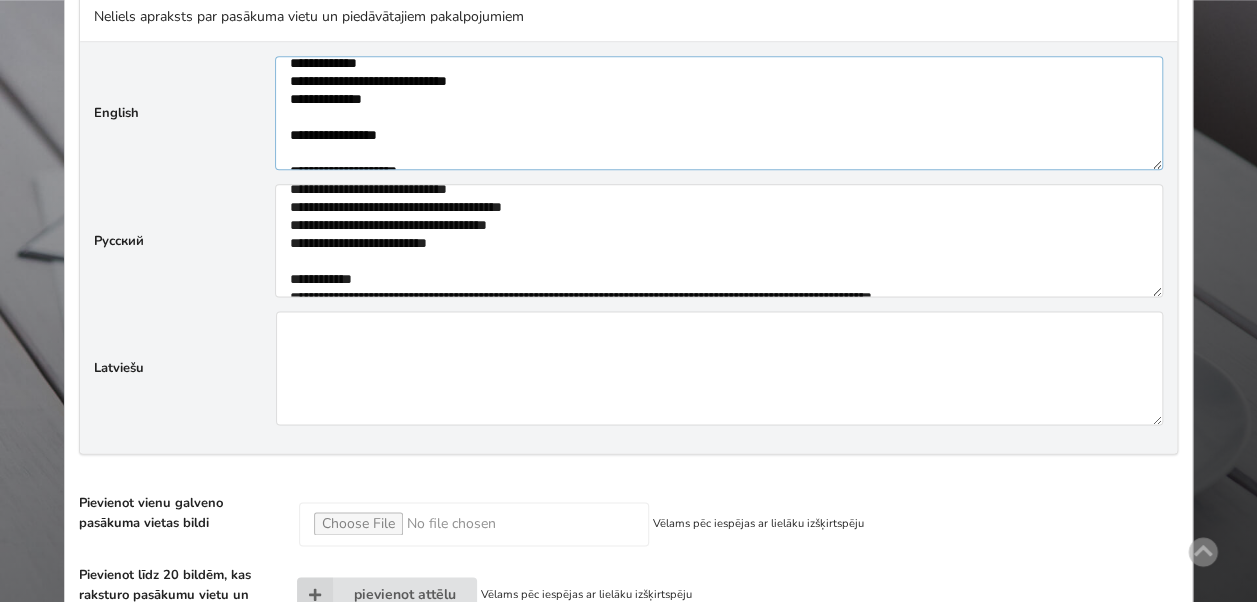 click at bounding box center [719, 112] 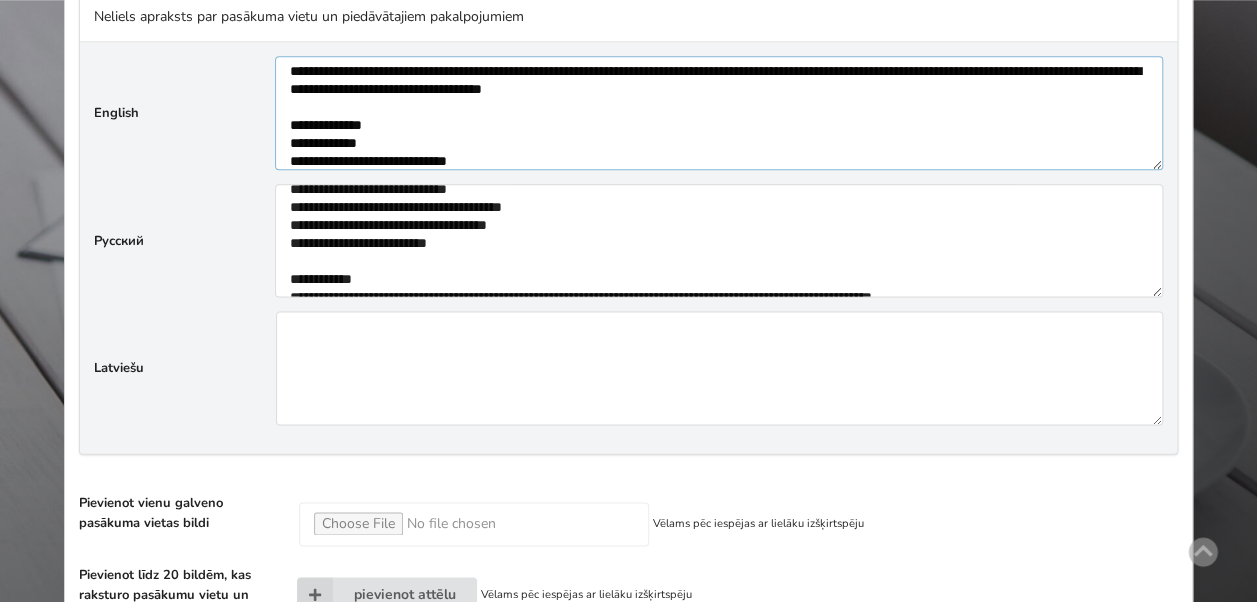scroll, scrollTop: 0, scrollLeft: 0, axis: both 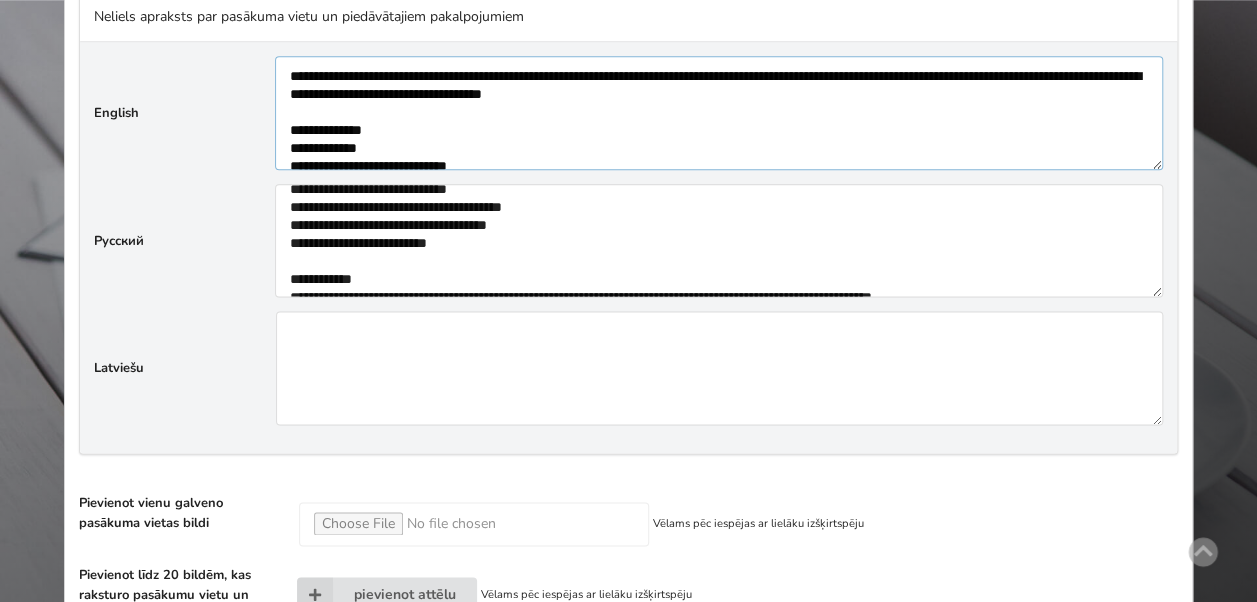 drag, startPoint x: 584, startPoint y: 89, endPoint x: 551, endPoint y: 94, distance: 33.37664 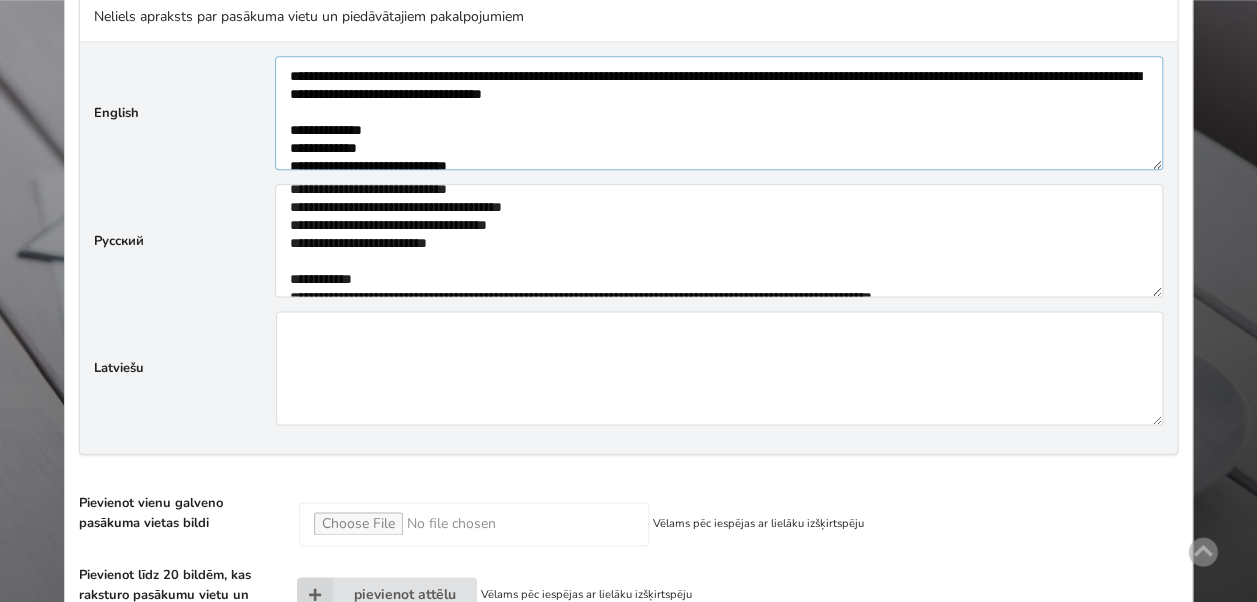 click at bounding box center (719, 112) 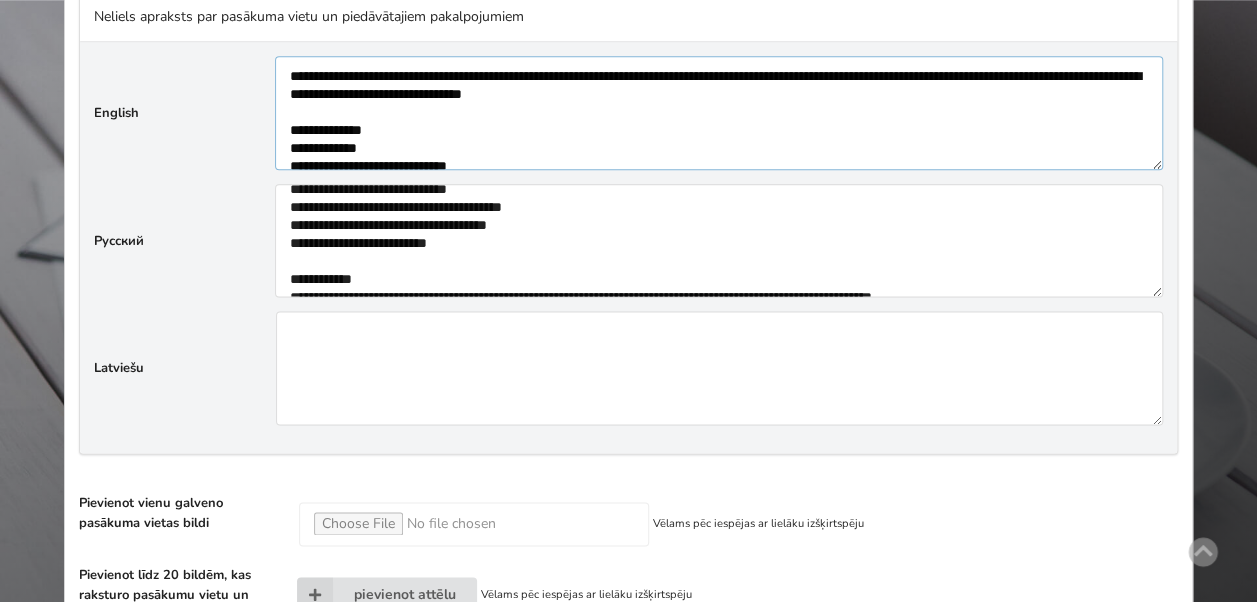 drag, startPoint x: 526, startPoint y: 72, endPoint x: 494, endPoint y: 70, distance: 32.06244 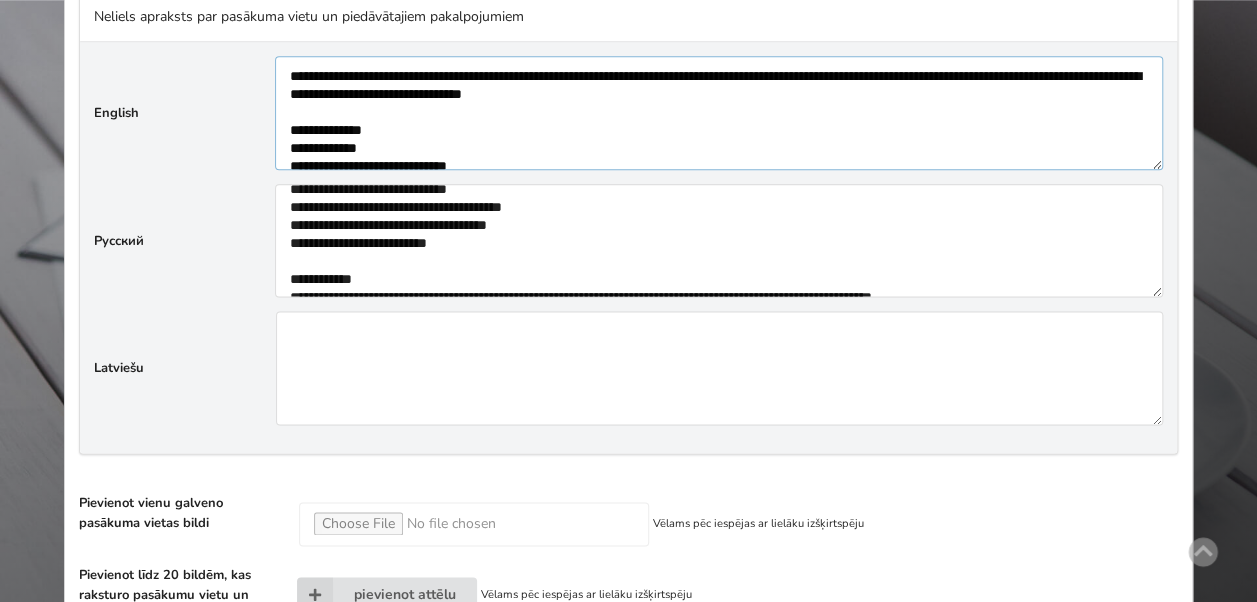 click at bounding box center (719, 112) 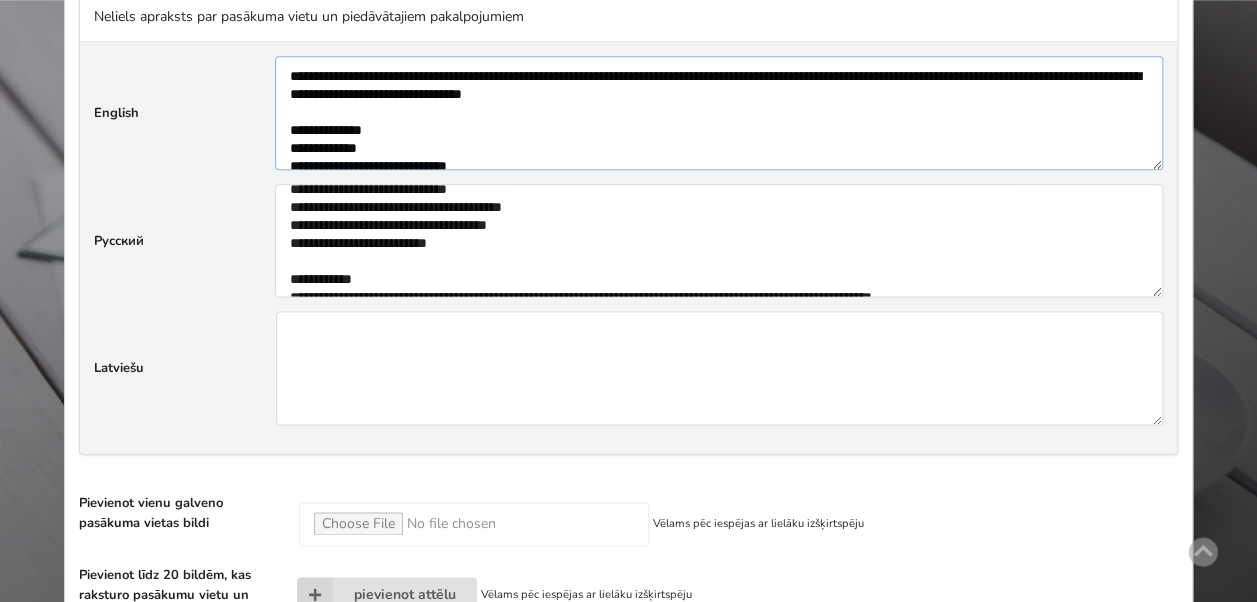 type on "**********" 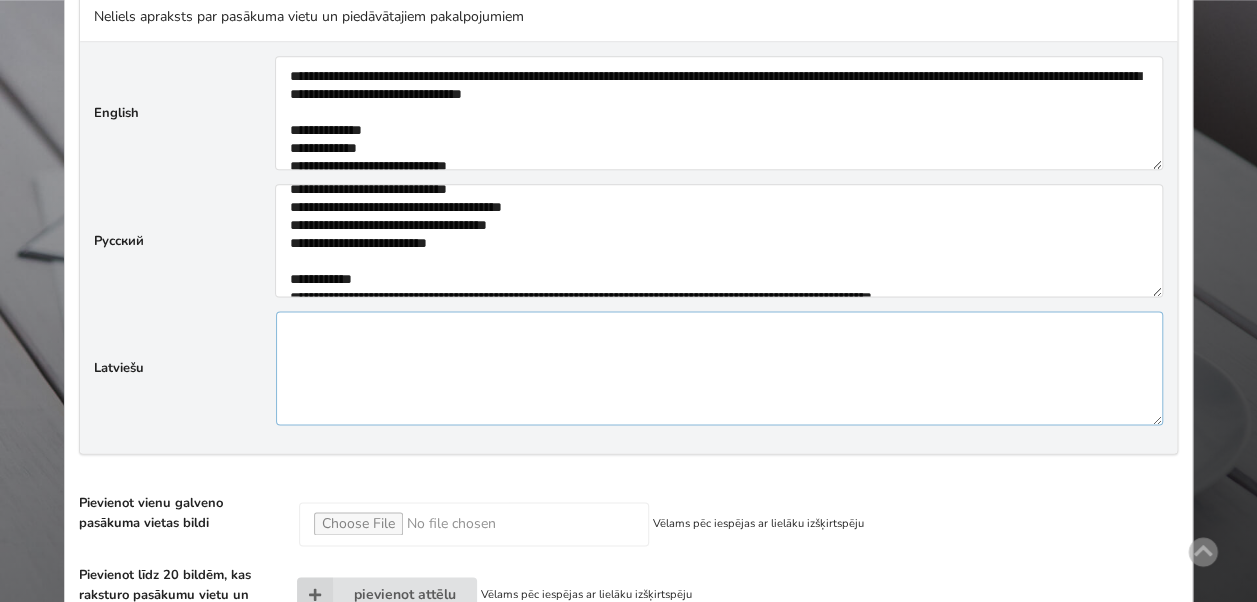 click at bounding box center [719, 368] 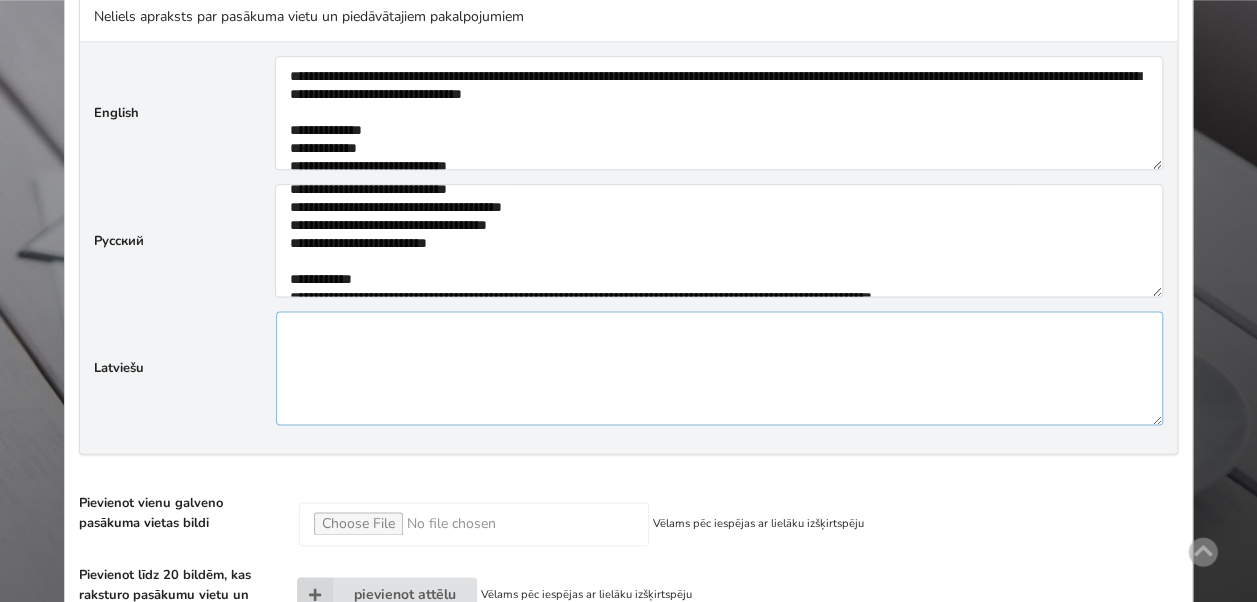 paste on "**********" 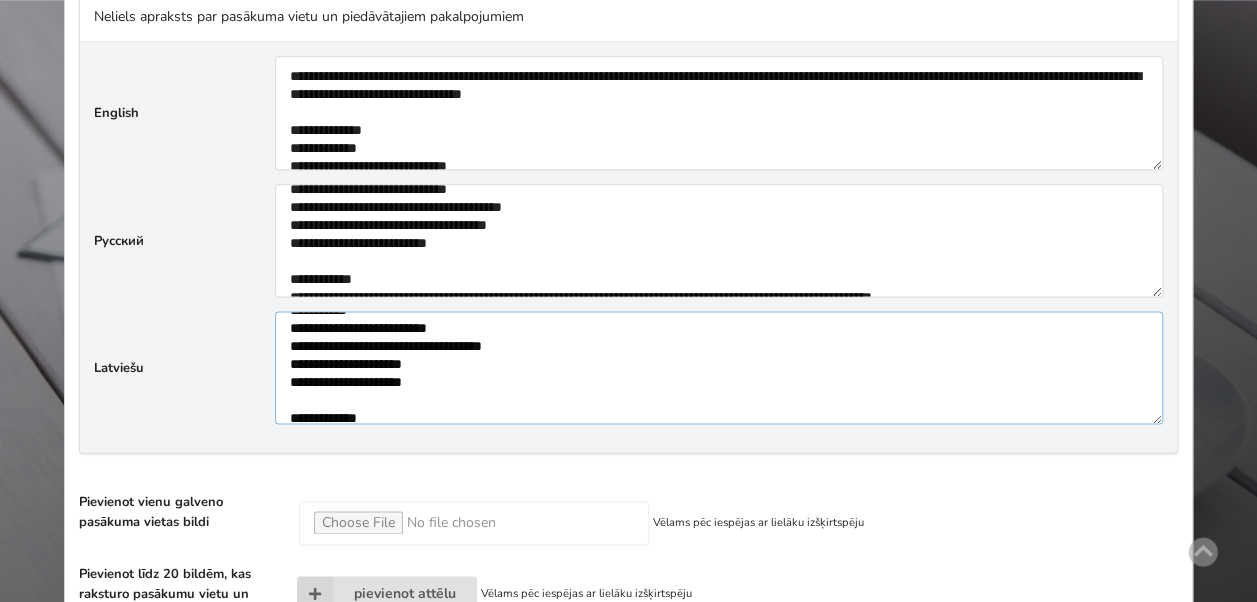 scroll, scrollTop: 0, scrollLeft: 0, axis: both 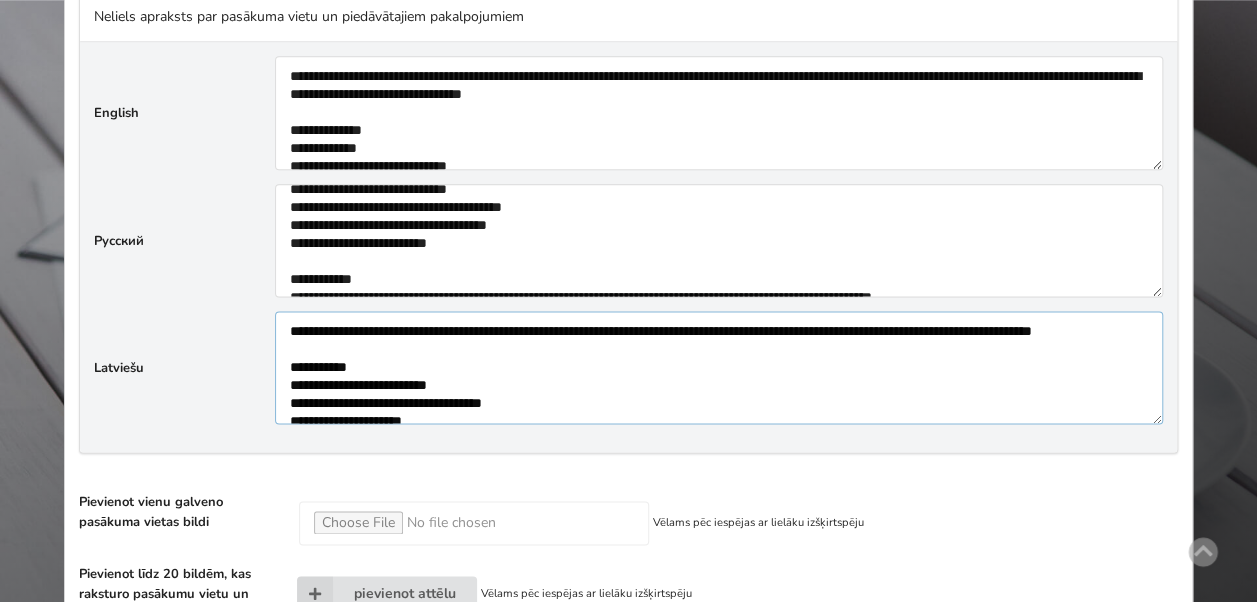 drag, startPoint x: 504, startPoint y: 322, endPoint x: 465, endPoint y: 321, distance: 39.012817 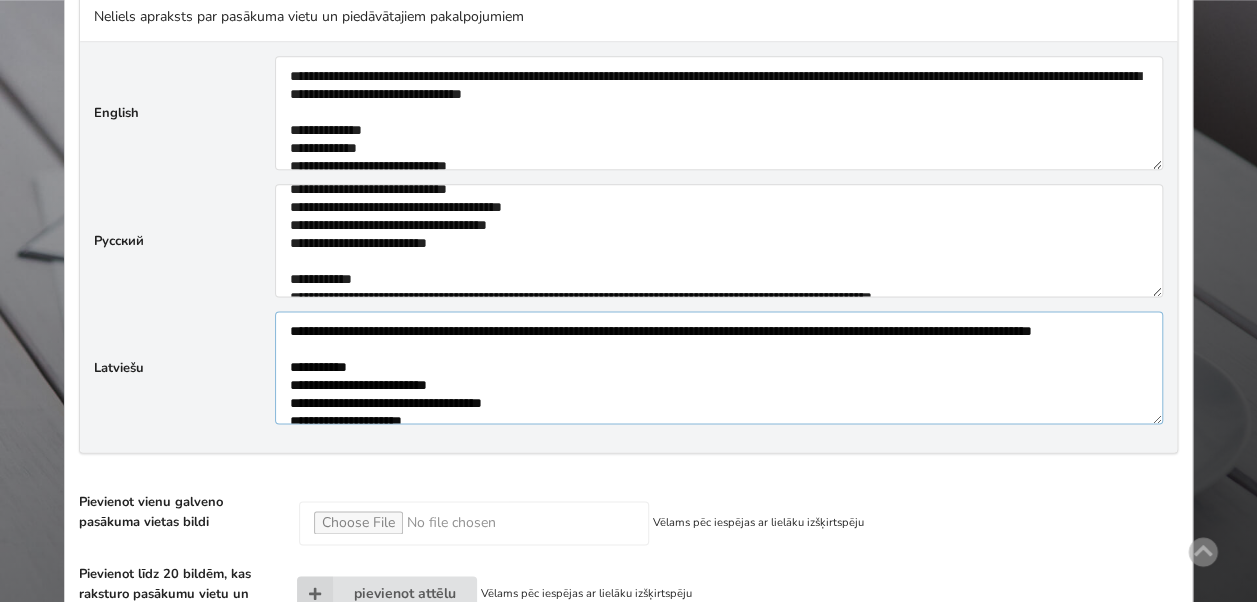 click on "**********" at bounding box center (719, 367) 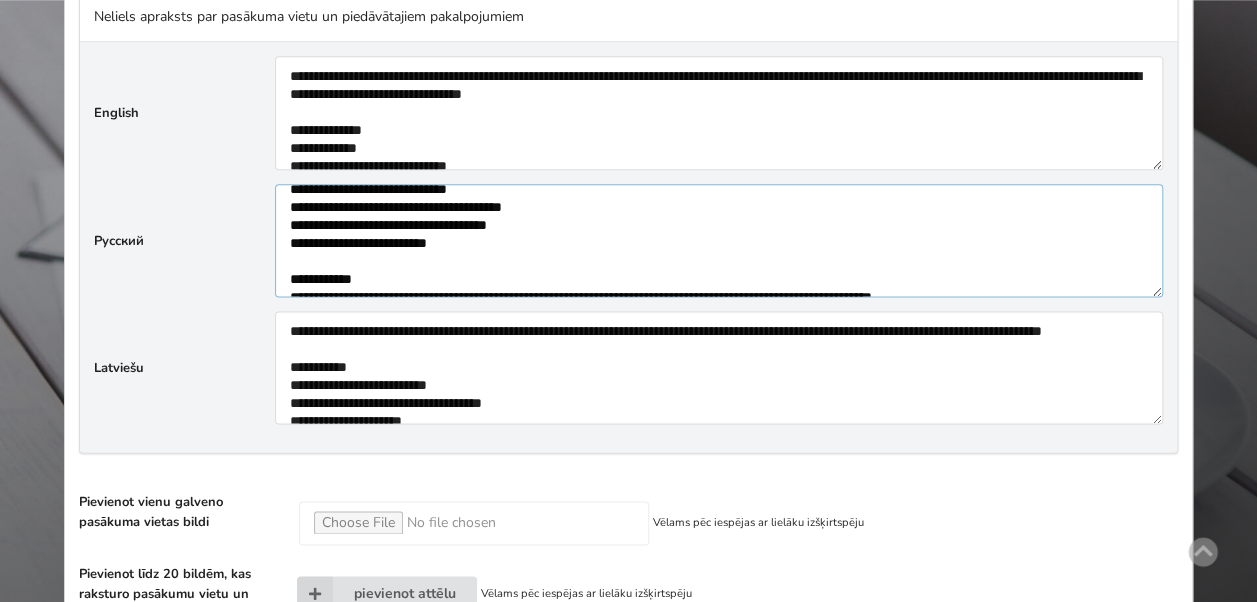 scroll, scrollTop: 0, scrollLeft: 0, axis: both 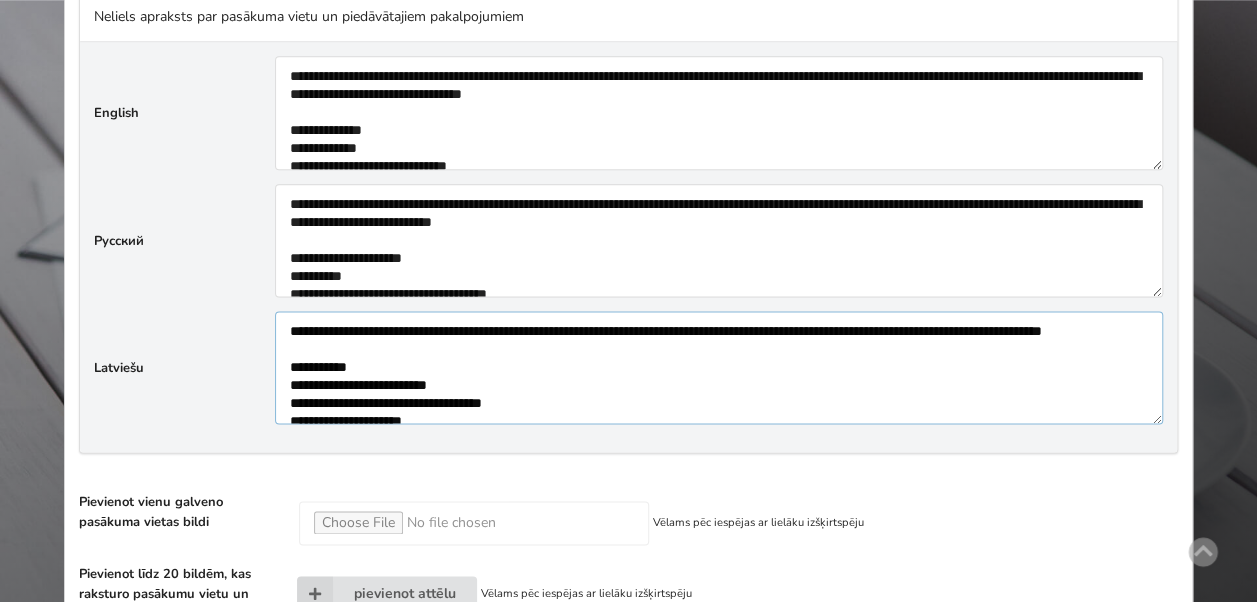 click on "**********" at bounding box center [719, 367] 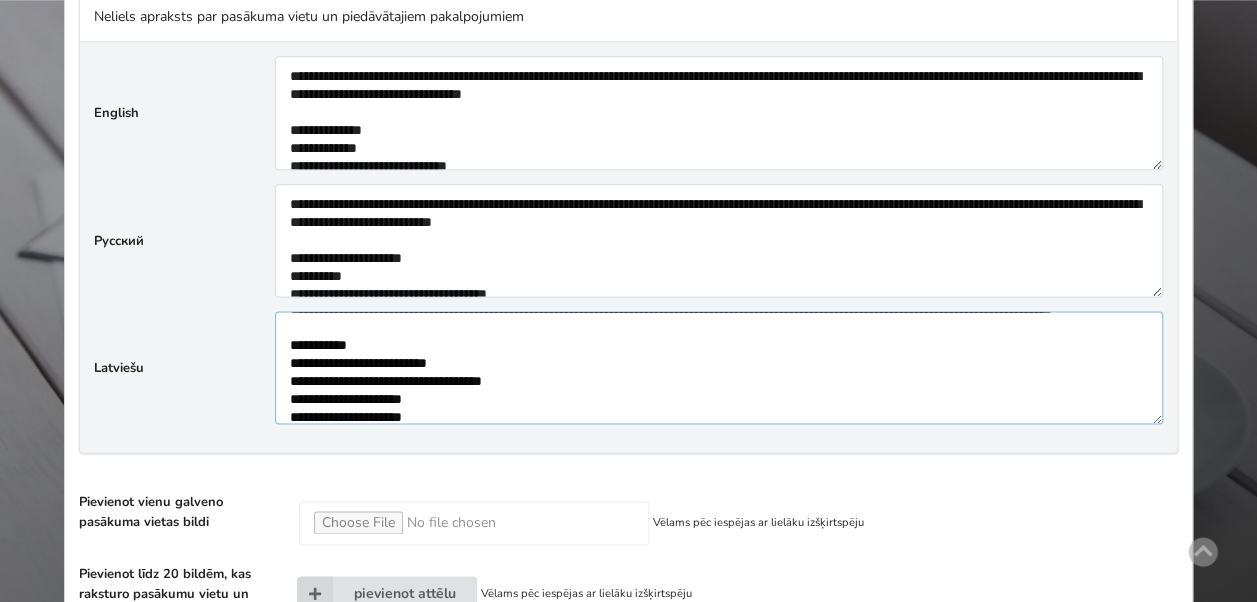 scroll, scrollTop: 40, scrollLeft: 0, axis: vertical 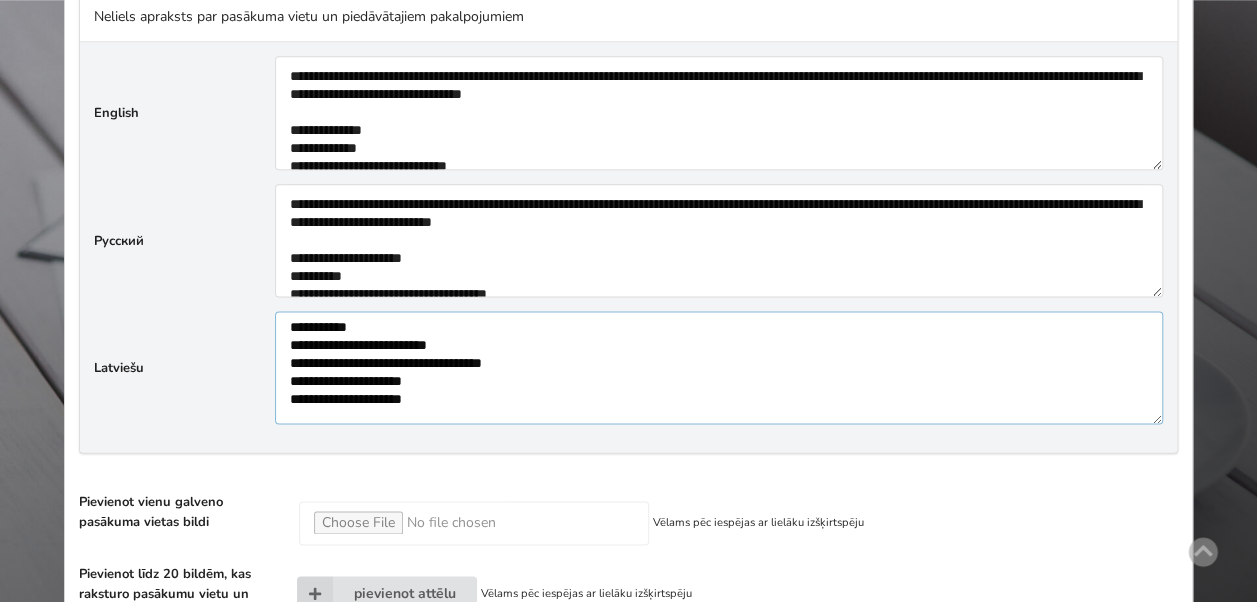 click on "**********" at bounding box center (719, 367) 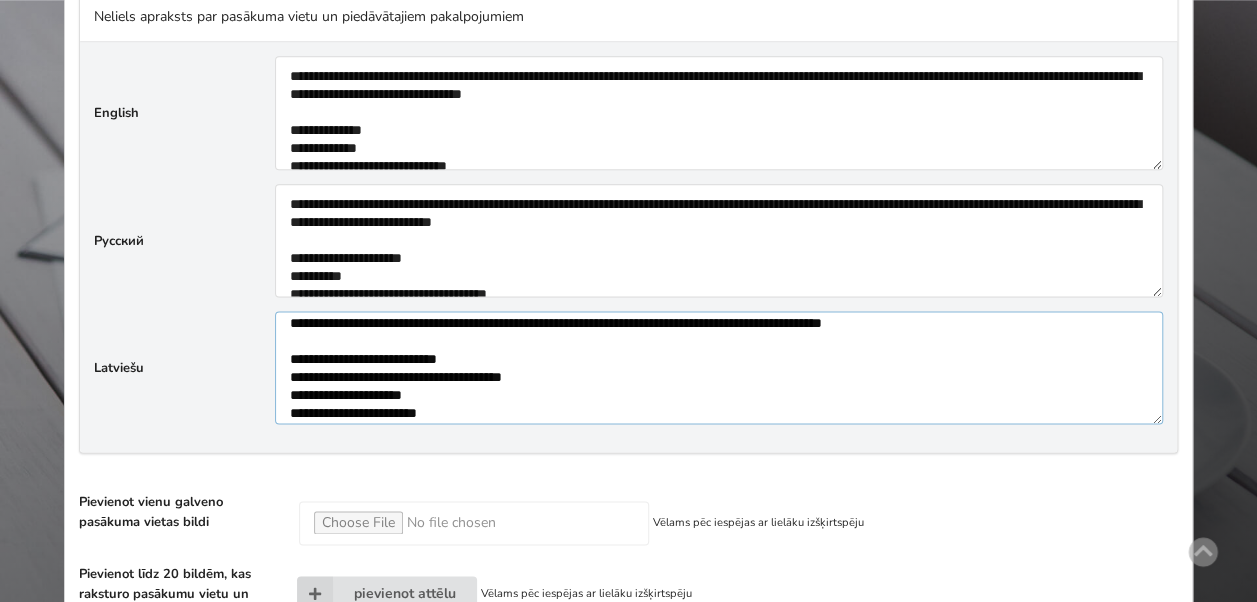 scroll, scrollTop: 468, scrollLeft: 0, axis: vertical 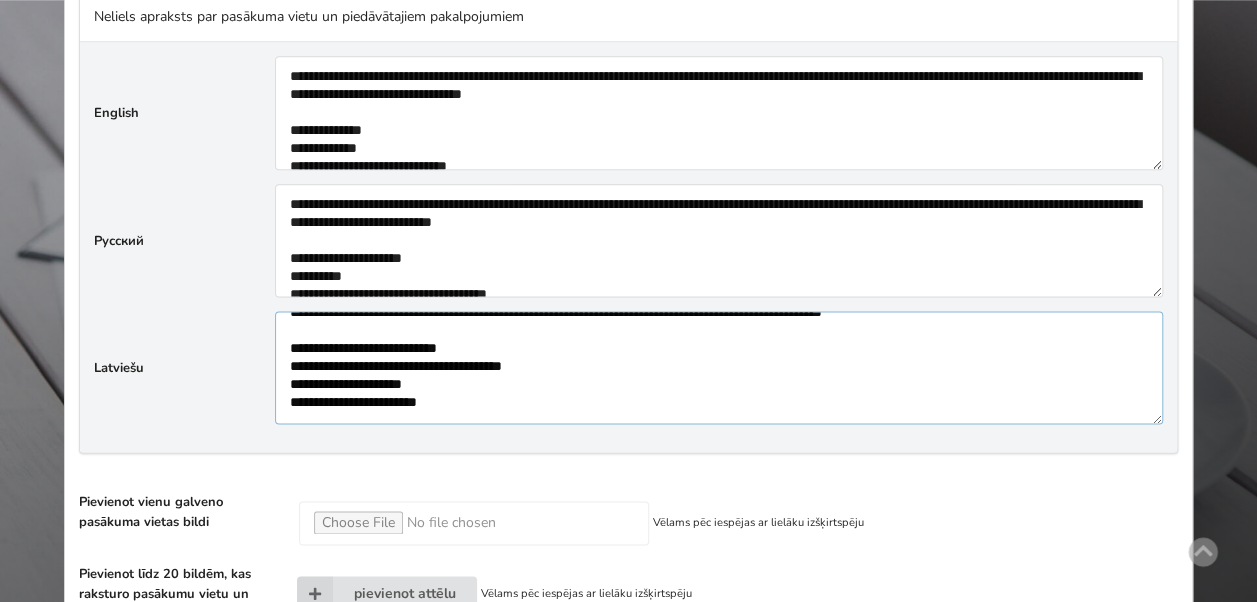 type on "**********" 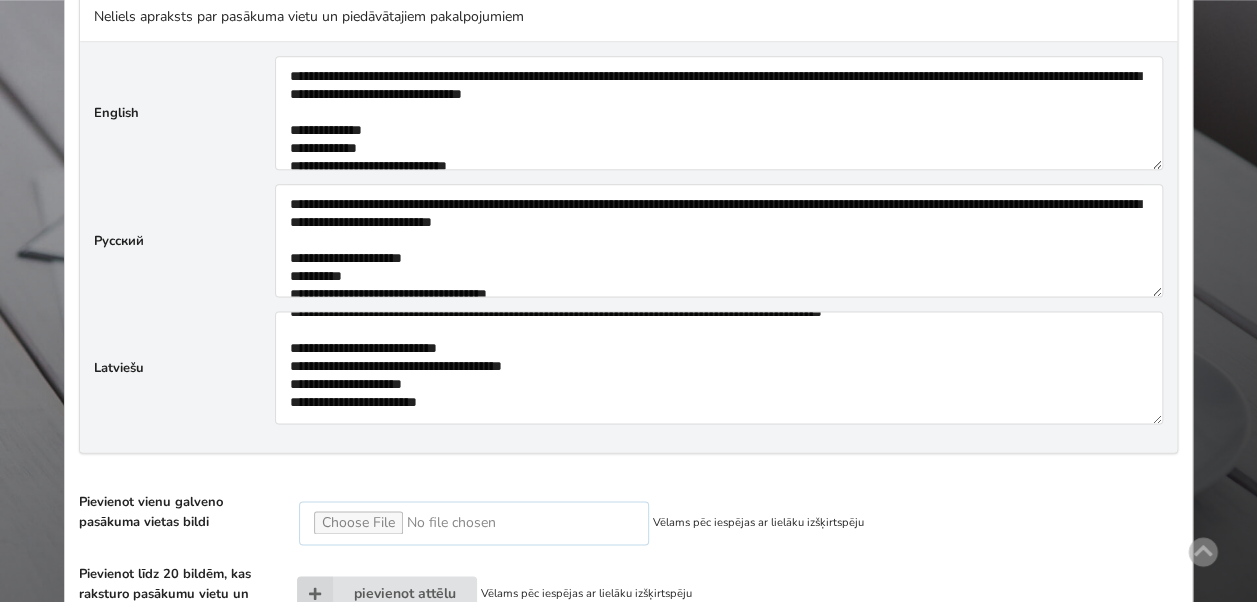 click at bounding box center (474, 523) 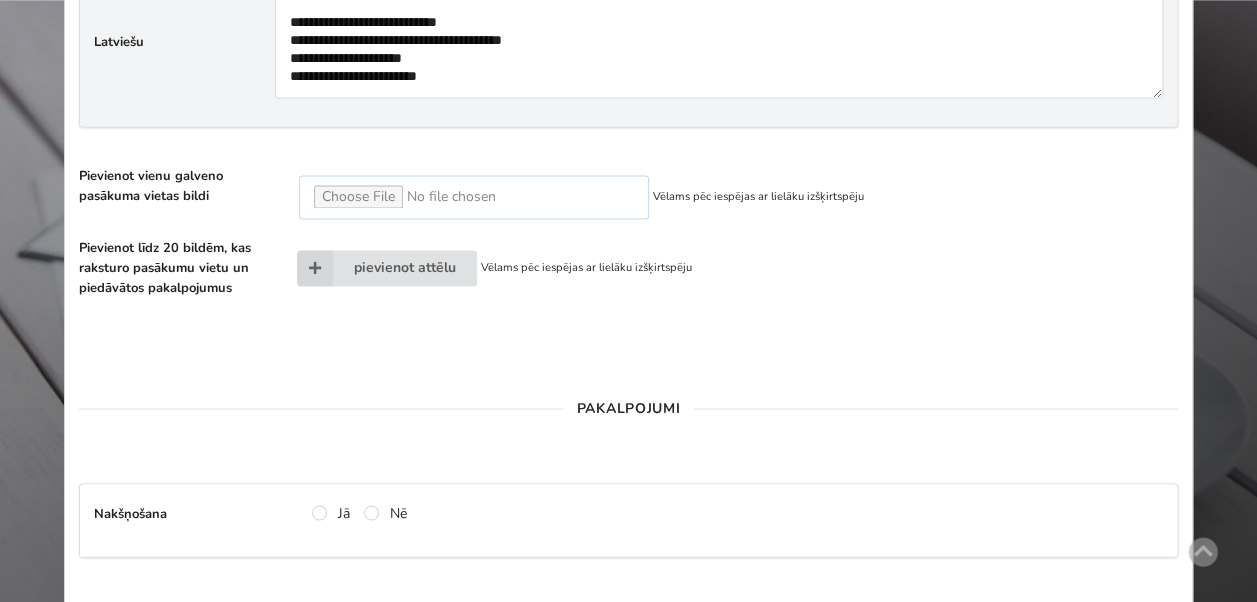 scroll, scrollTop: 1568, scrollLeft: 0, axis: vertical 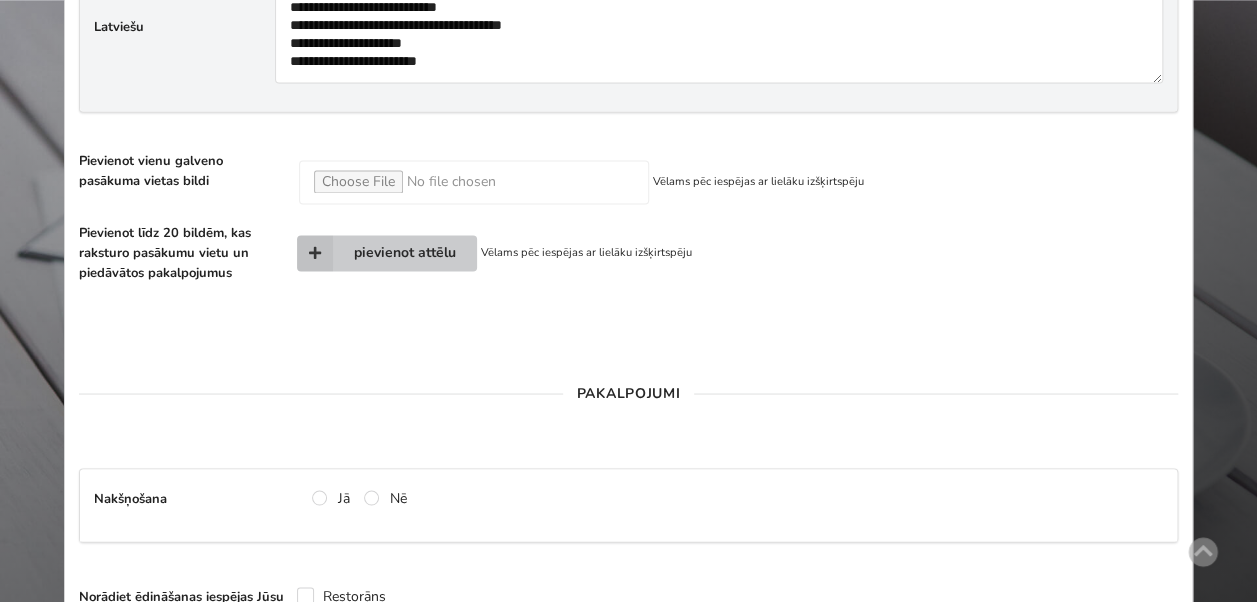 click on "pievienot attēlu" at bounding box center [387, 253] 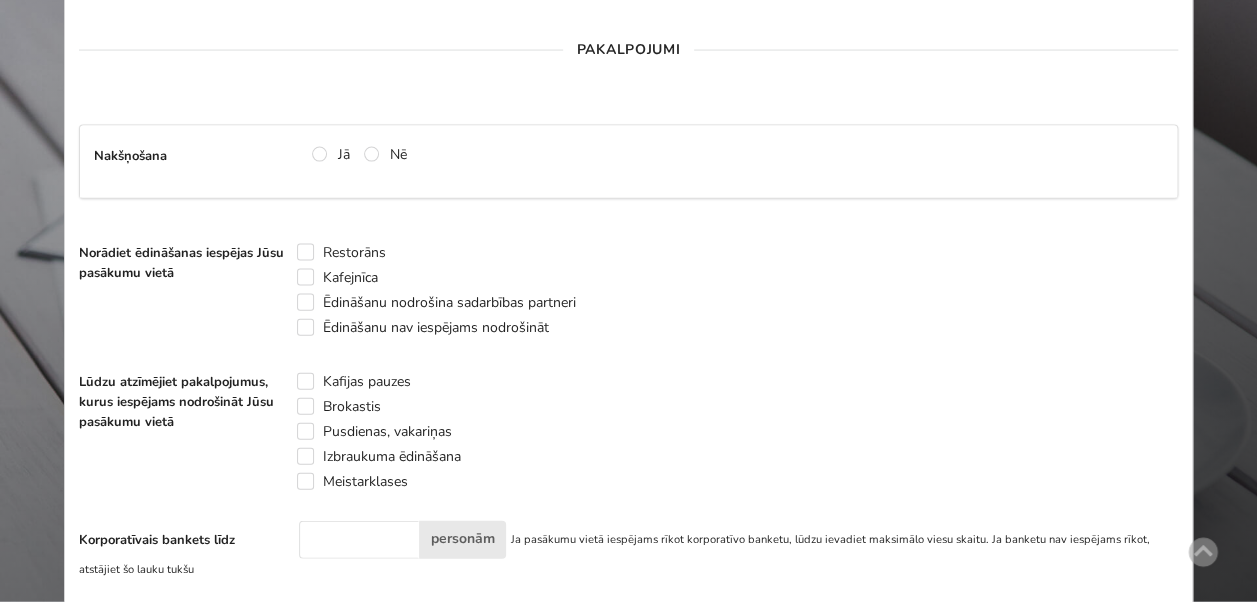 scroll, scrollTop: 2076, scrollLeft: 0, axis: vertical 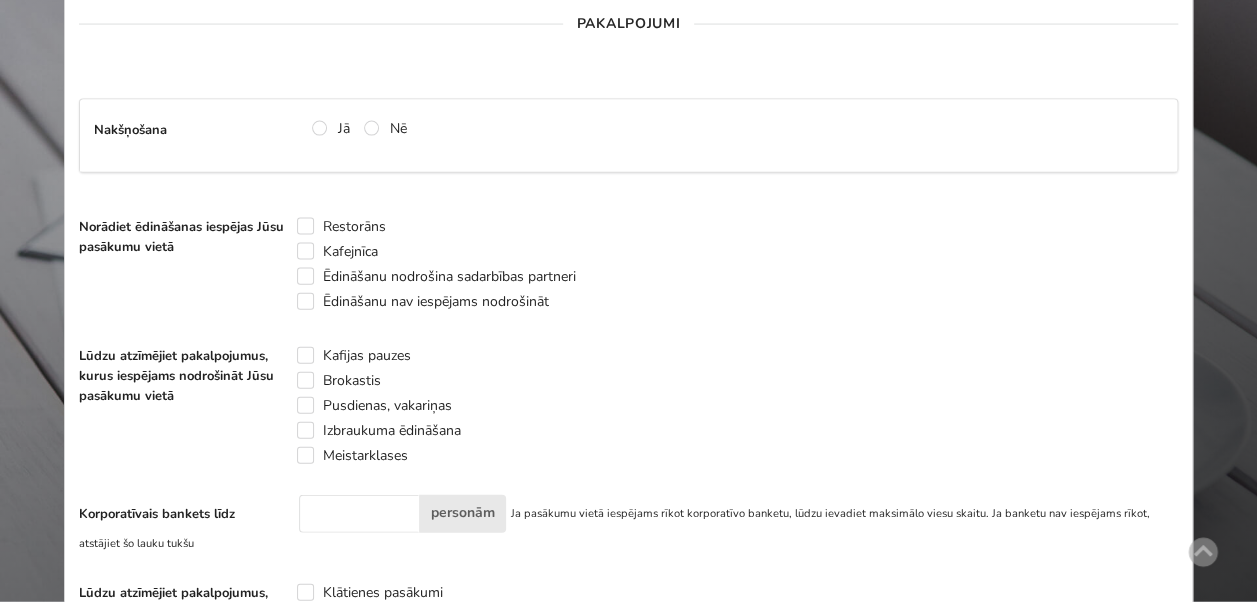 click on "Jā" at bounding box center (338, 129) 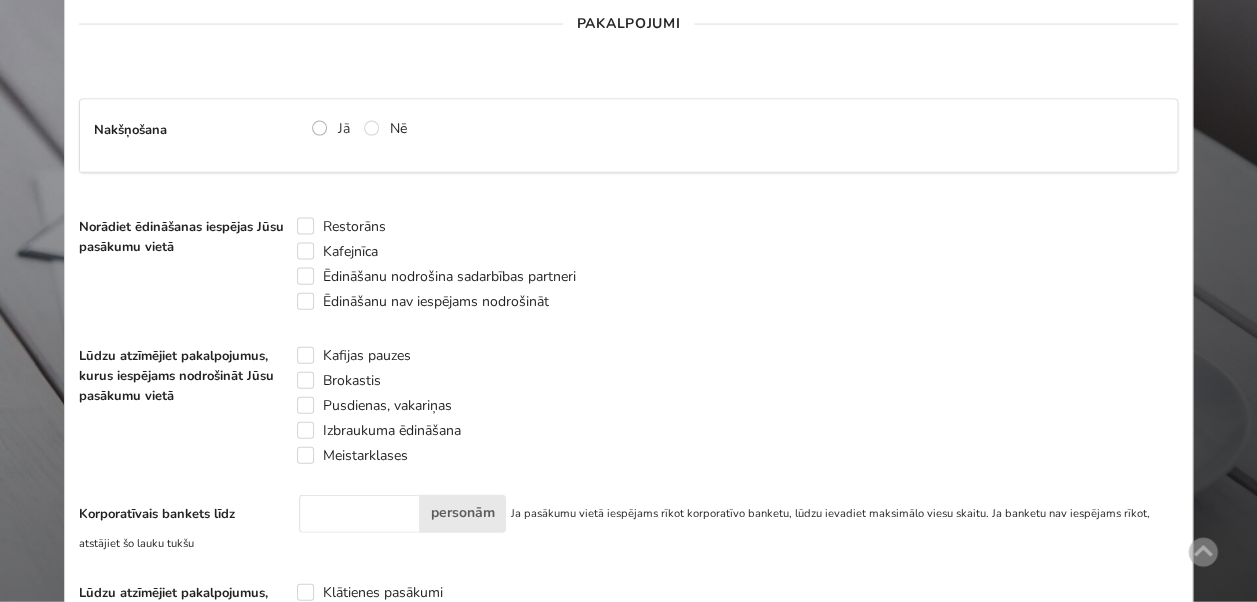 click on "Jā" at bounding box center (331, 128) 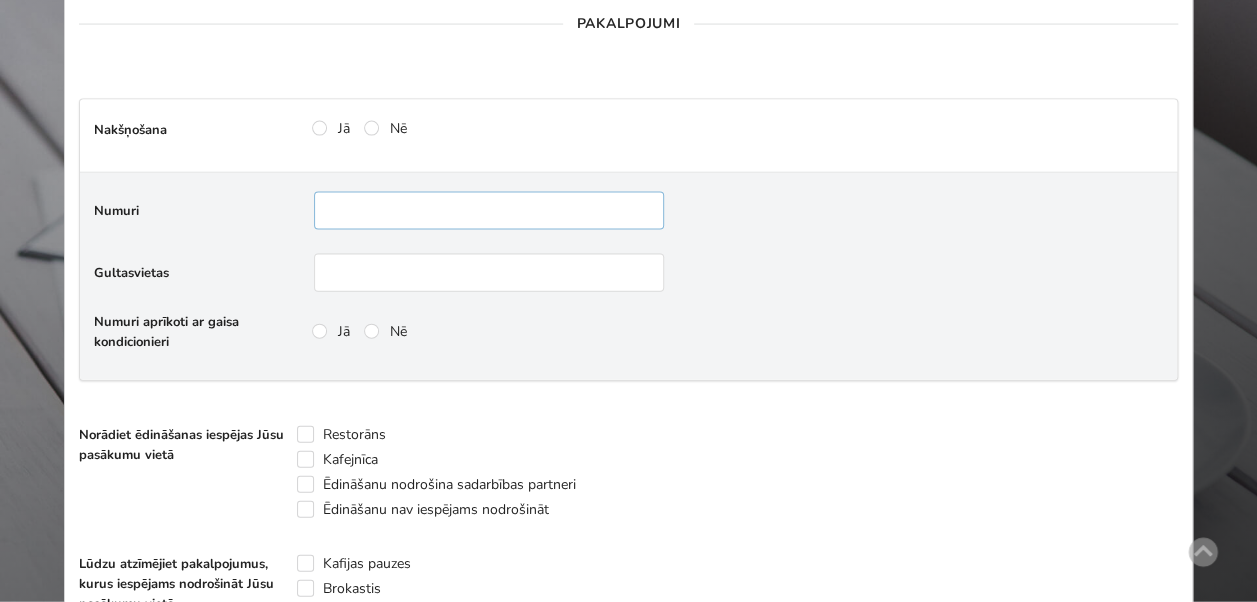 click at bounding box center (489, 211) 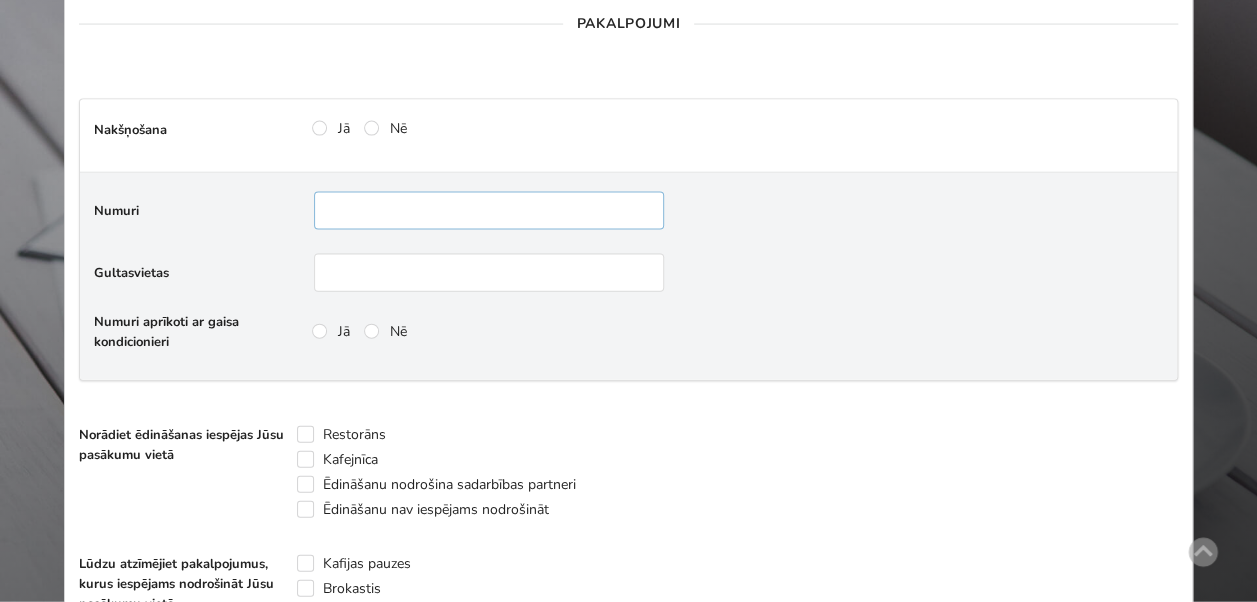 type on "**" 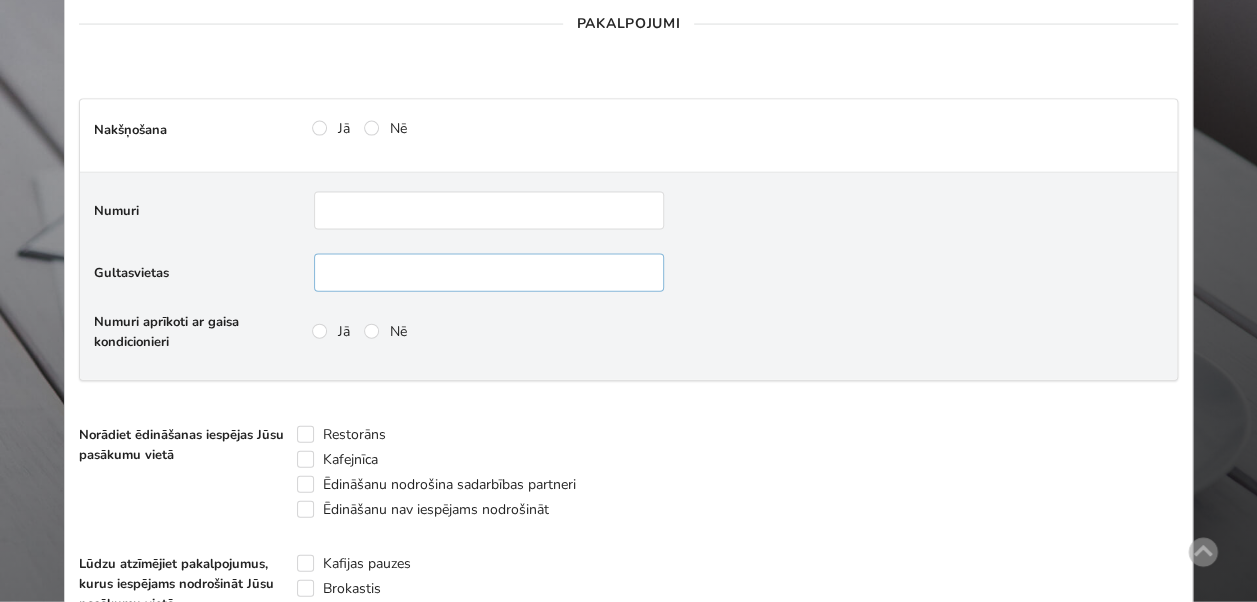 click at bounding box center (489, 273) 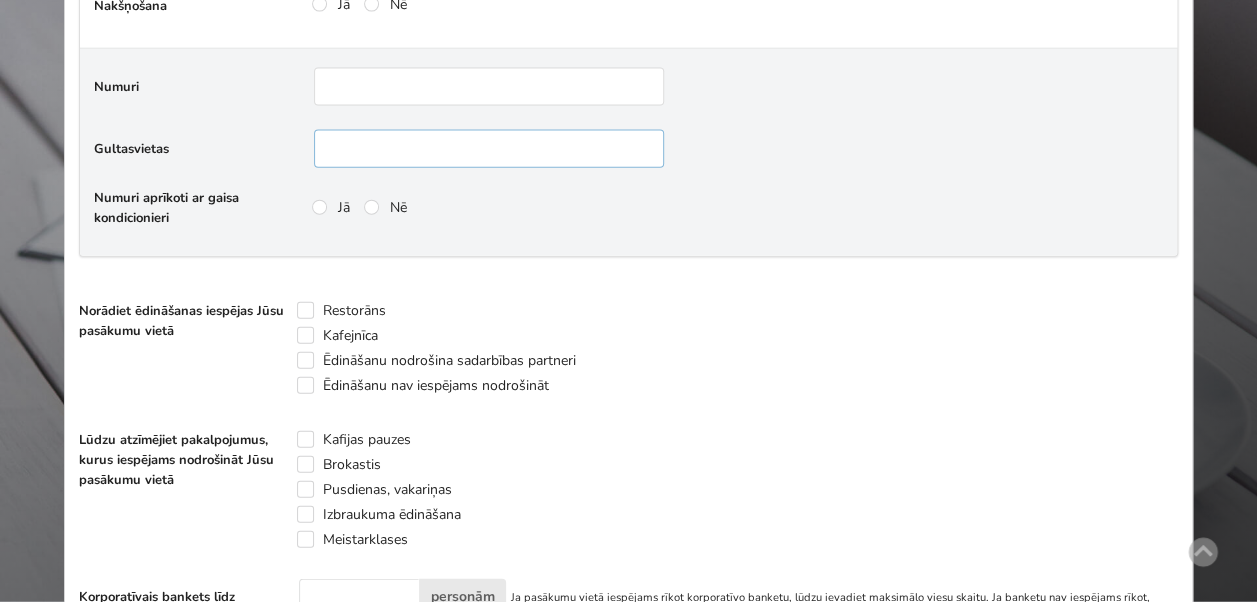 scroll, scrollTop: 2216, scrollLeft: 0, axis: vertical 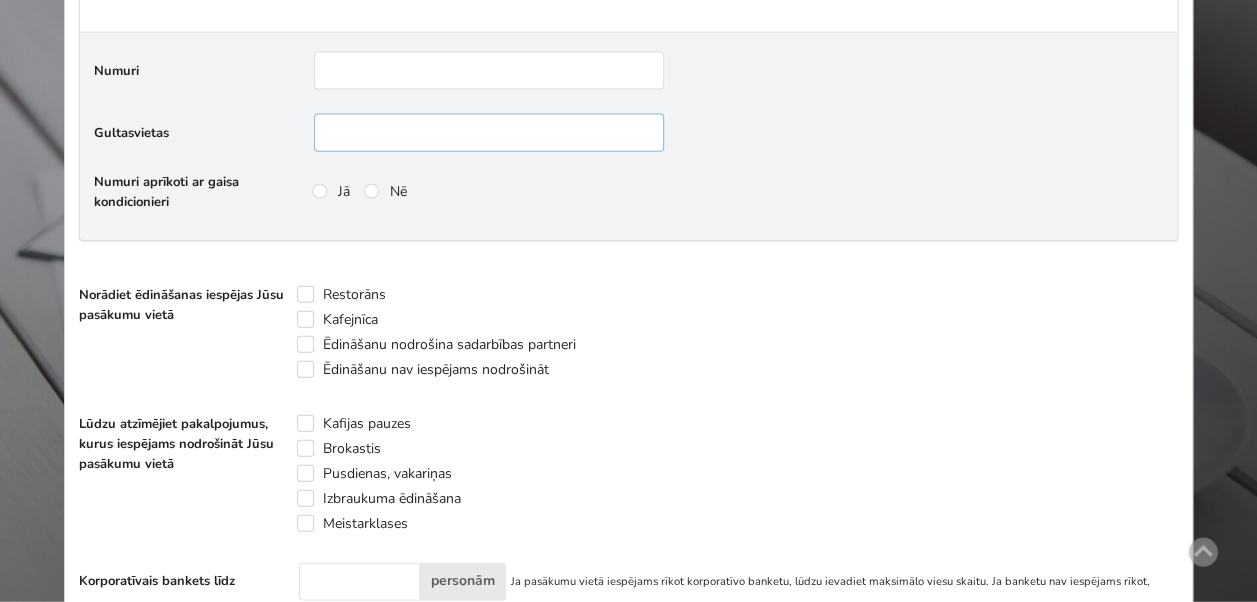 type on "***" 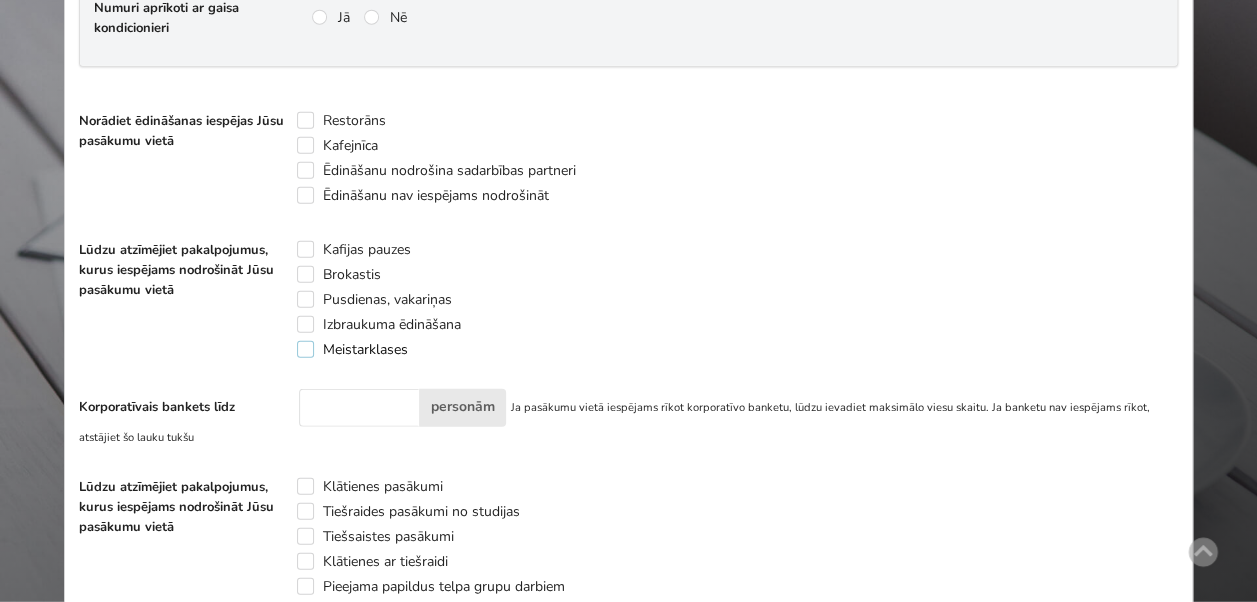 scroll, scrollTop: 2401, scrollLeft: 0, axis: vertical 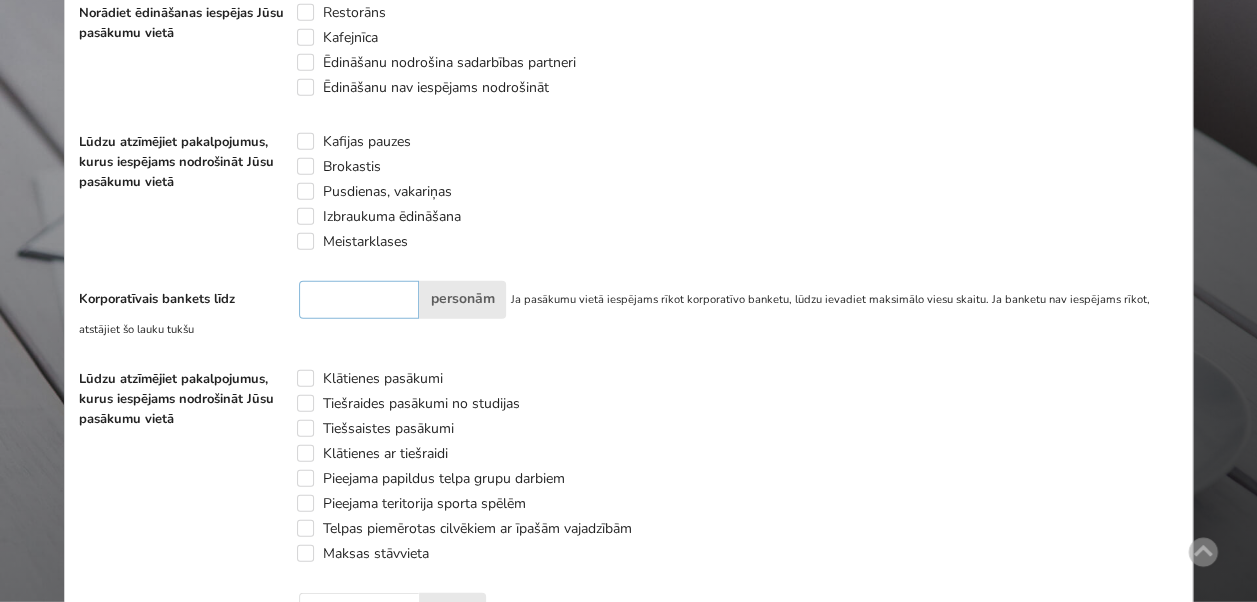 click at bounding box center (359, 300) 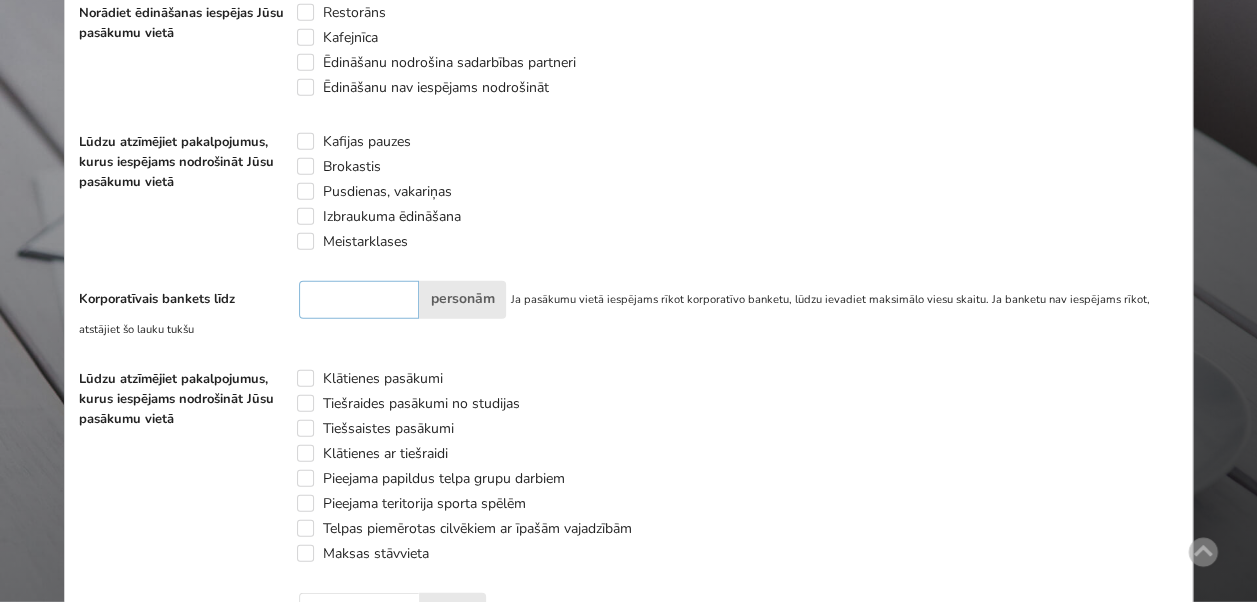 type on "***" 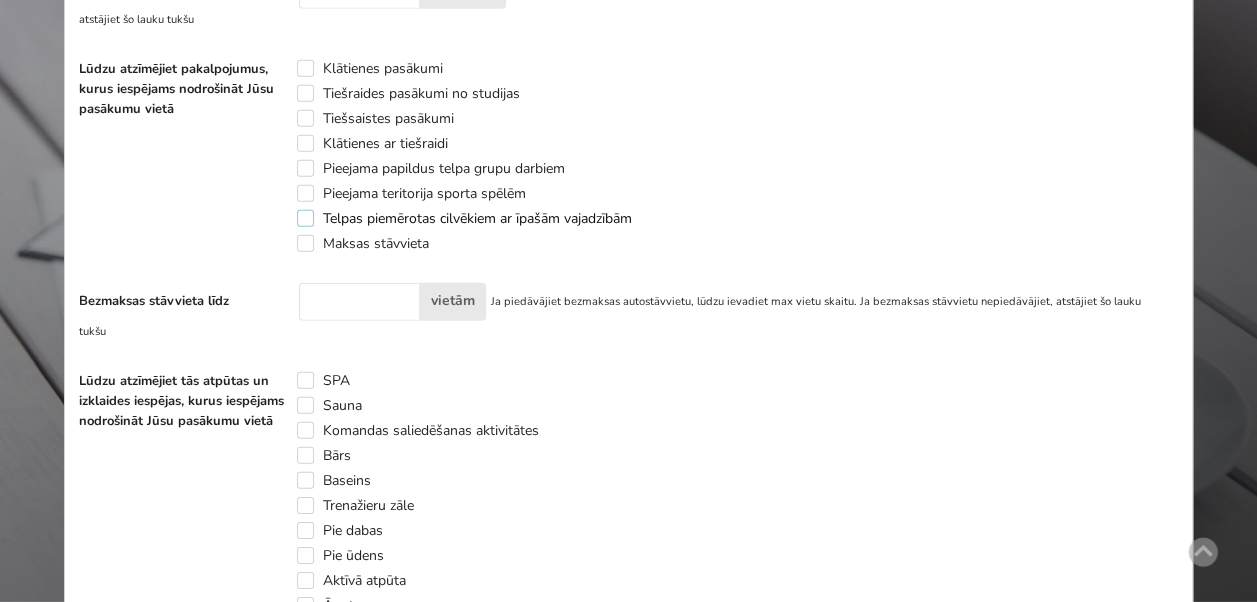 scroll, scrollTop: 2846, scrollLeft: 0, axis: vertical 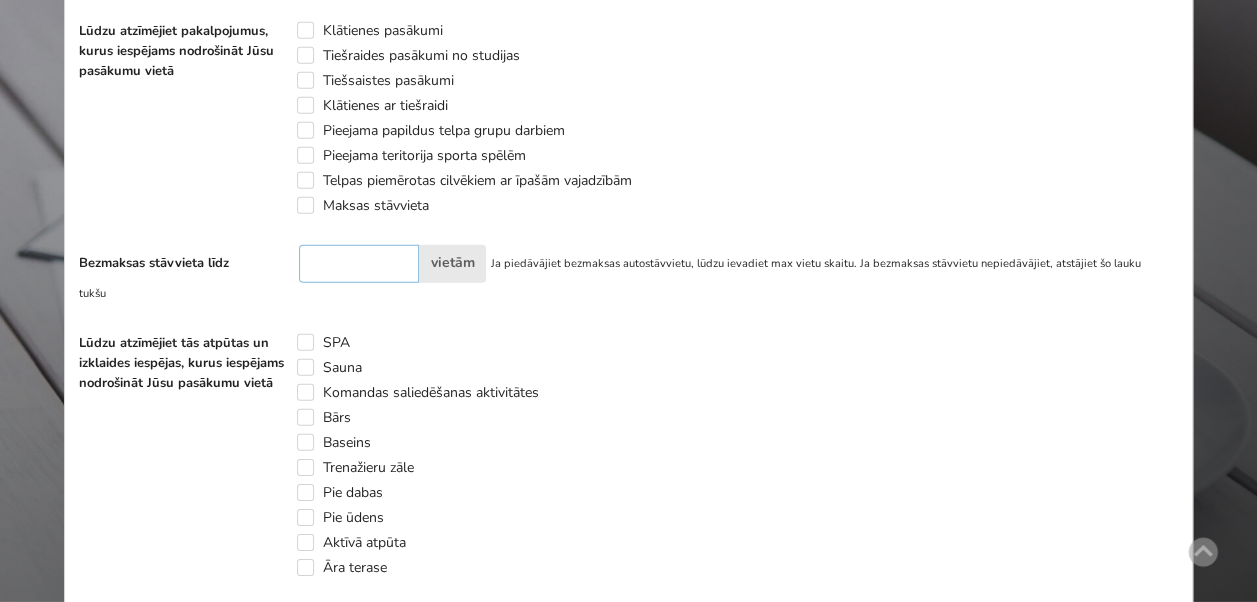 click at bounding box center (359, 264) 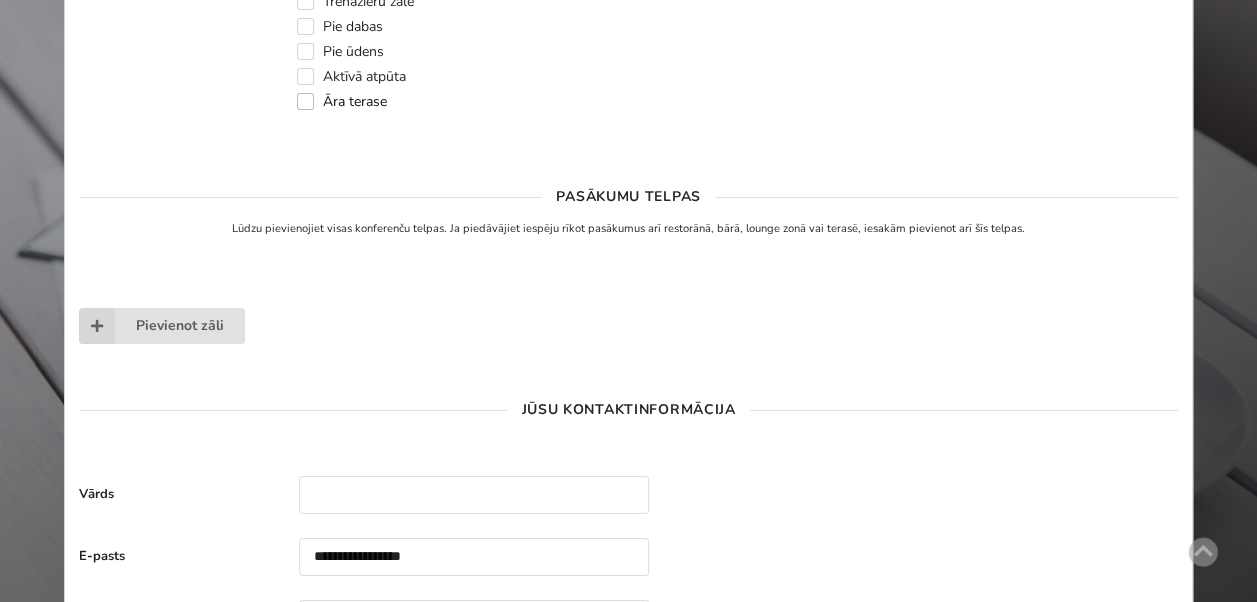 scroll, scrollTop: 3318, scrollLeft: 0, axis: vertical 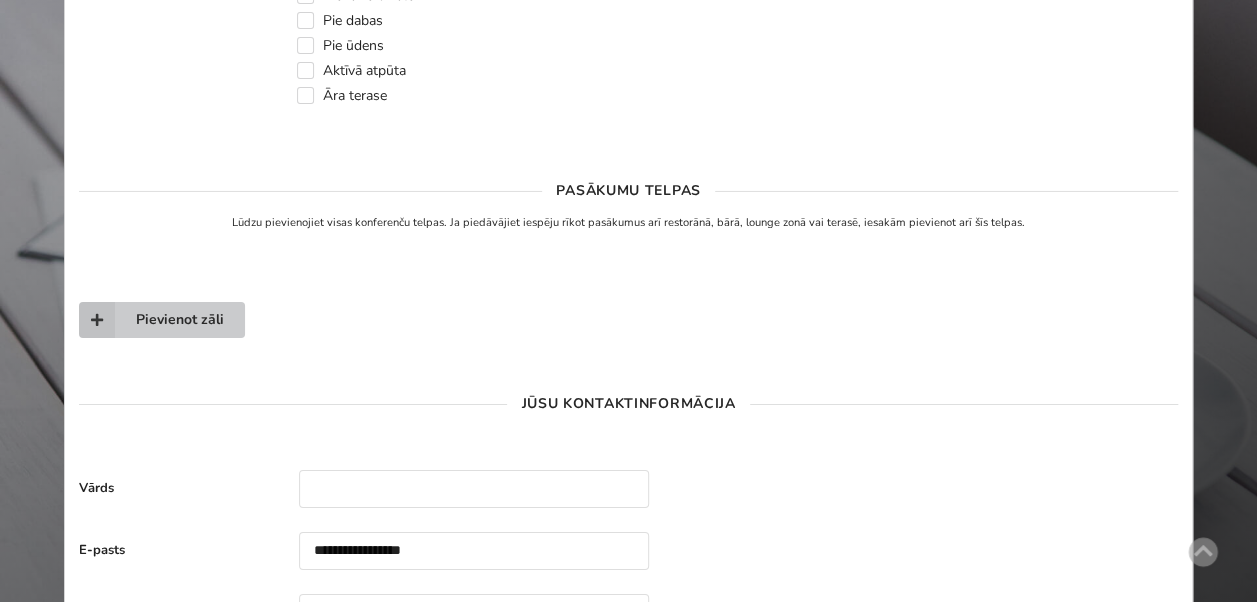click on "Pievienot zāli" at bounding box center [162, 320] 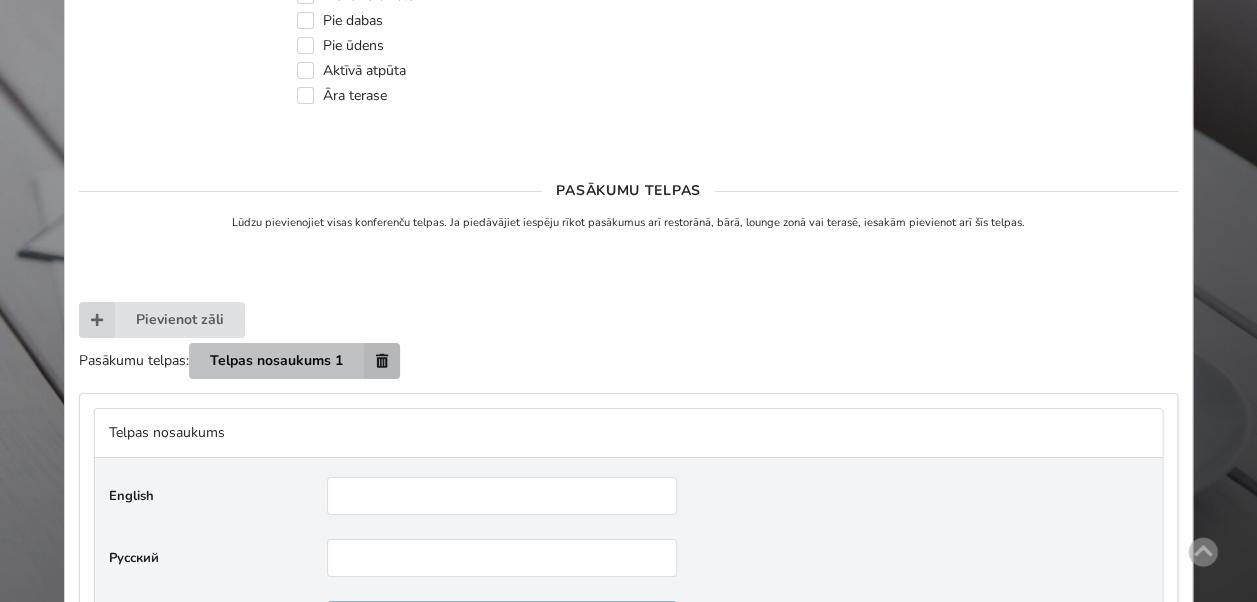 scroll, scrollTop: 3324, scrollLeft: 0, axis: vertical 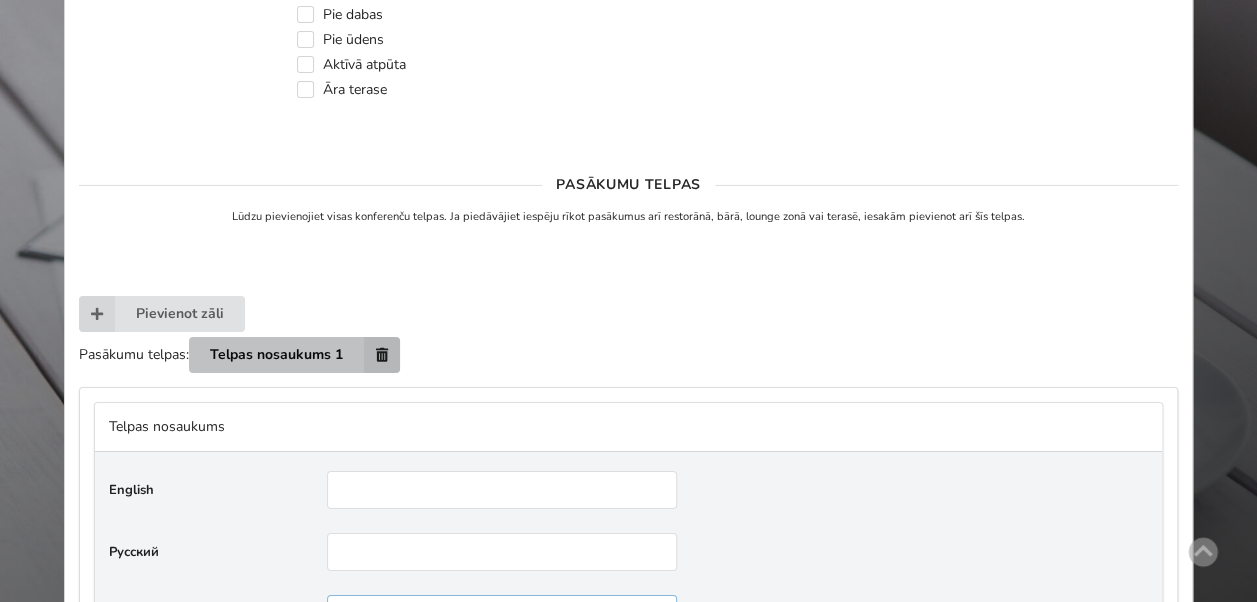 drag, startPoint x: 508, startPoint y: 590, endPoint x: 296, endPoint y: 567, distance: 213.24399 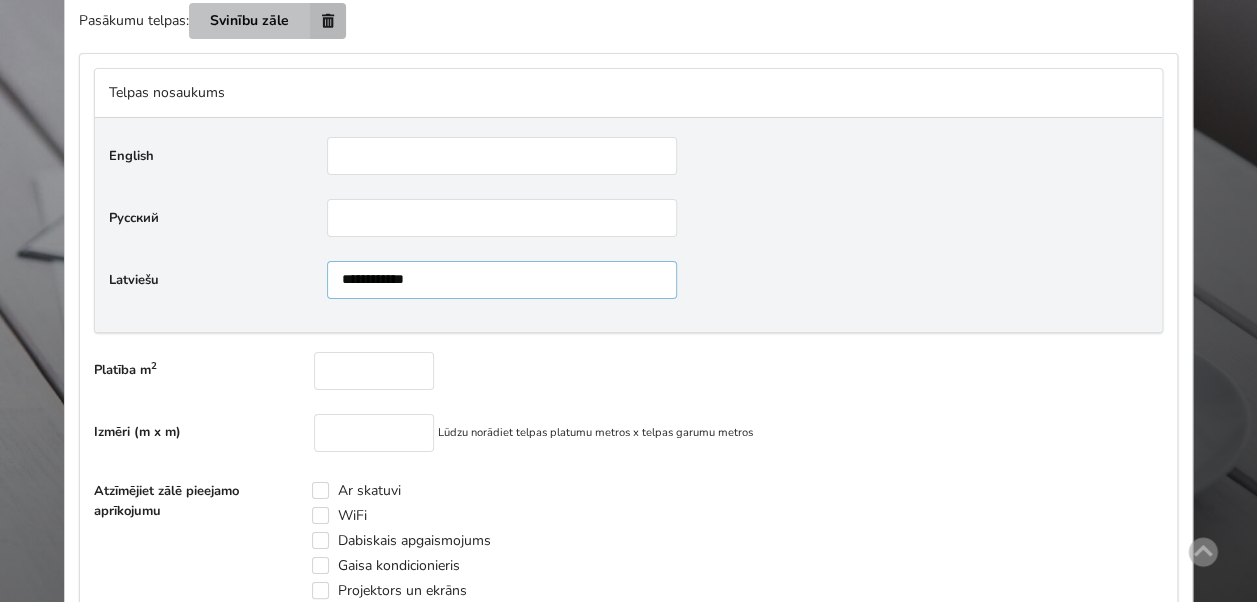 scroll, scrollTop: 3734, scrollLeft: 0, axis: vertical 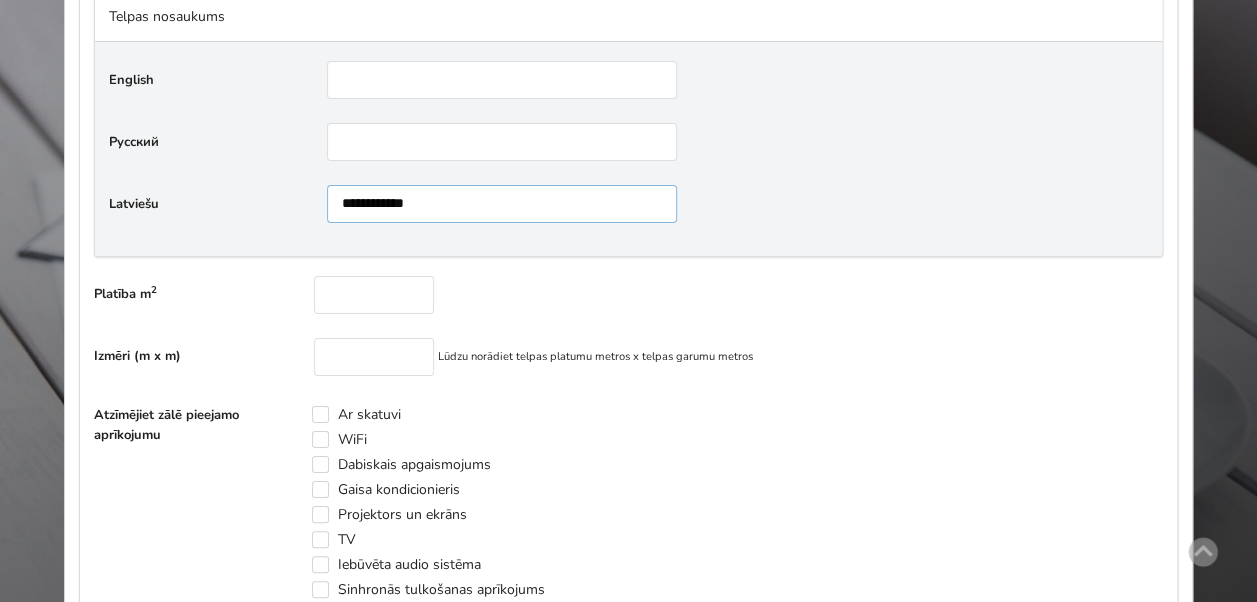 type on "**********" 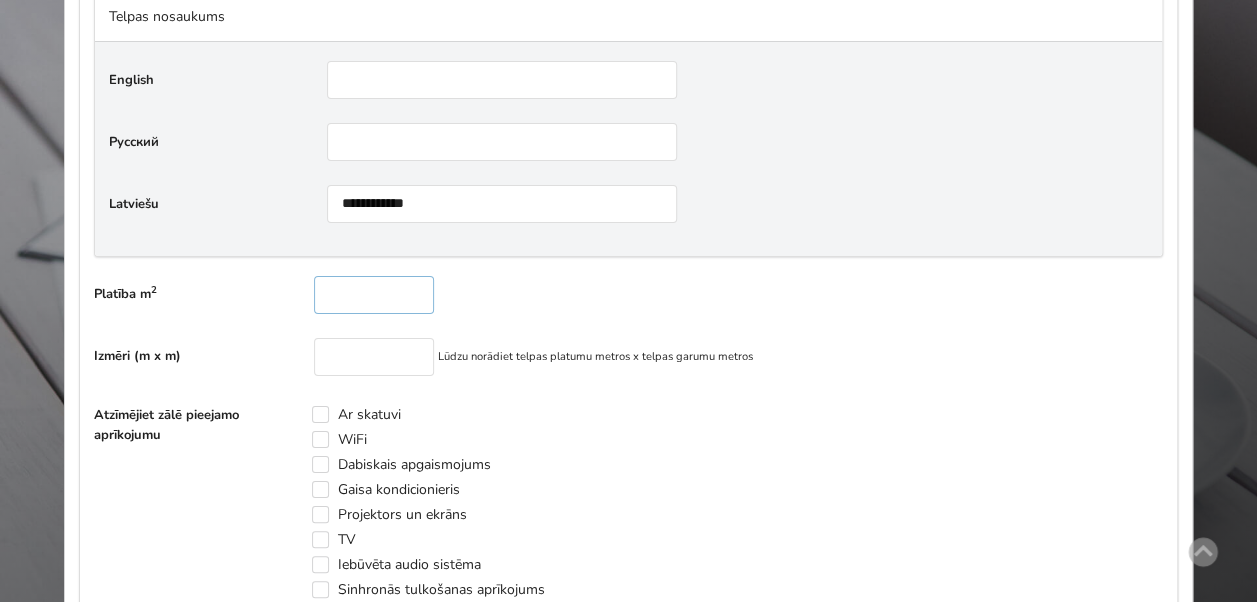click at bounding box center [374, 295] 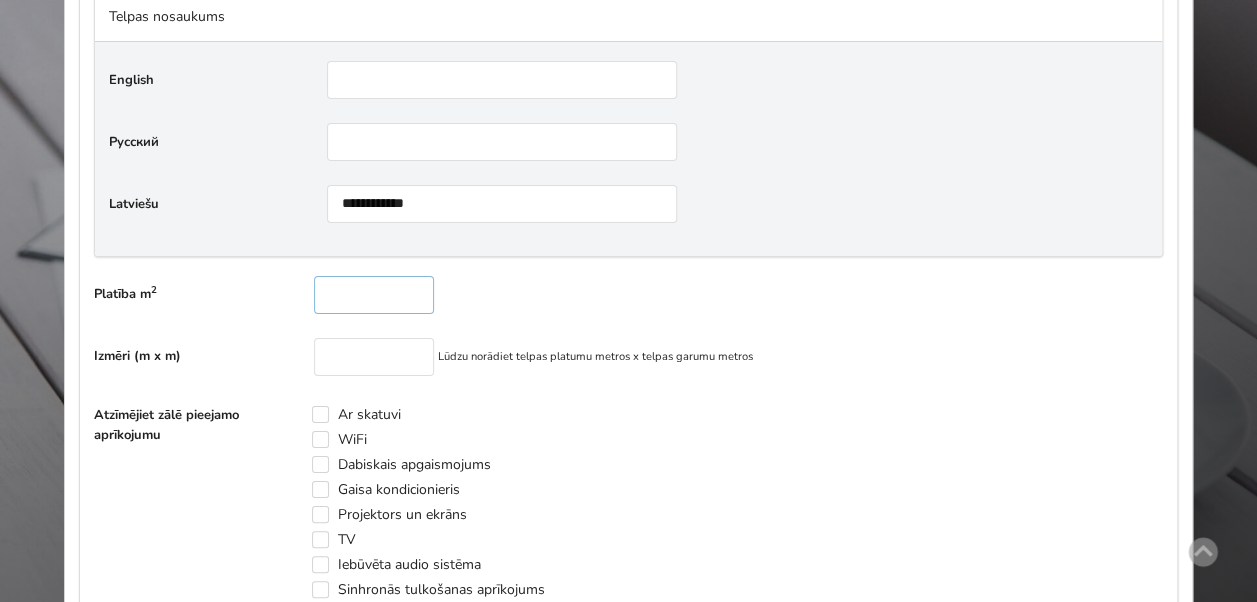 type on "***" 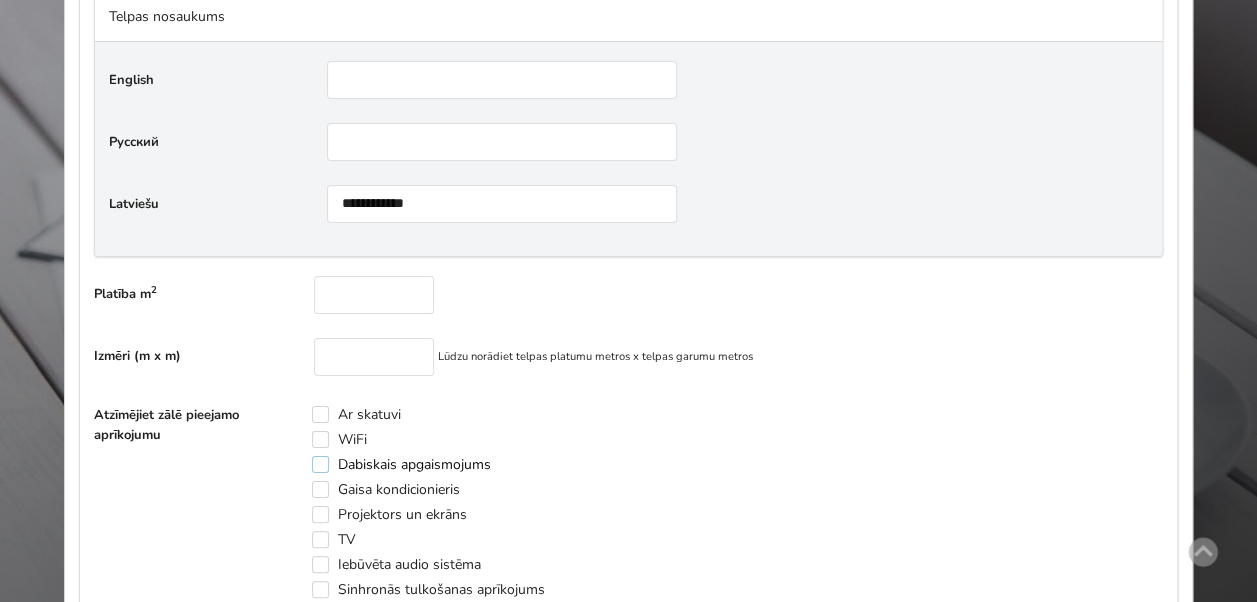 scroll, scrollTop: 3954, scrollLeft: 0, axis: vertical 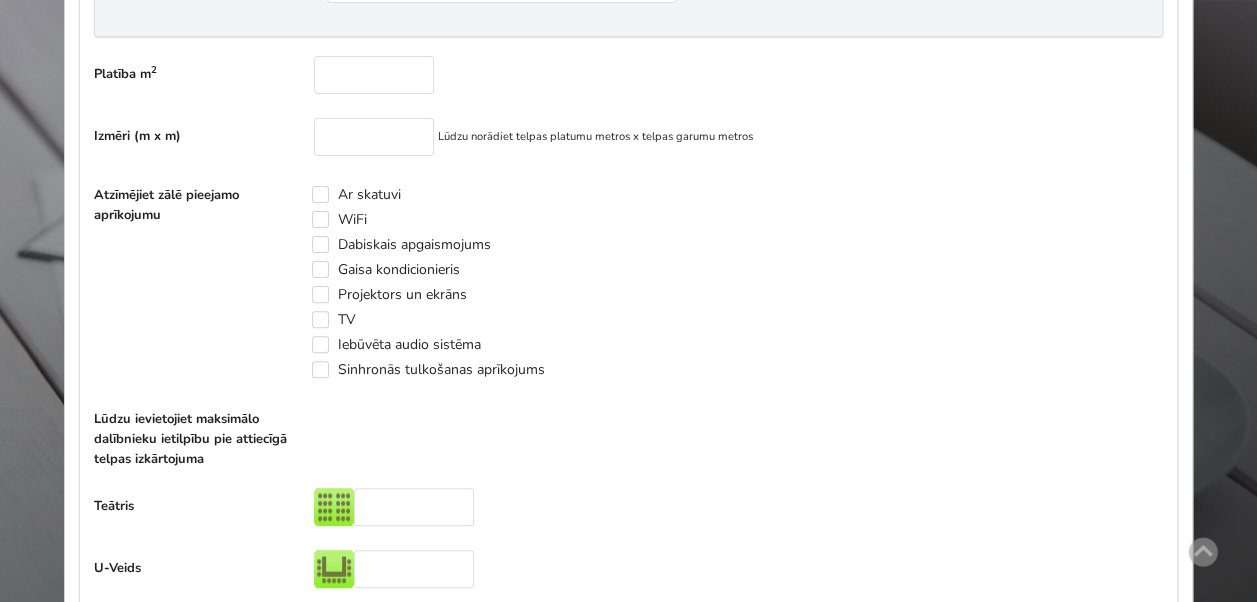 click on "Dabiskais apgaismojums" at bounding box center [435, 245] 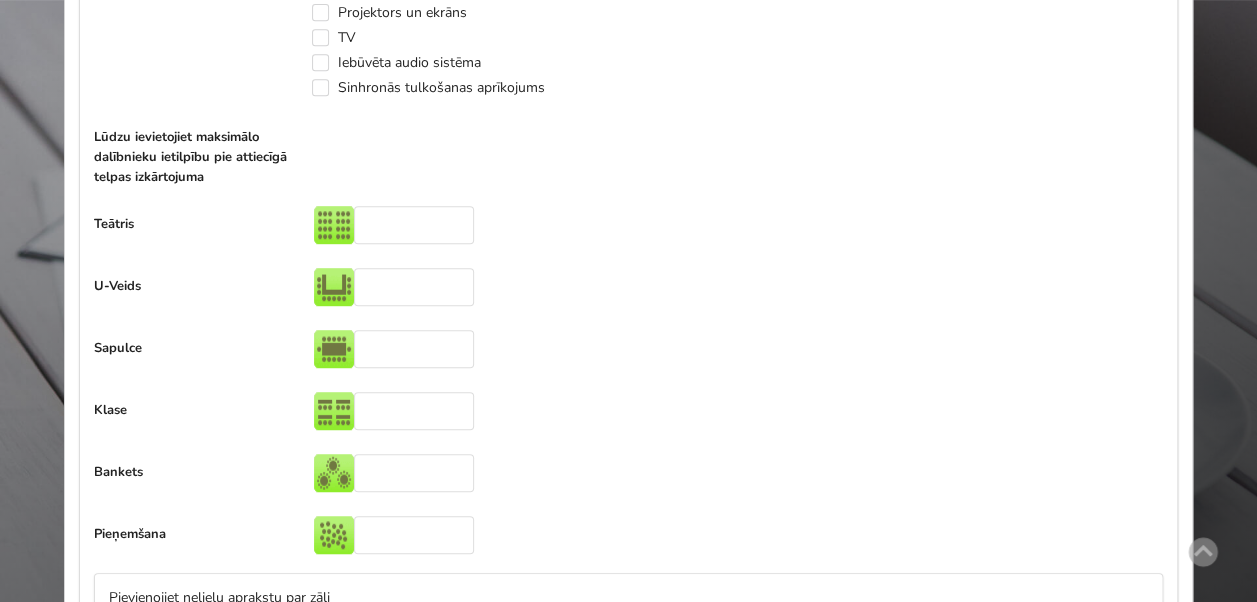 scroll, scrollTop: 4372, scrollLeft: 0, axis: vertical 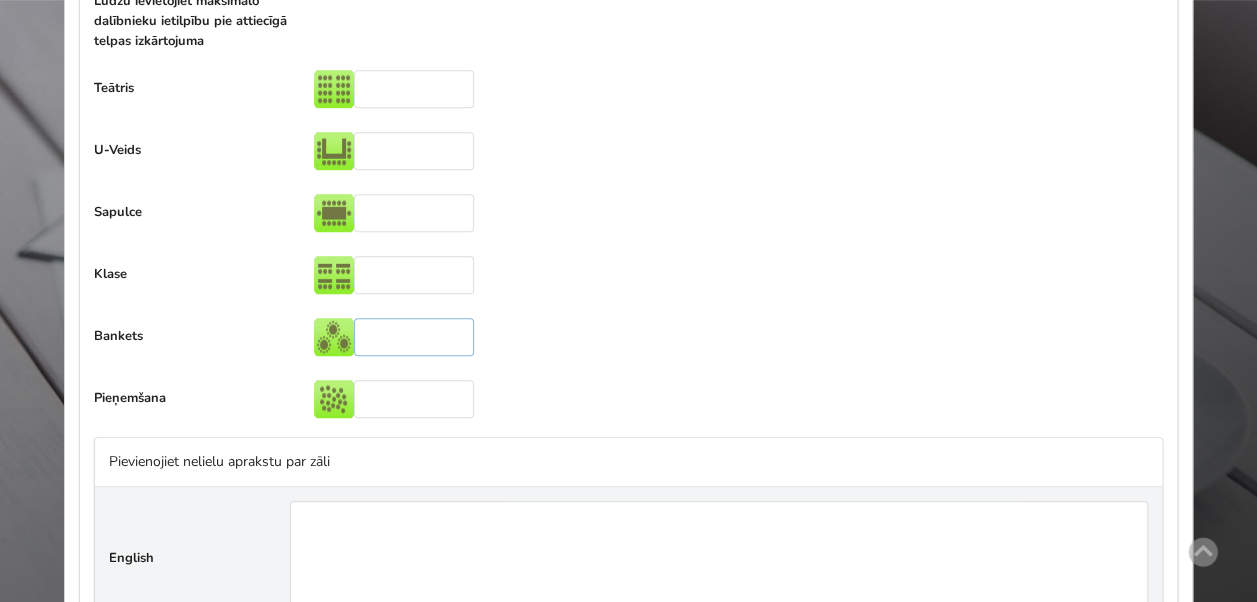 click at bounding box center (414, 337) 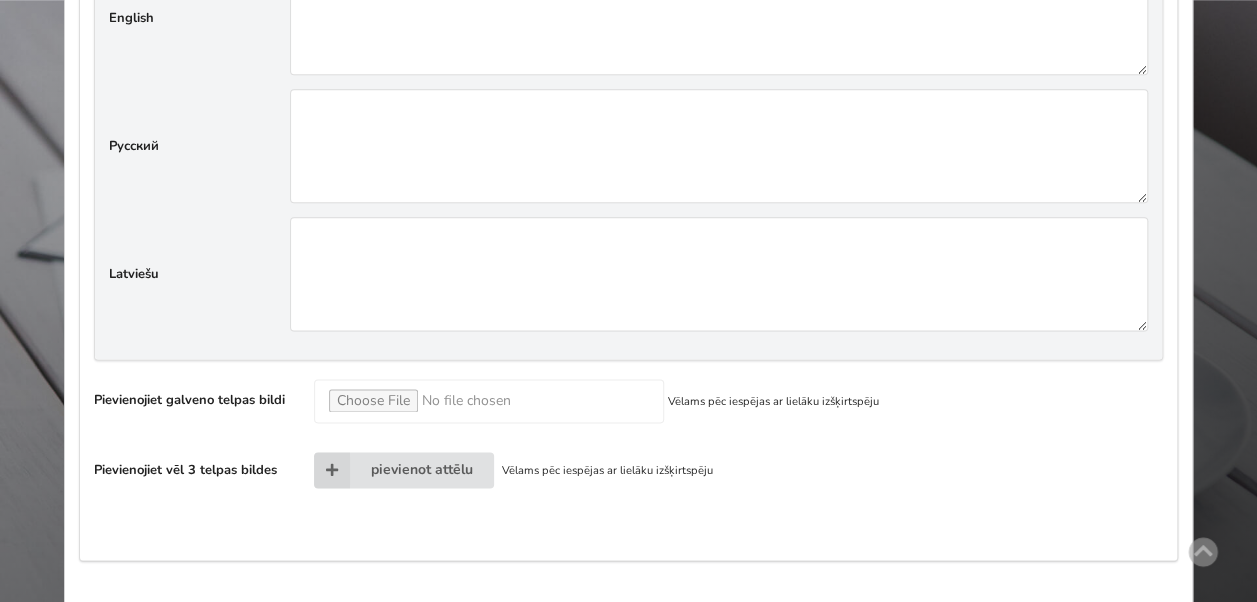 scroll, scrollTop: 4966, scrollLeft: 0, axis: vertical 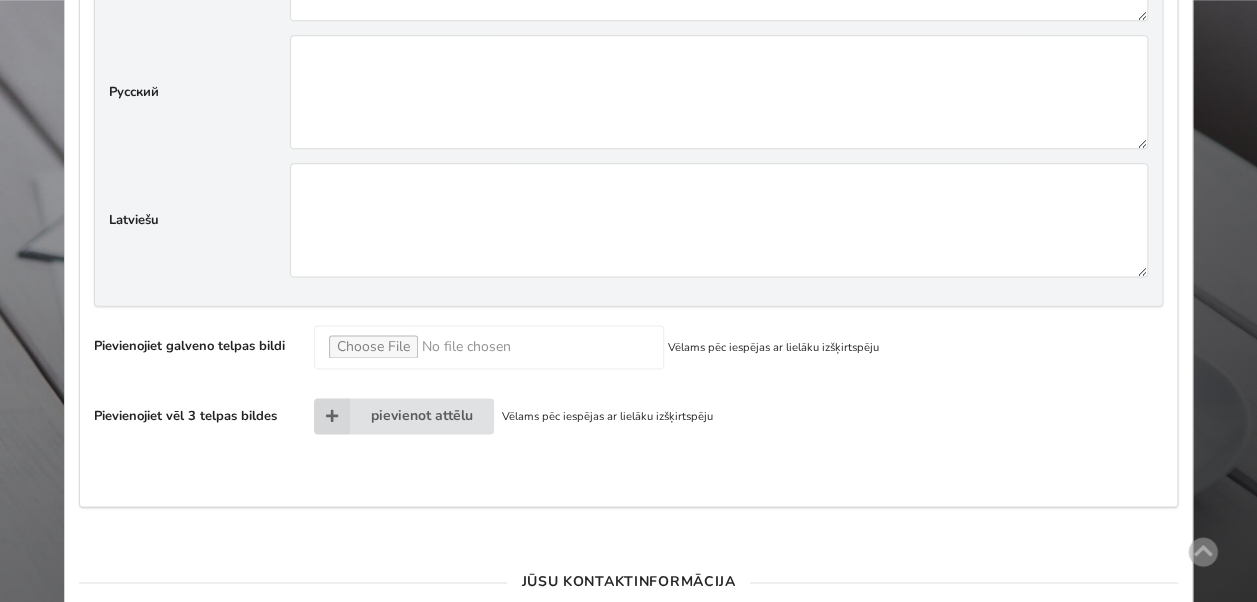 type on "***" 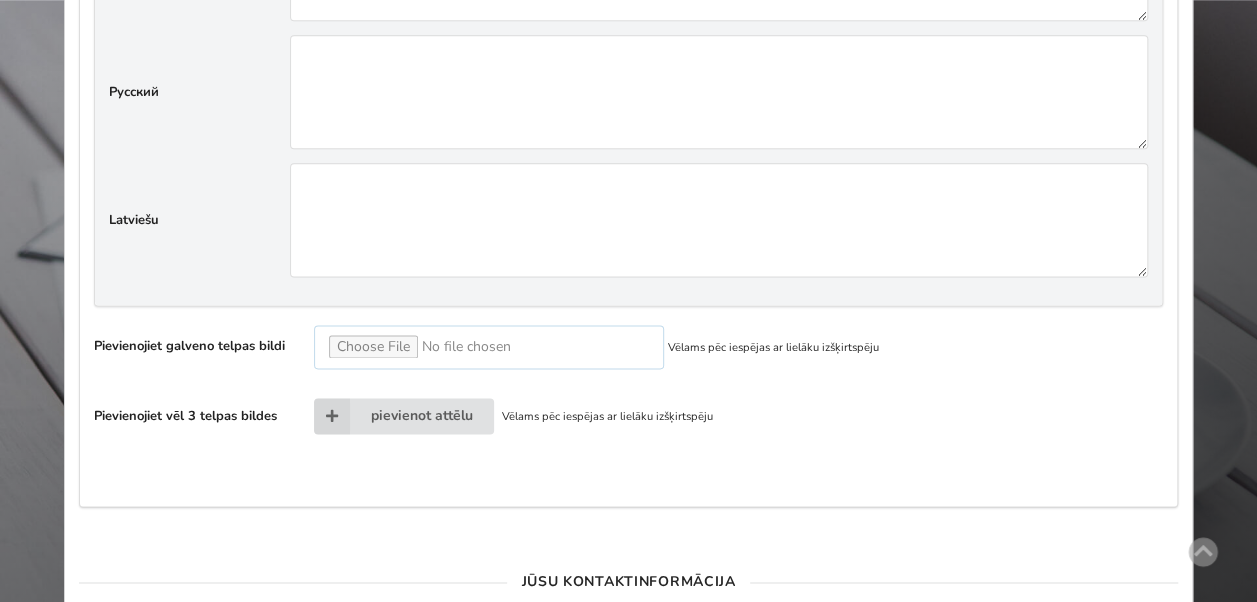 click at bounding box center (489, 347) 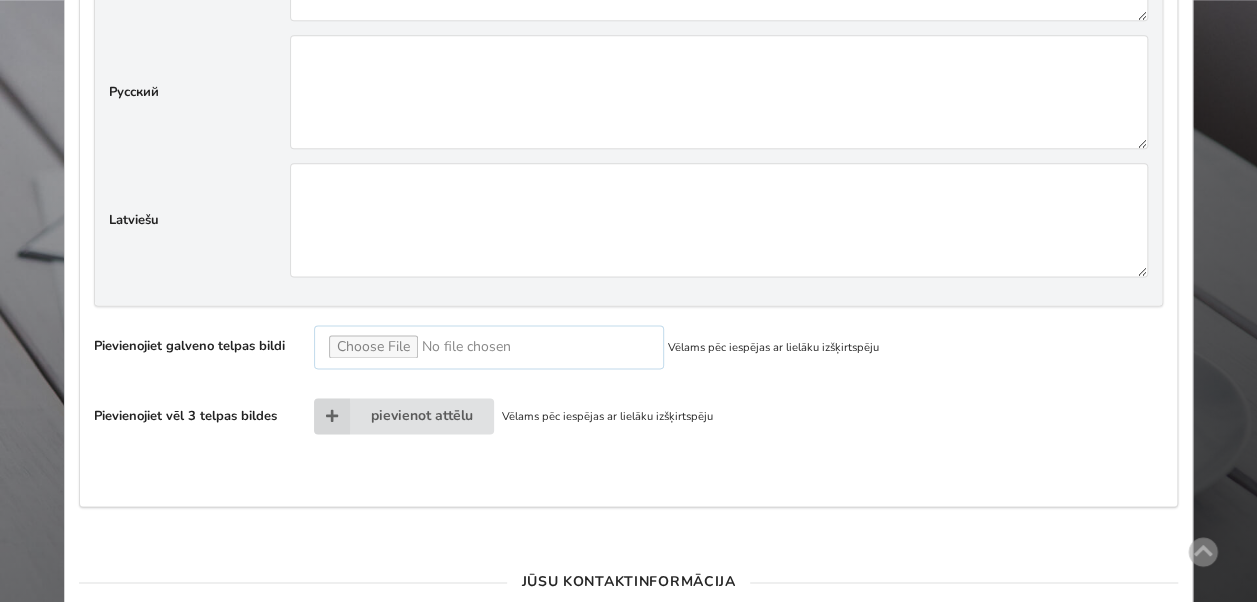 type on "**********" 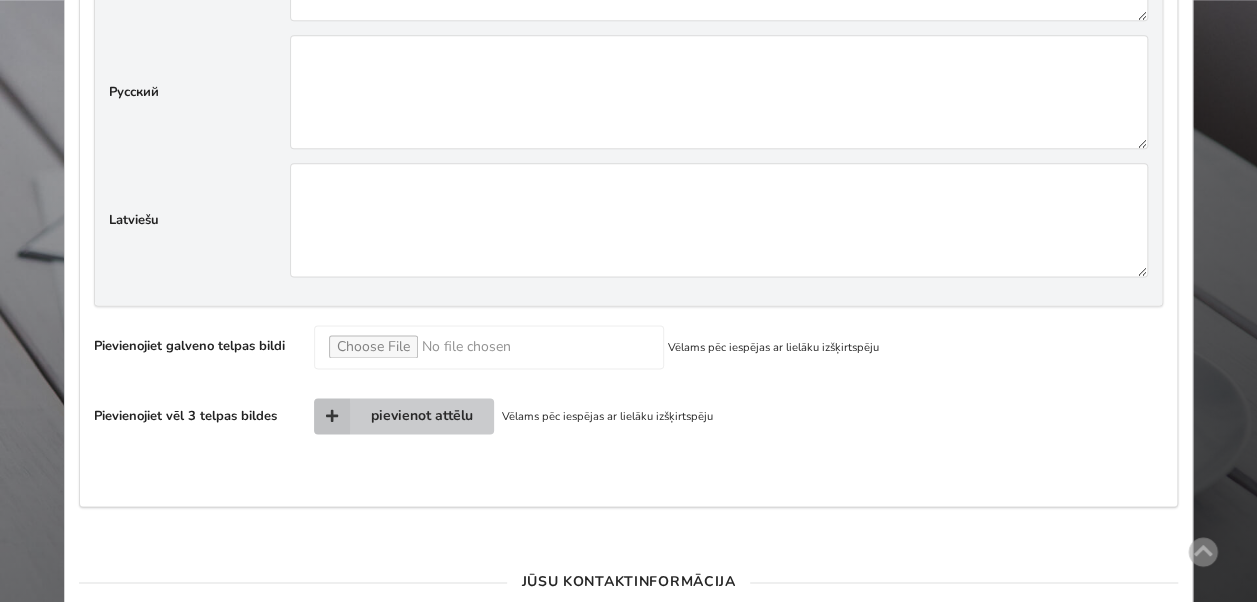 click on "pievienot attēlu" at bounding box center [404, 416] 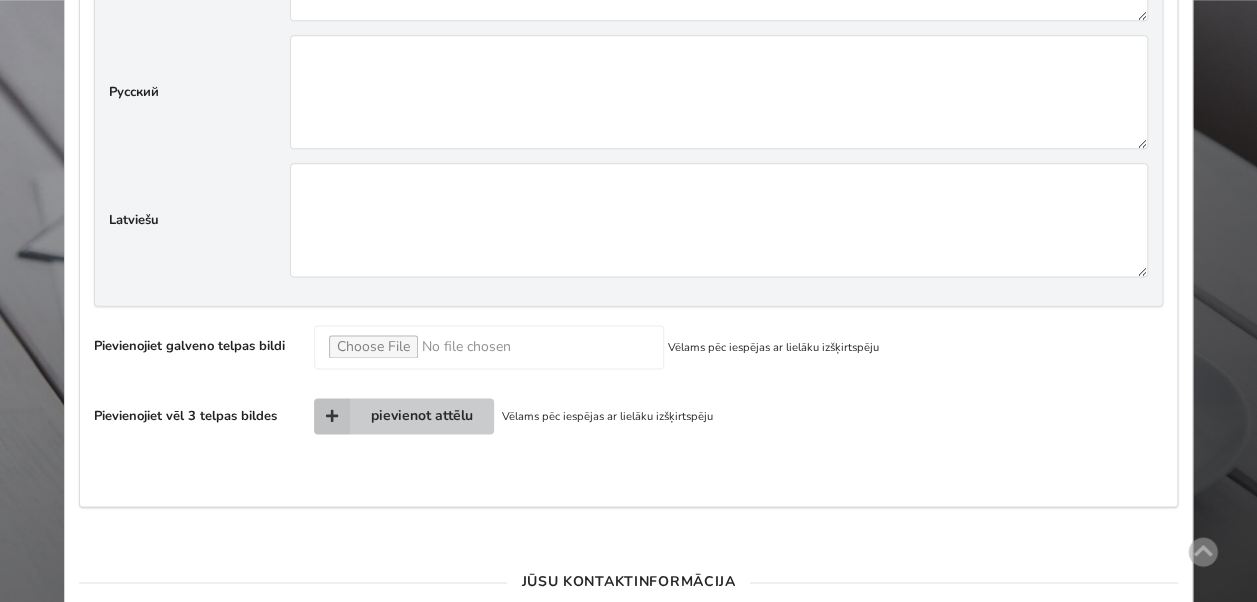 type on "**********" 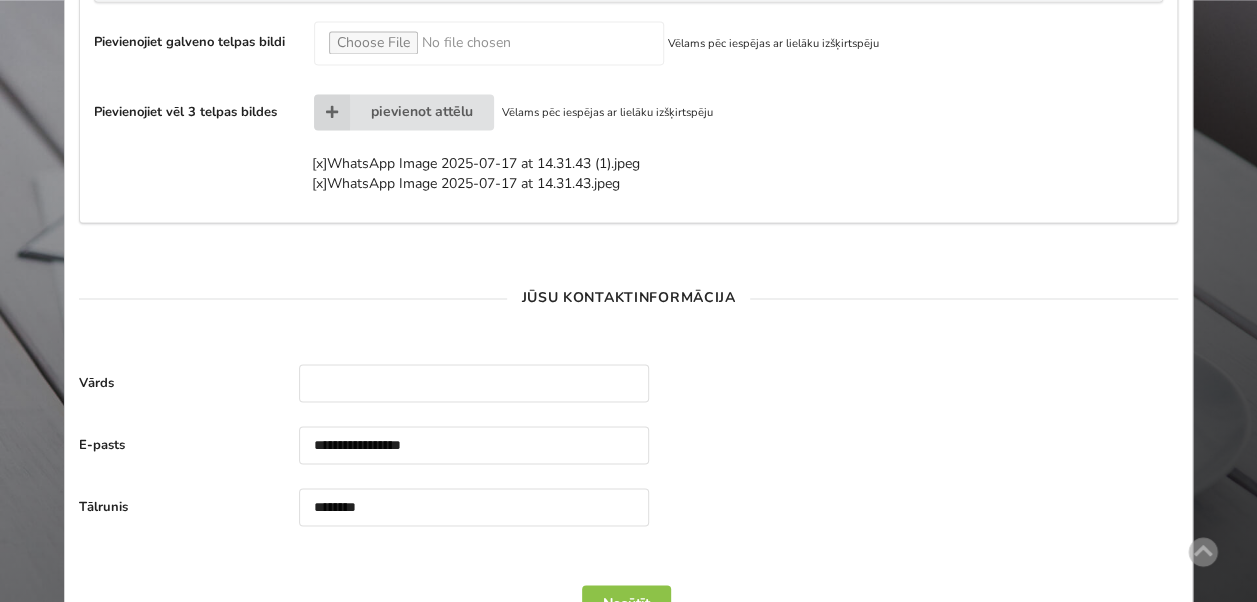 scroll, scrollTop: 5286, scrollLeft: 0, axis: vertical 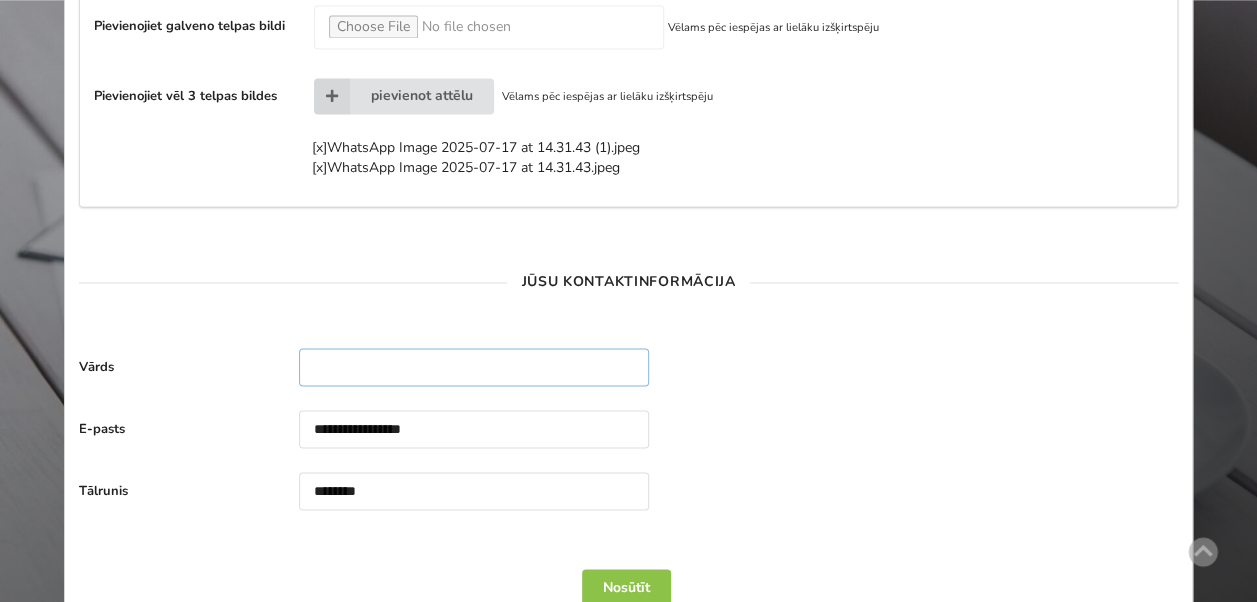 click at bounding box center (474, 367) 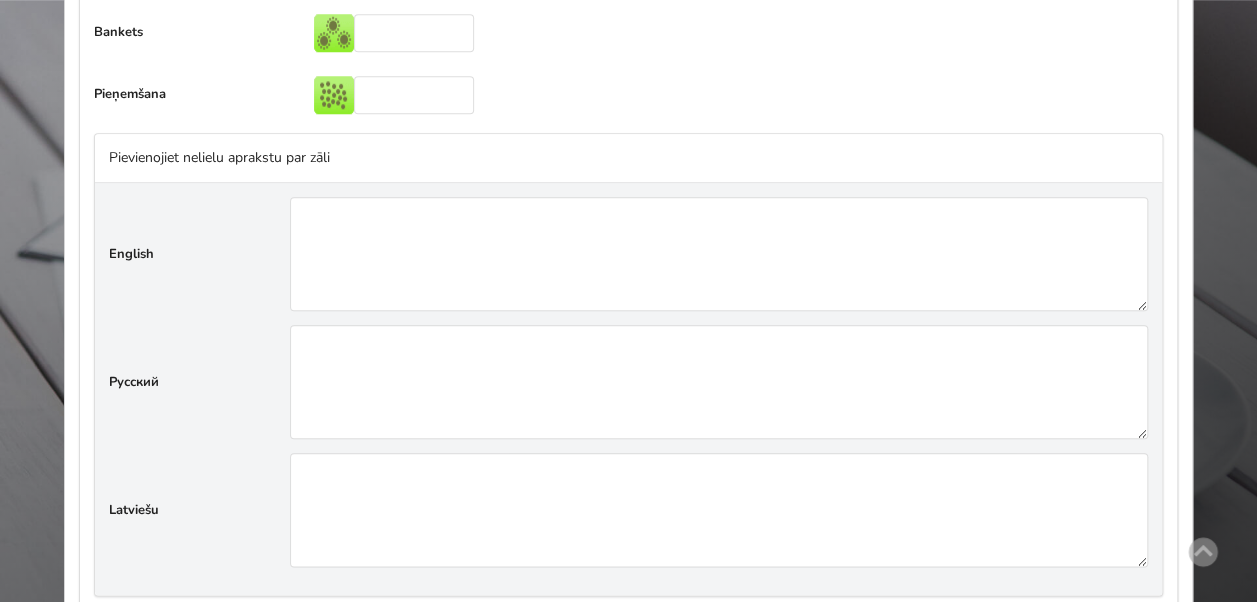 scroll, scrollTop: 4614, scrollLeft: 0, axis: vertical 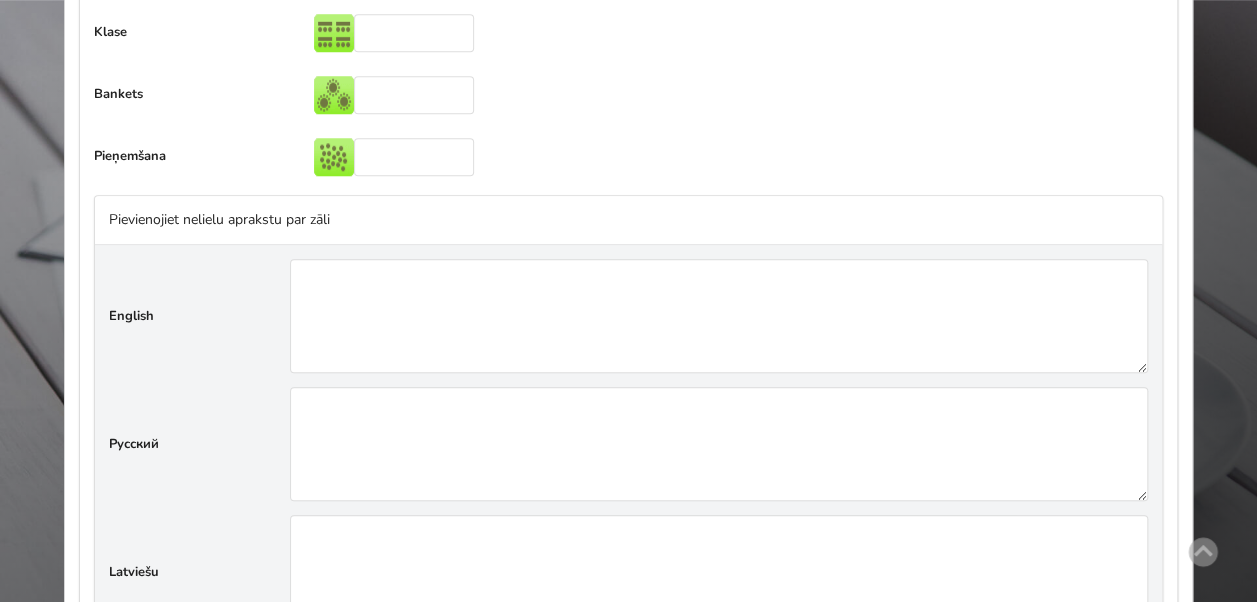 type on "****" 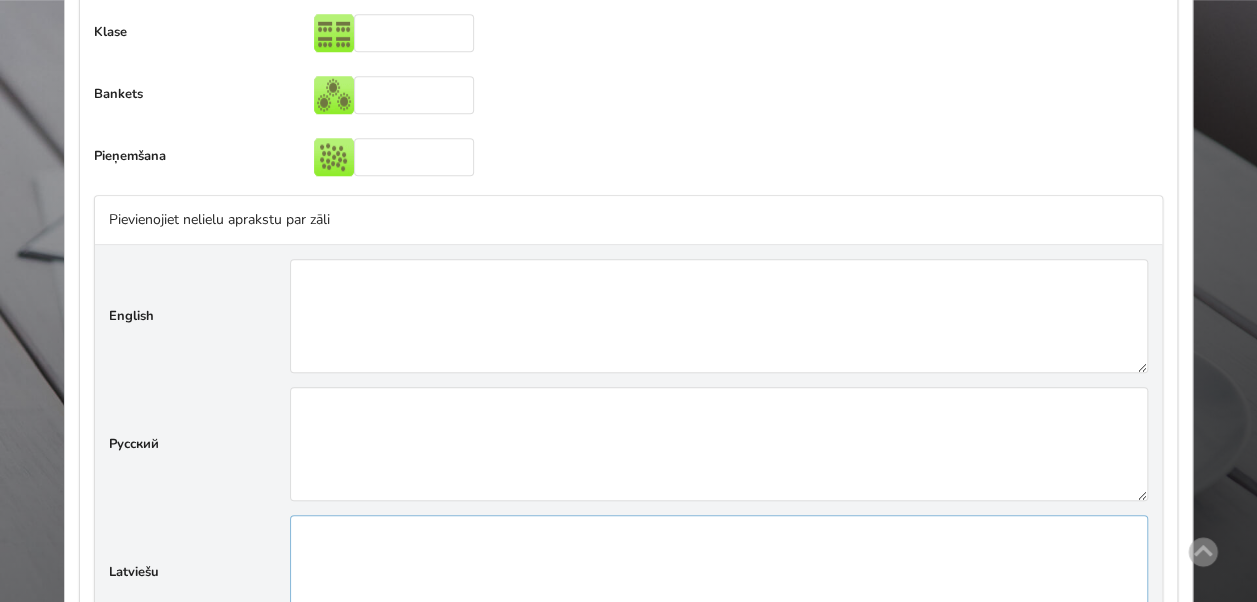 click at bounding box center (719, 572) 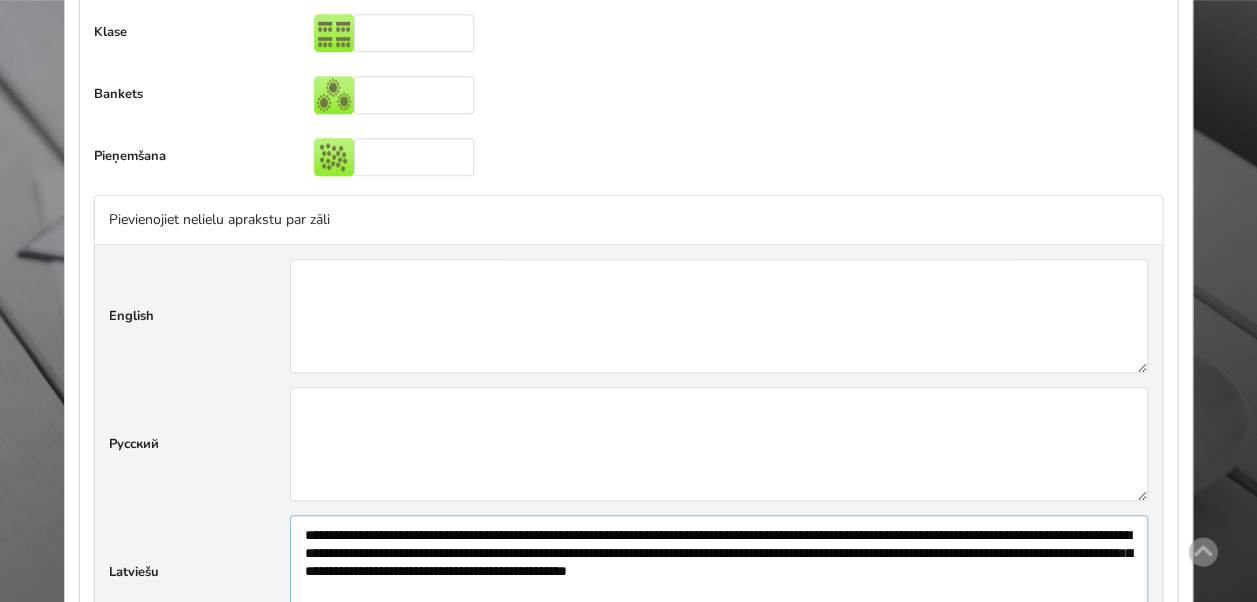 drag, startPoint x: 402, startPoint y: 509, endPoint x: 385, endPoint y: 504, distance: 17.720045 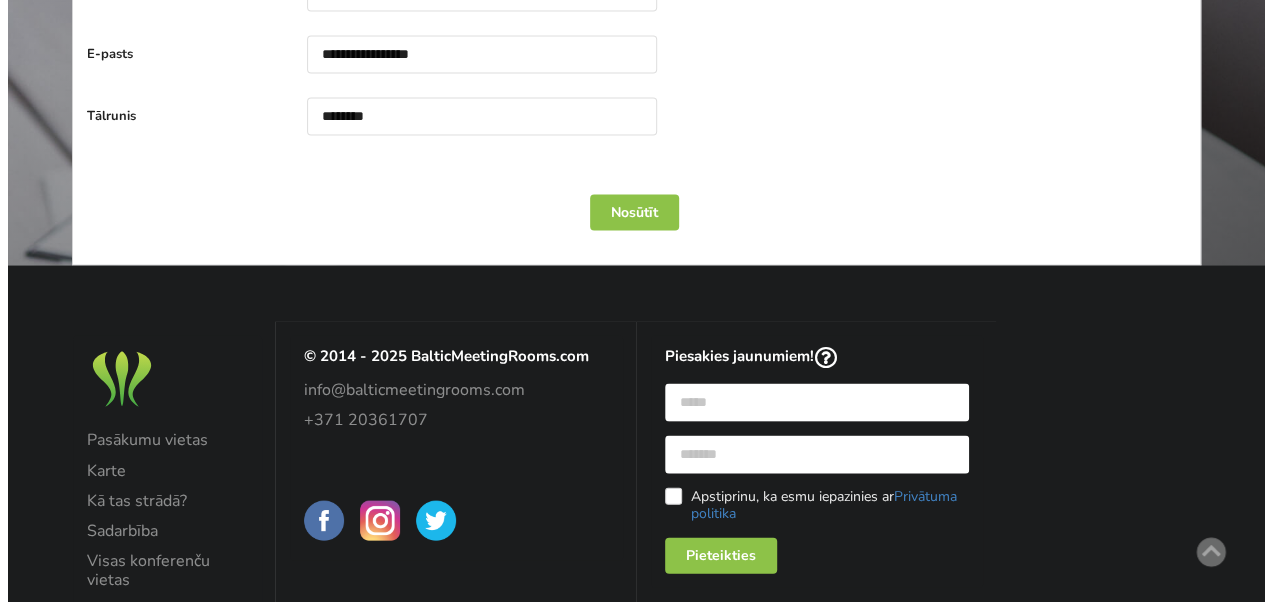 scroll, scrollTop: 5682, scrollLeft: 0, axis: vertical 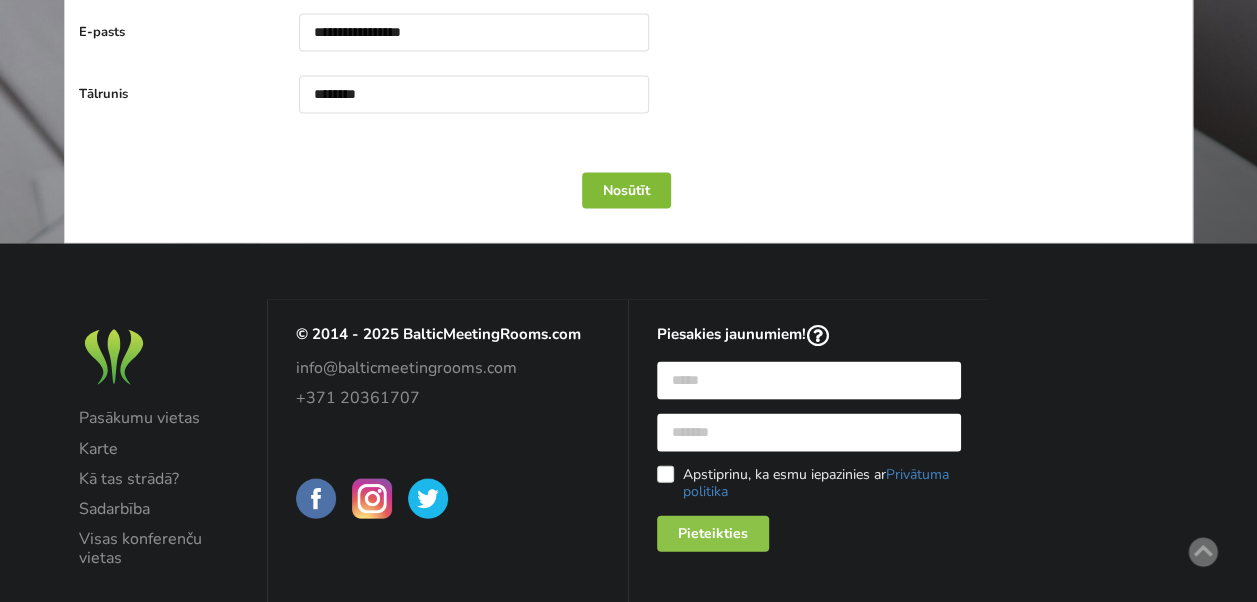 type on "**********" 